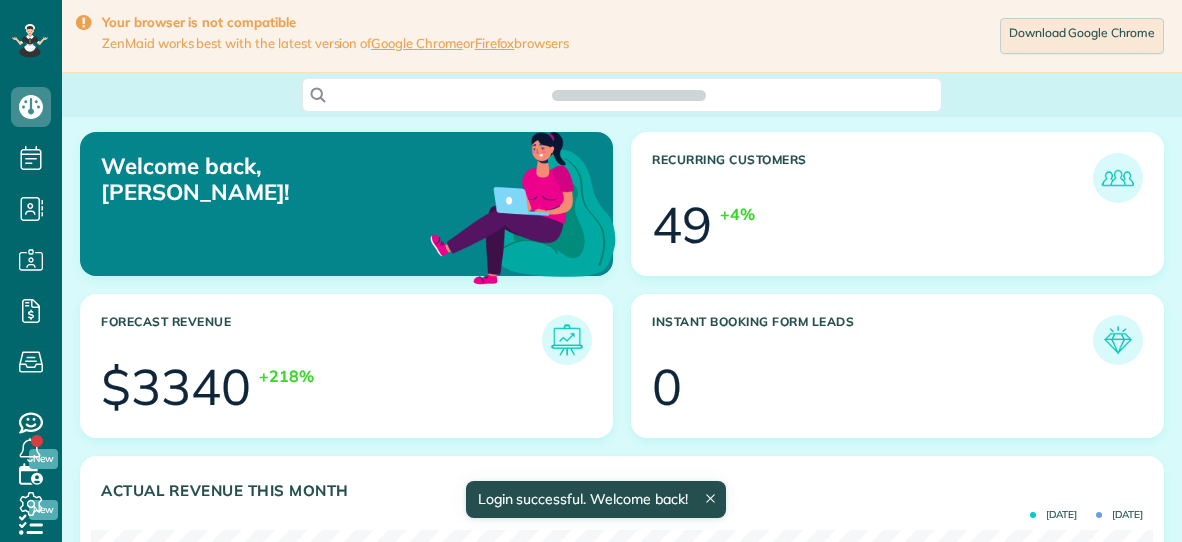scroll, scrollTop: 0, scrollLeft: 0, axis: both 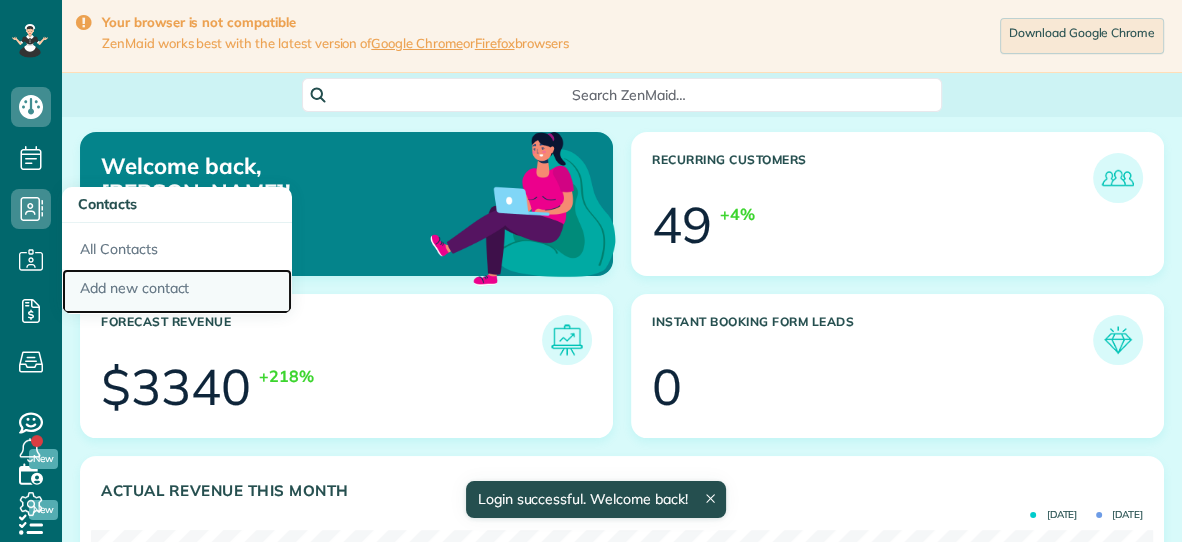 click on "Add new contact" at bounding box center [177, 292] 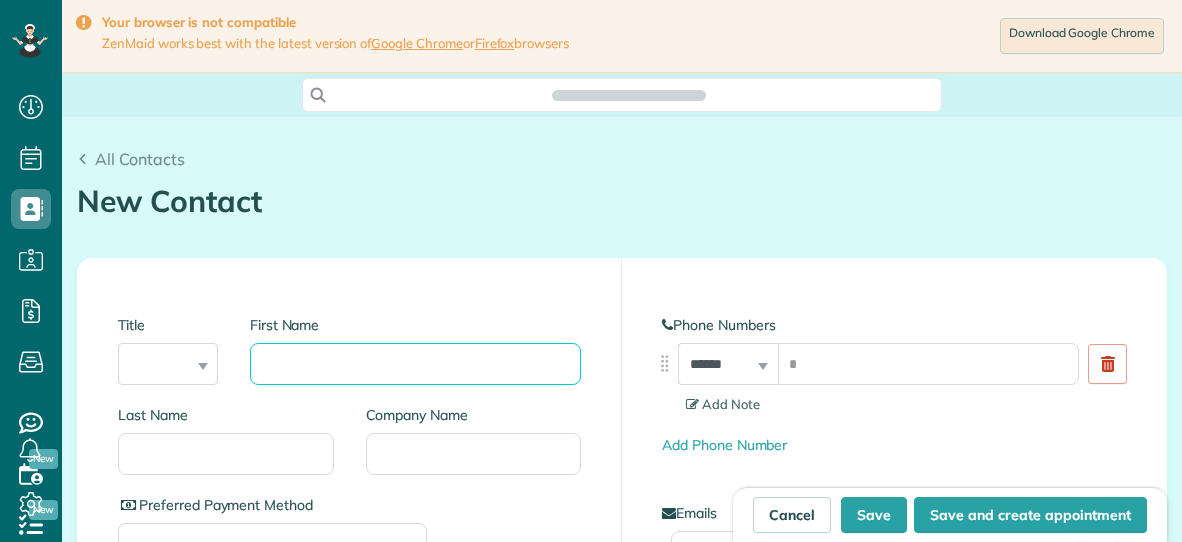 click on "First Name" at bounding box center [415, 364] 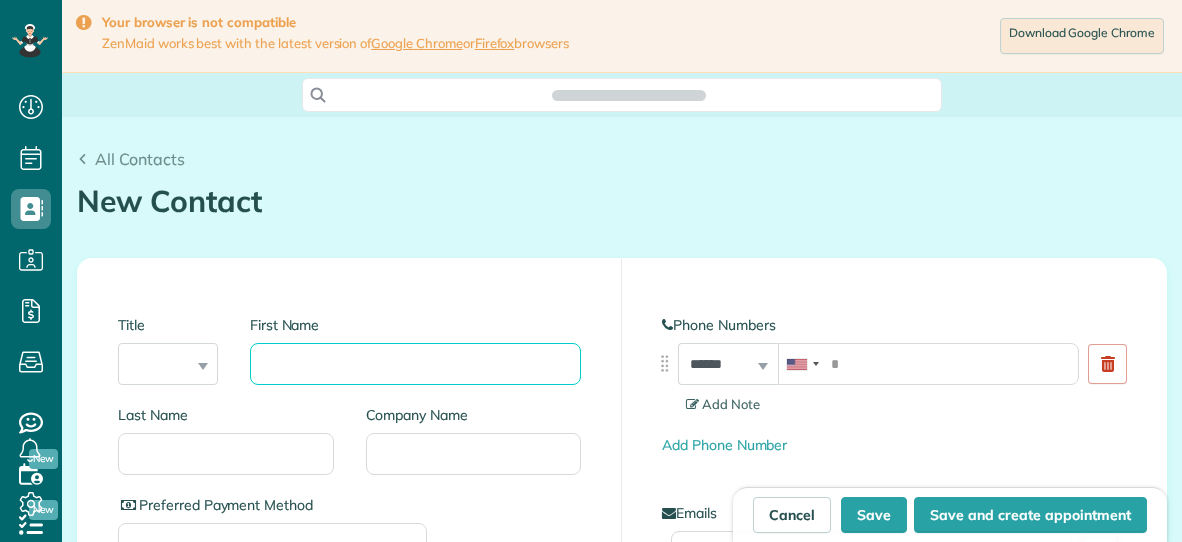 scroll, scrollTop: 0, scrollLeft: 0, axis: both 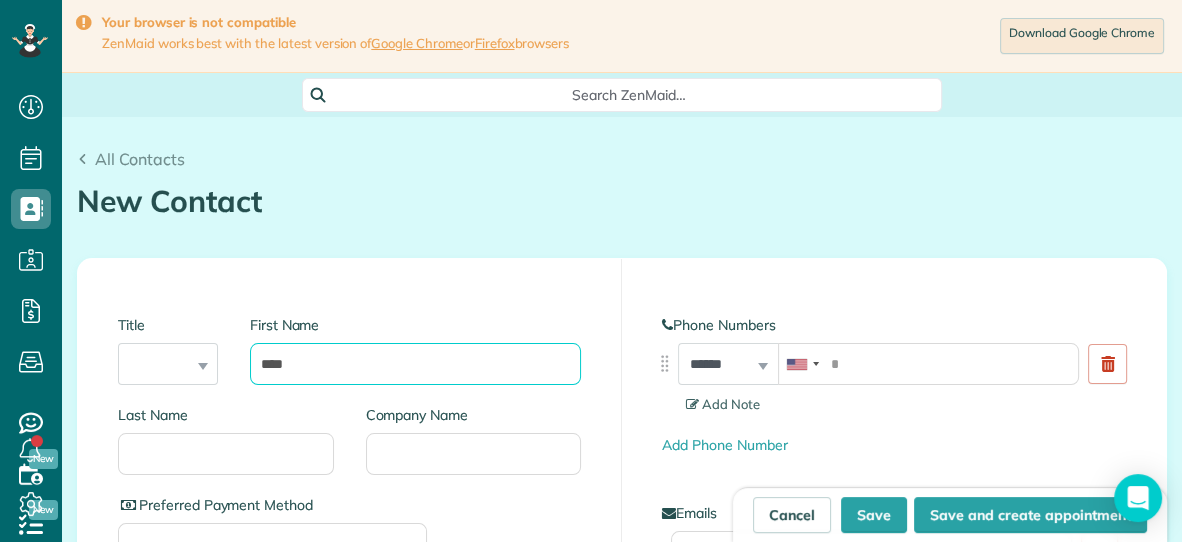 type on "****" 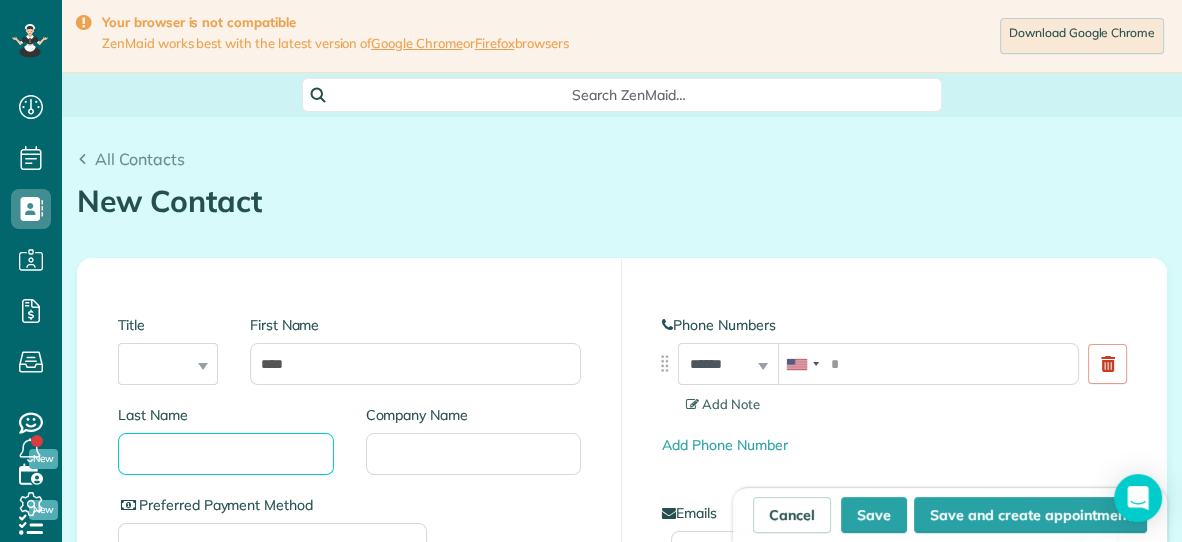 click on "Last Name" at bounding box center [226, 454] 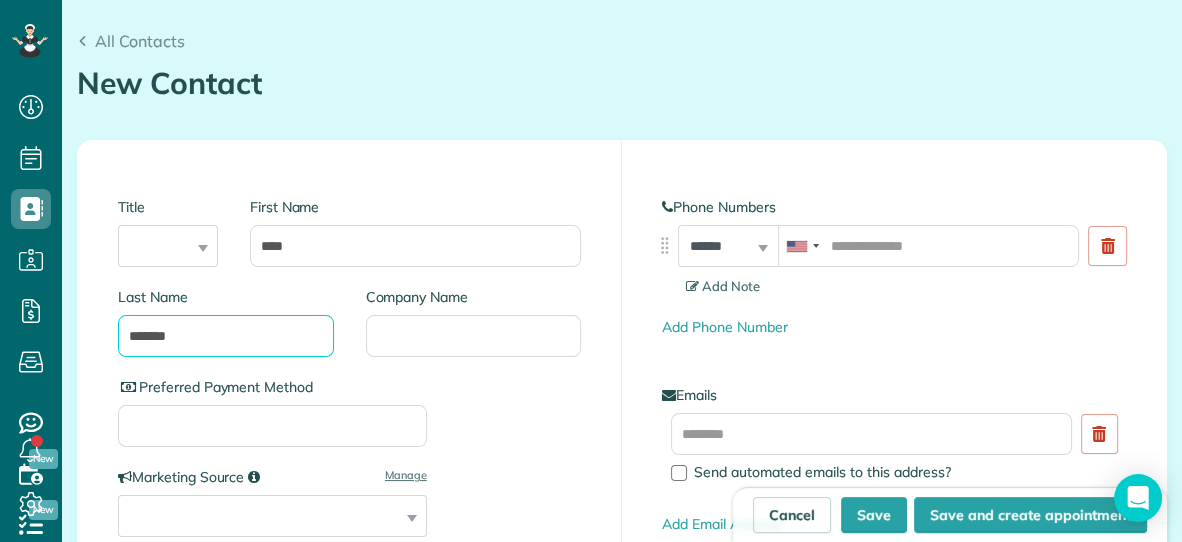 scroll, scrollTop: 119, scrollLeft: 0, axis: vertical 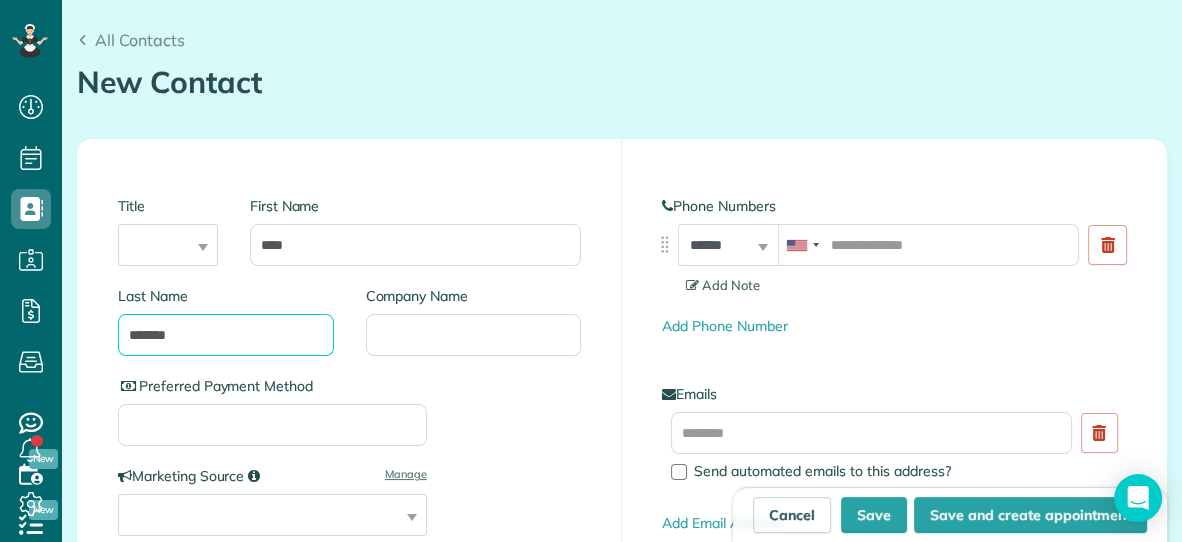 type on "*******" 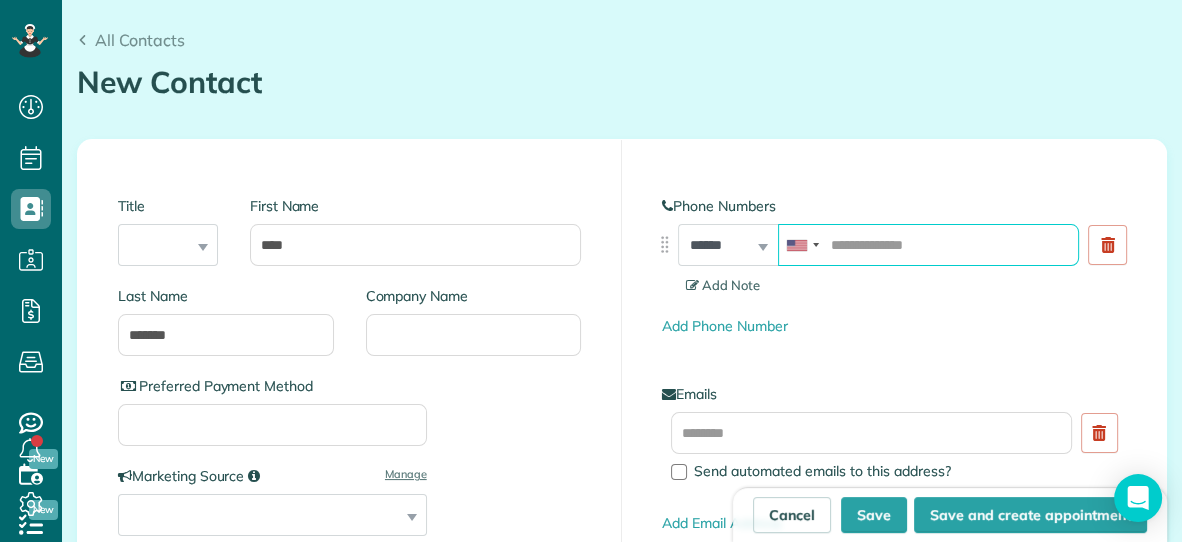 click at bounding box center [928, 245] 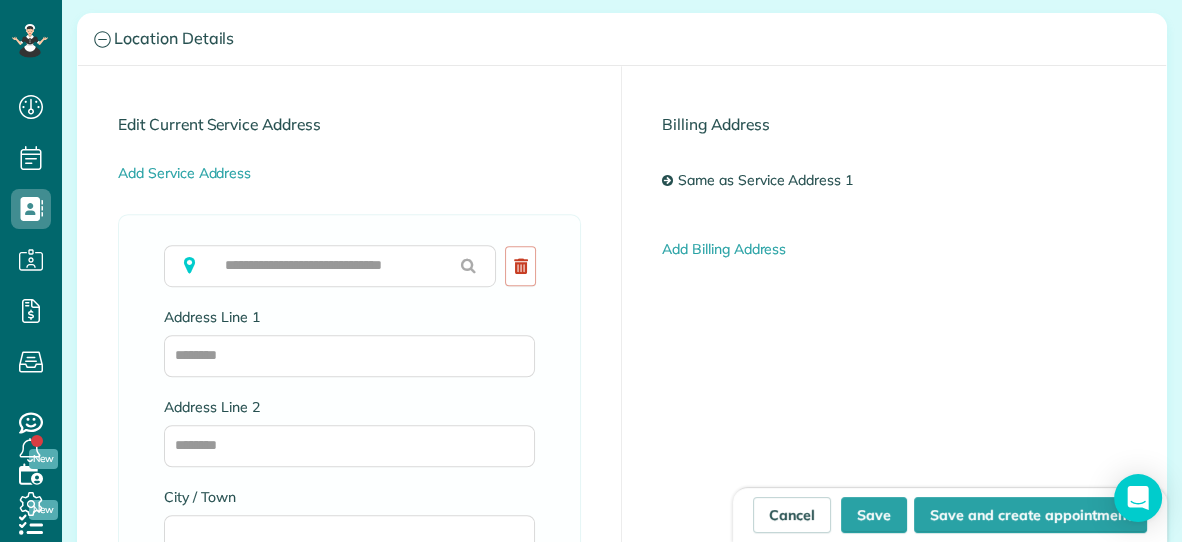 scroll, scrollTop: 1065, scrollLeft: 0, axis: vertical 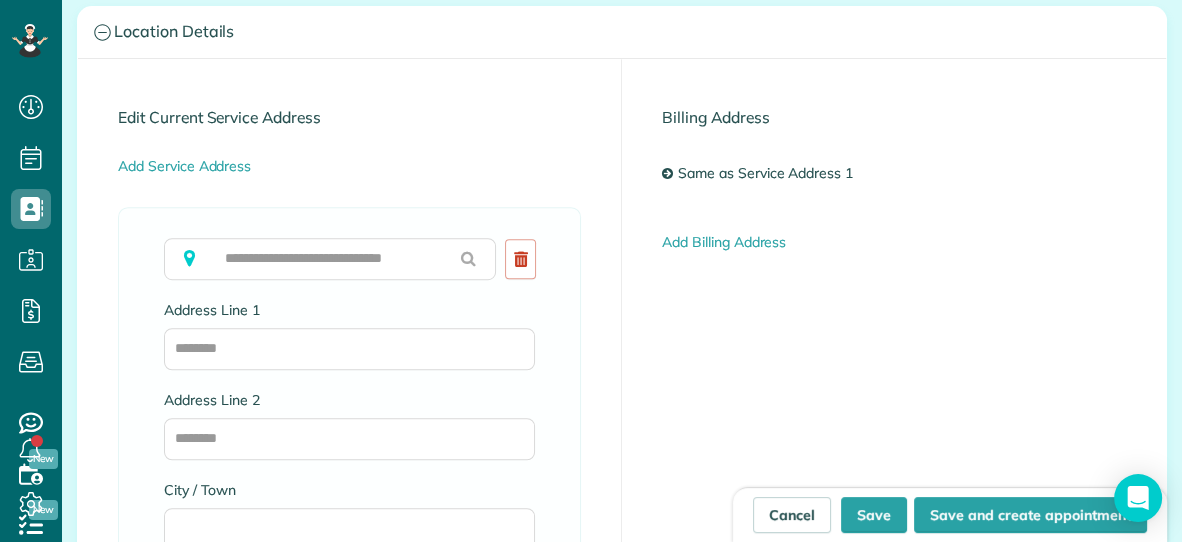 type on "**********" 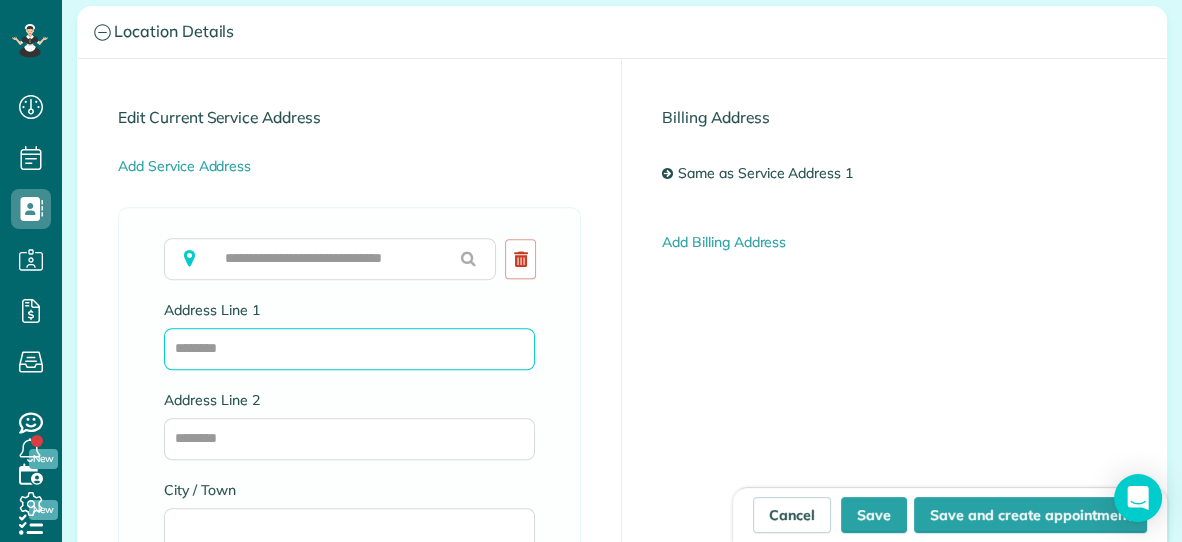 click on "Address Line 1" at bounding box center (349, 349) 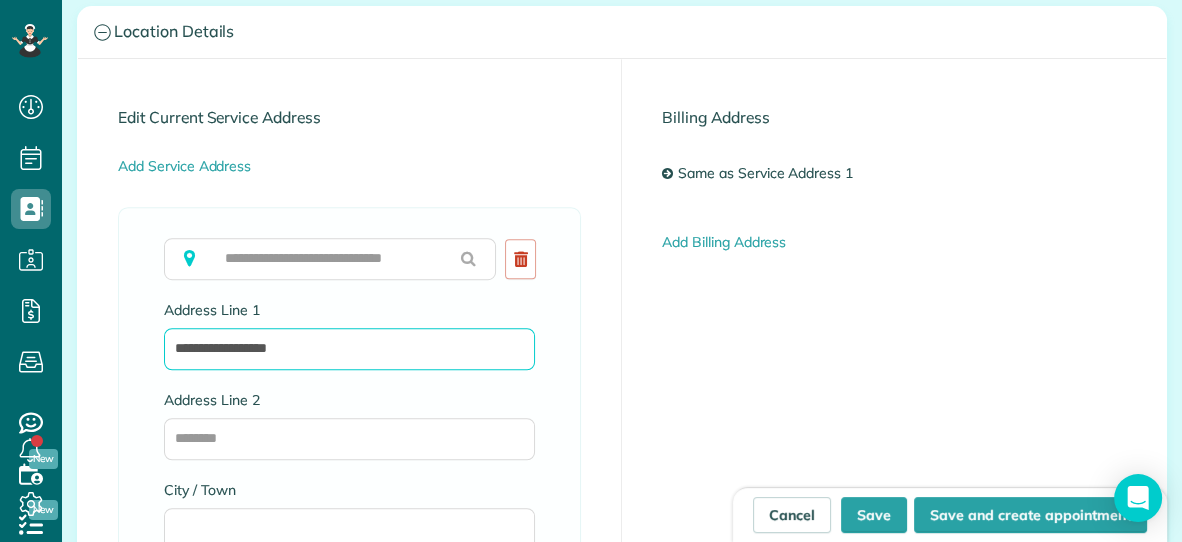 type on "**********" 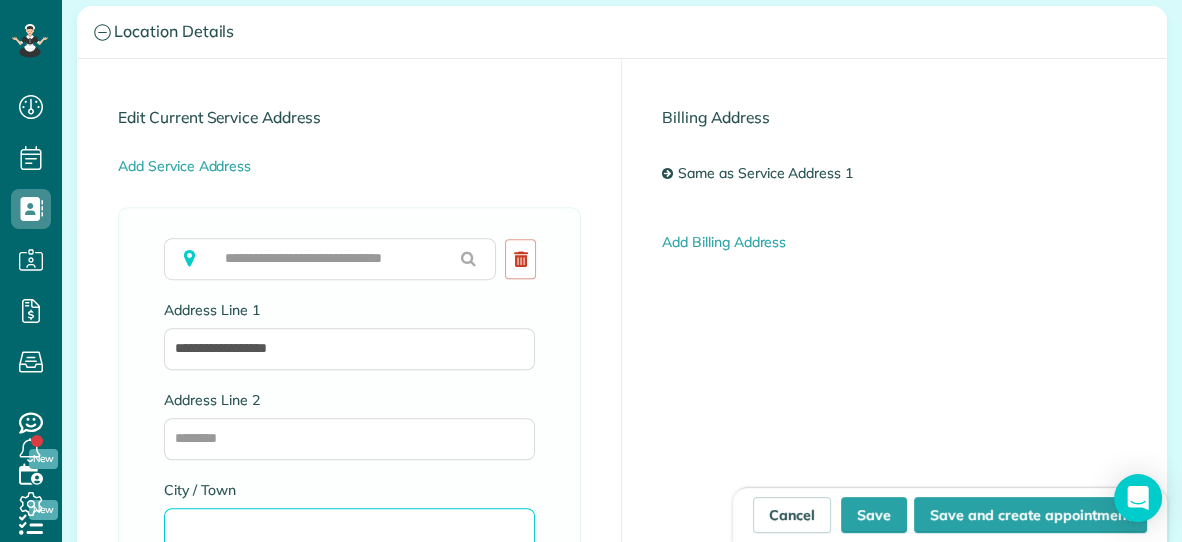 click on "City / Town" at bounding box center [349, 529] 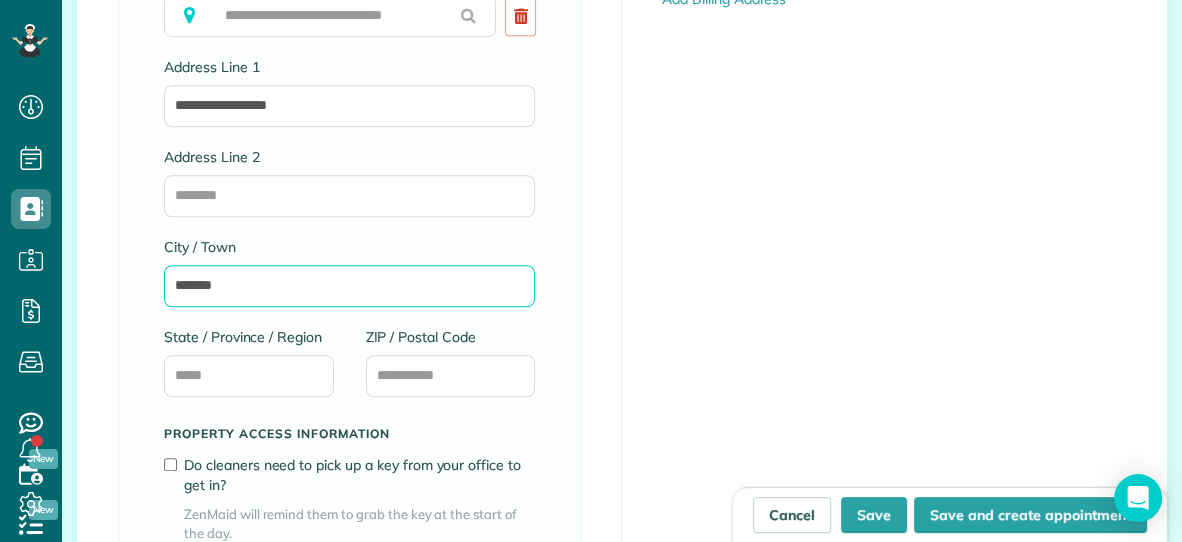 scroll, scrollTop: 1309, scrollLeft: 0, axis: vertical 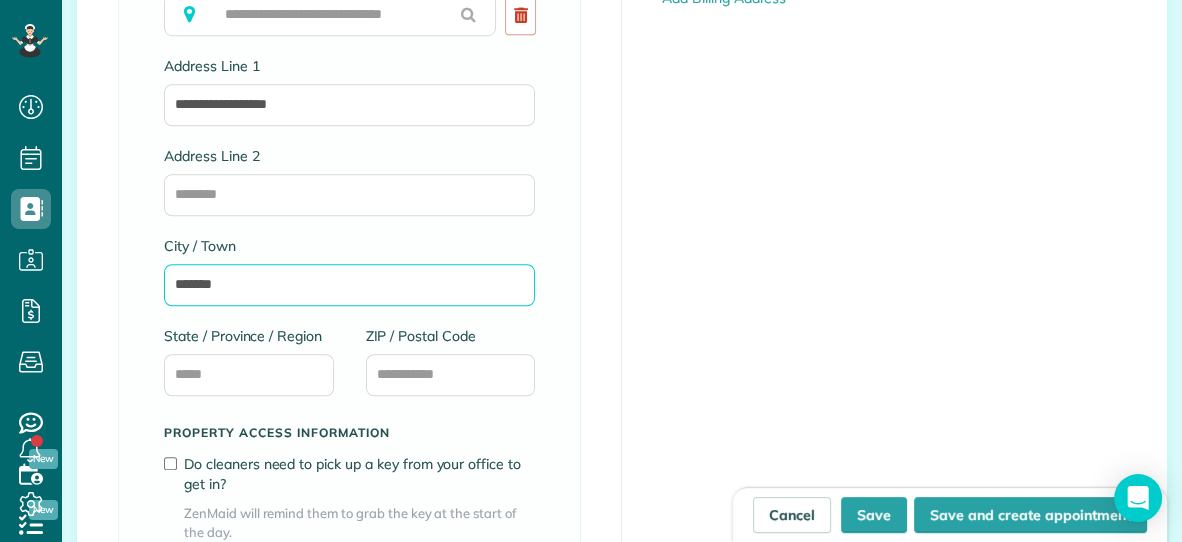 type on "*******" 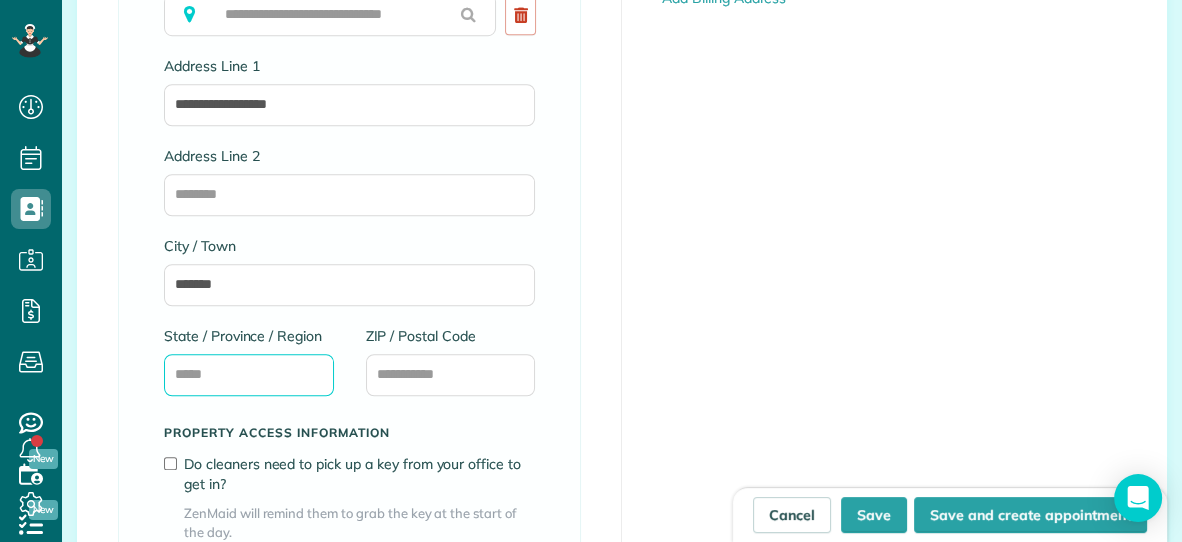click on "State / Province / Region" at bounding box center [249, 375] 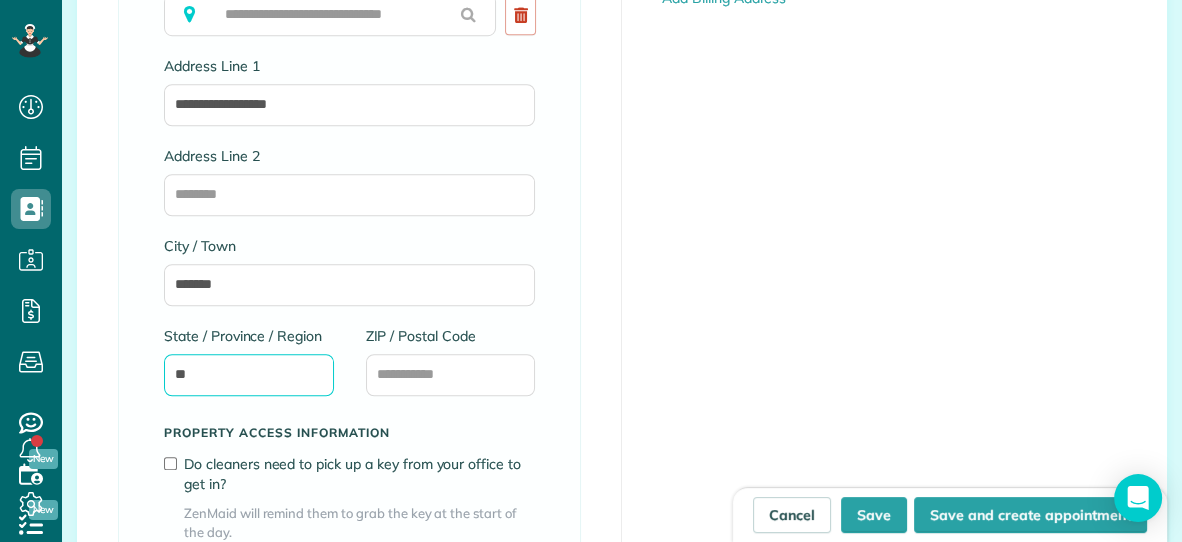 type on "**" 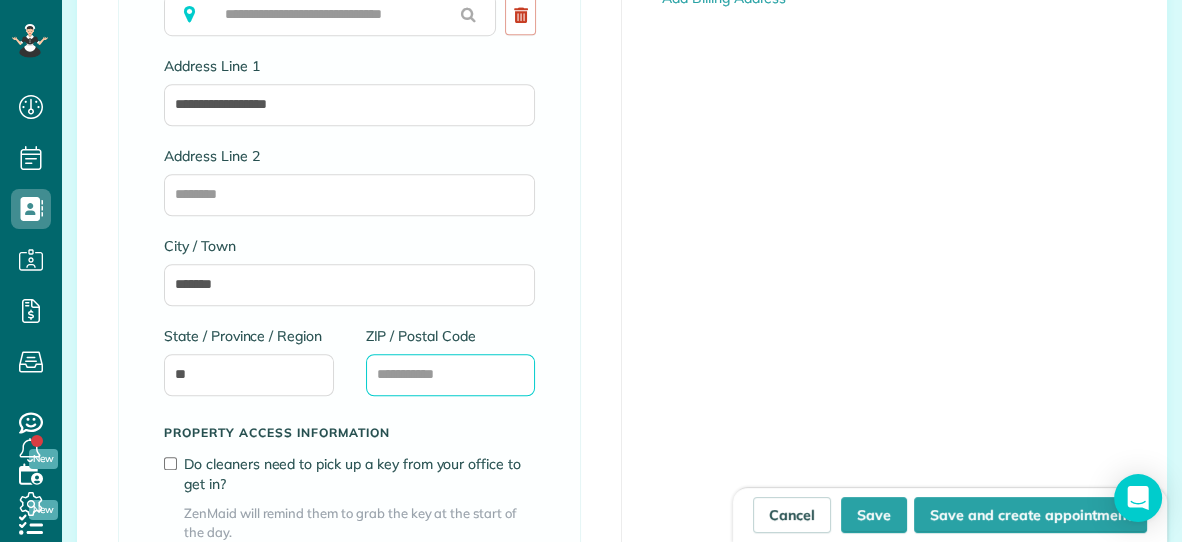 click on "ZIP / Postal Code" at bounding box center [451, 375] 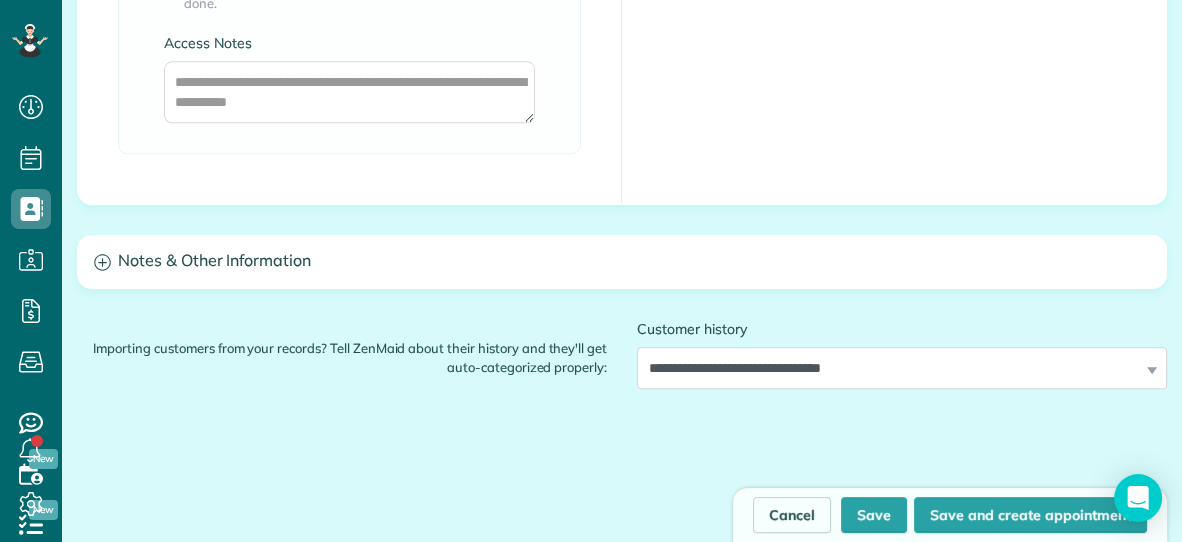 scroll, scrollTop: 1938, scrollLeft: 0, axis: vertical 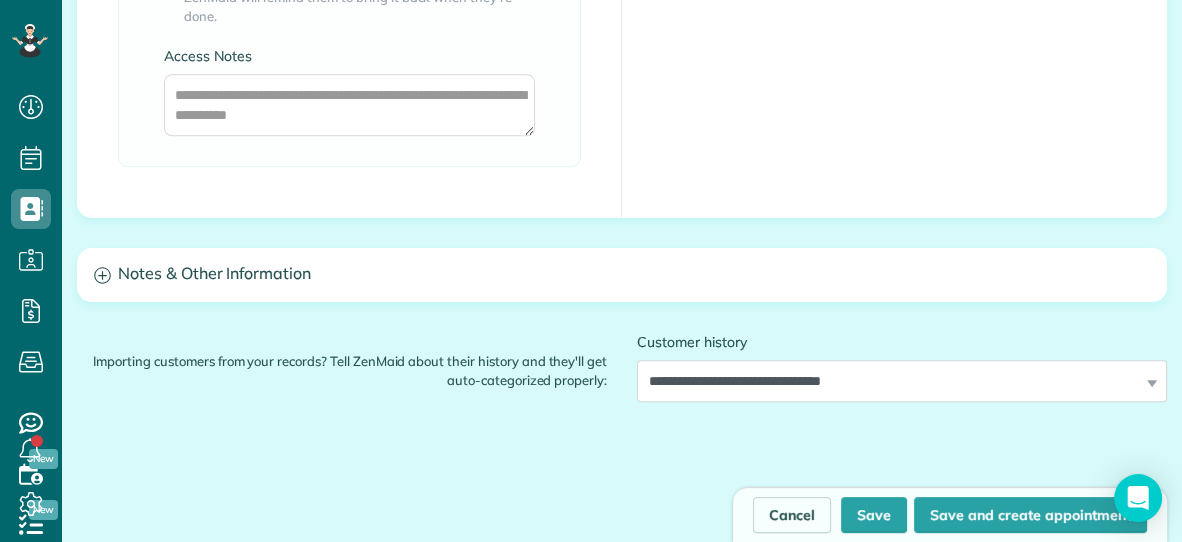type on "*****" 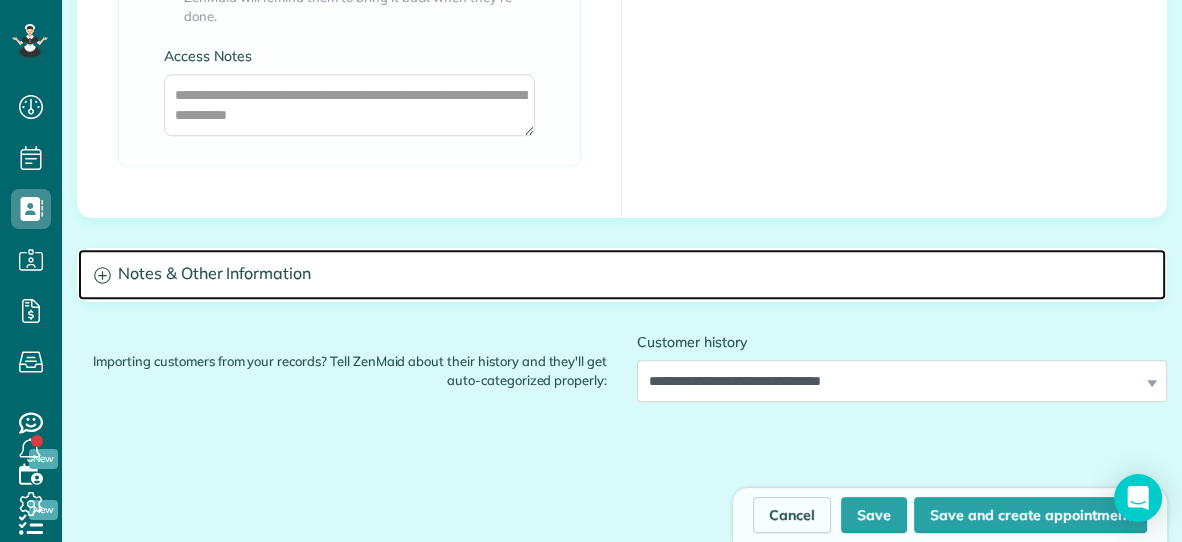 click on "Notes & Other Information" at bounding box center (622, 274) 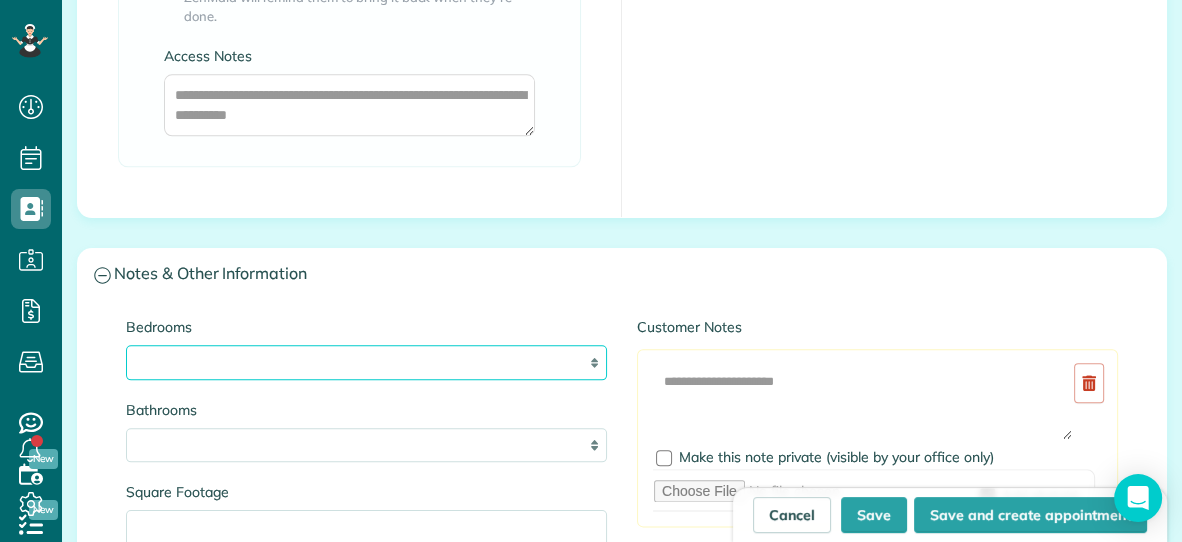 click on "*
*
*
*
**" at bounding box center (366, 362) 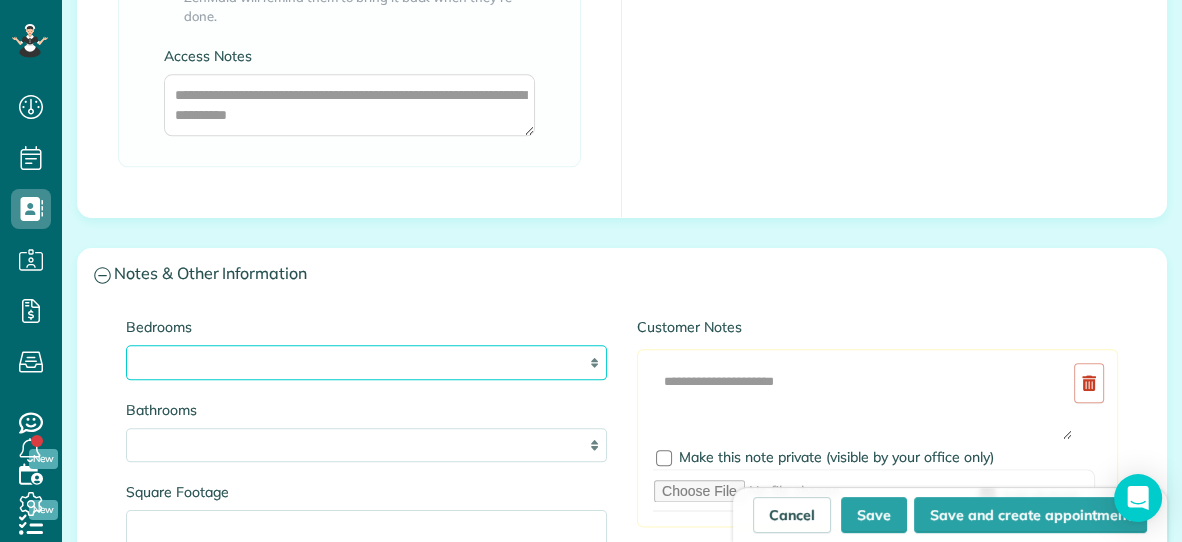 select on "*" 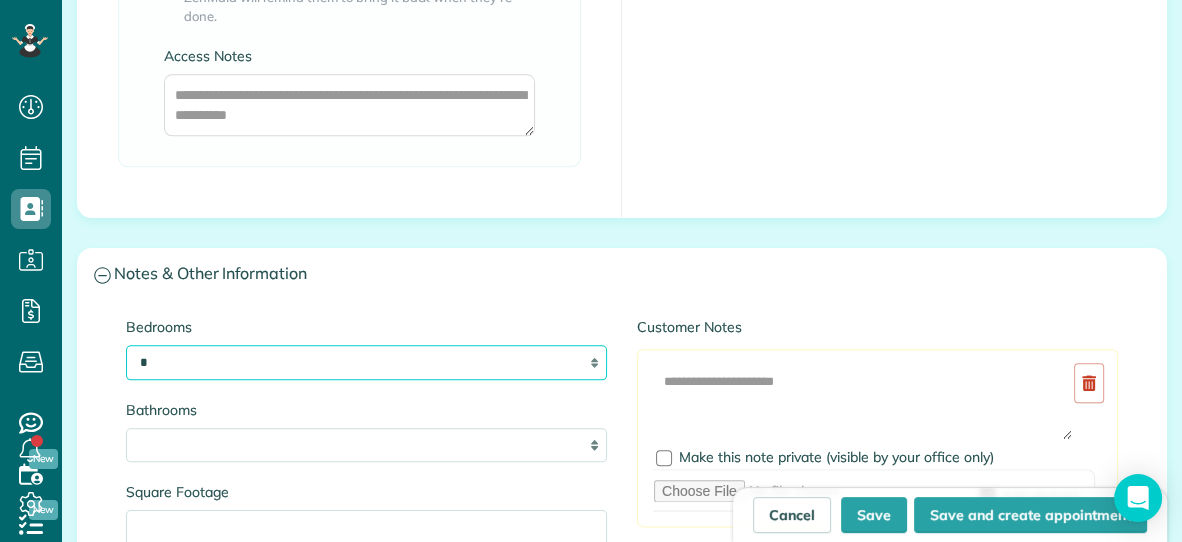click on "*
*
*
*
**" at bounding box center (366, 362) 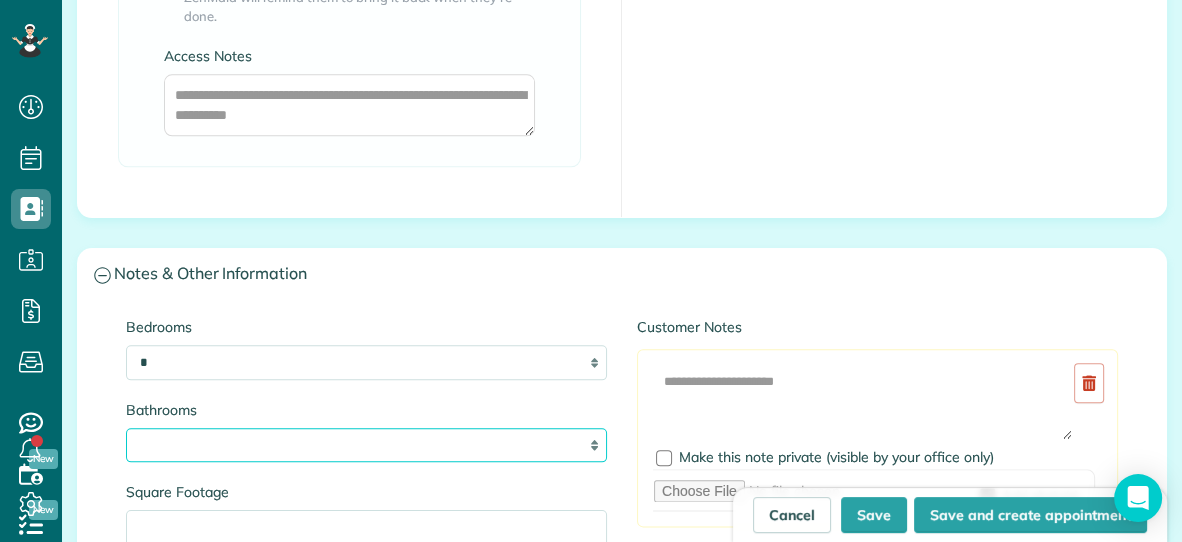 click on "*
***
*
***
*
***
*
***
**" at bounding box center [366, 445] 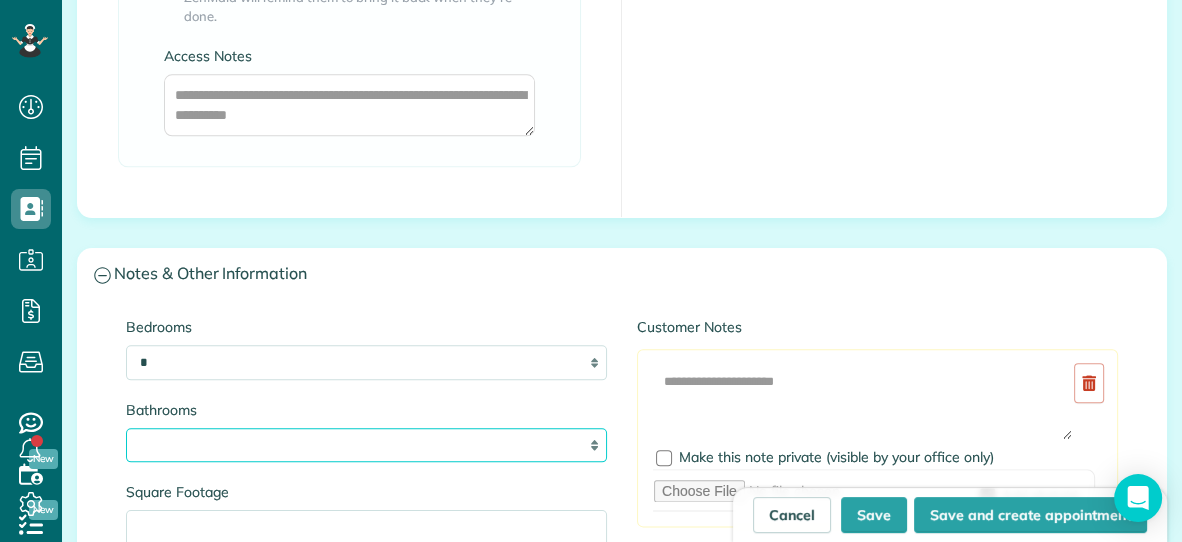 select on "*" 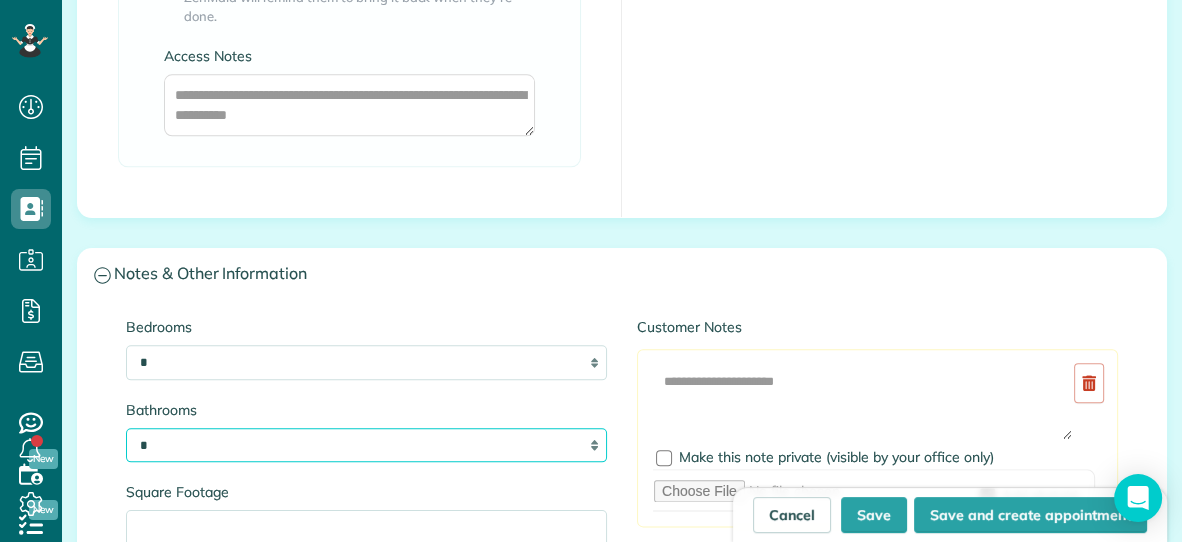 click on "*
***
*
***
*
***
*
***
**" at bounding box center (366, 445) 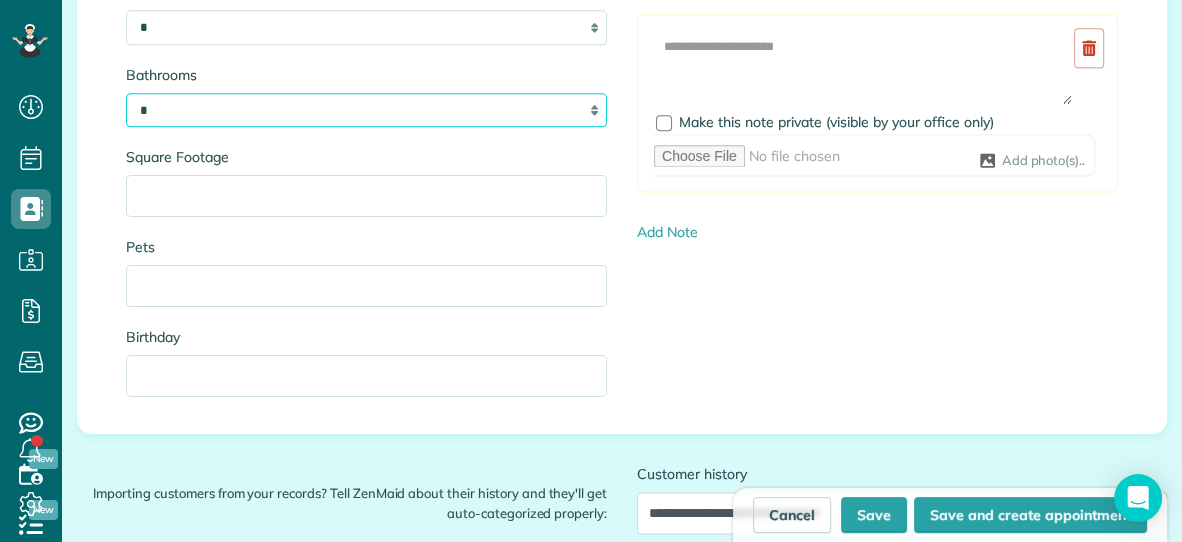 scroll, scrollTop: 2282, scrollLeft: 0, axis: vertical 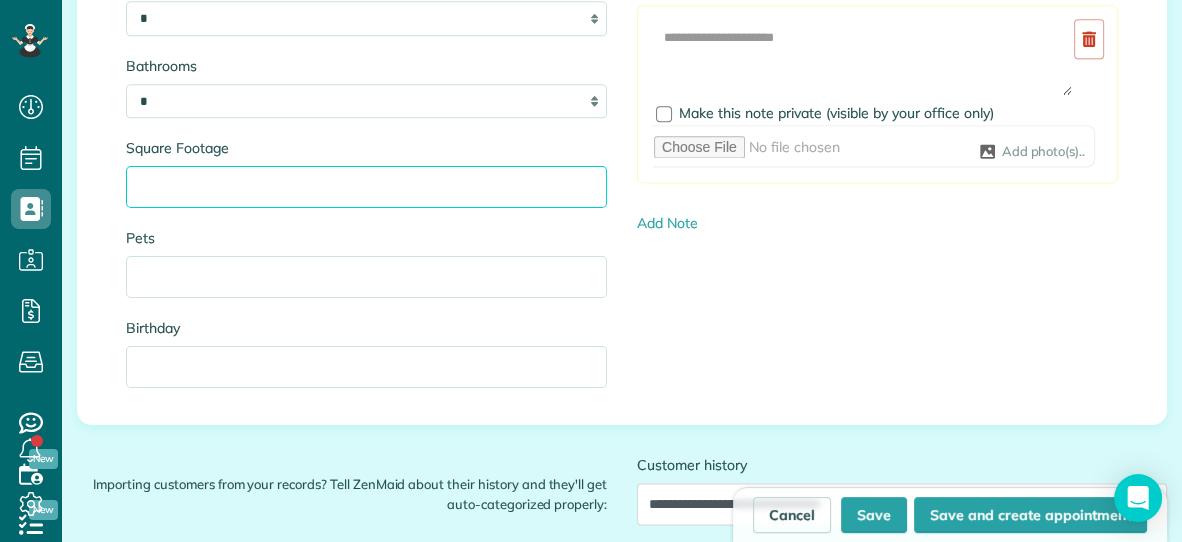 click on "Square Footage" at bounding box center (366, 187) 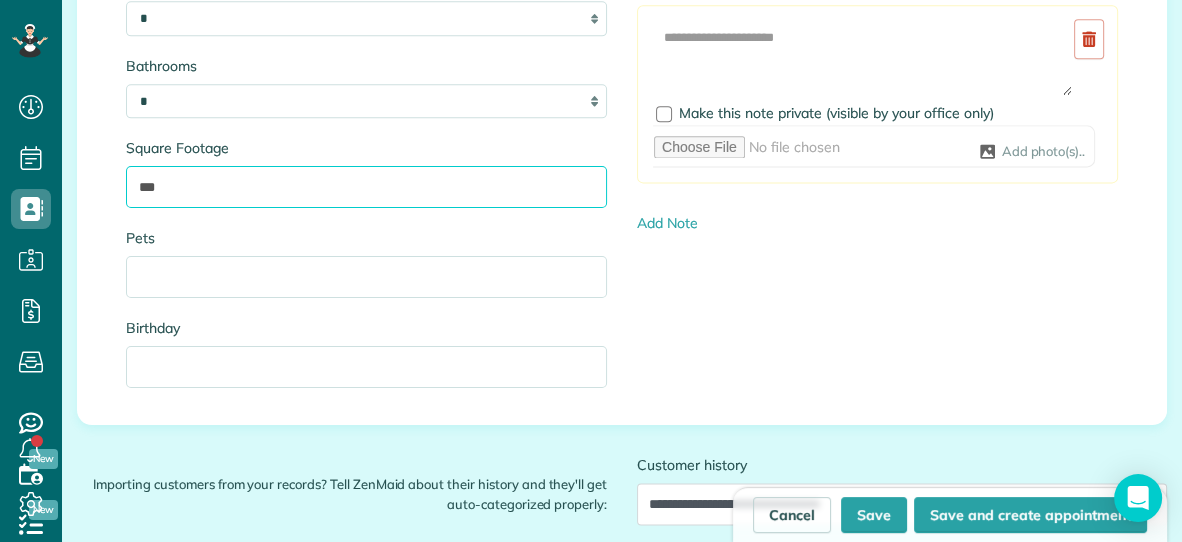type on "***" 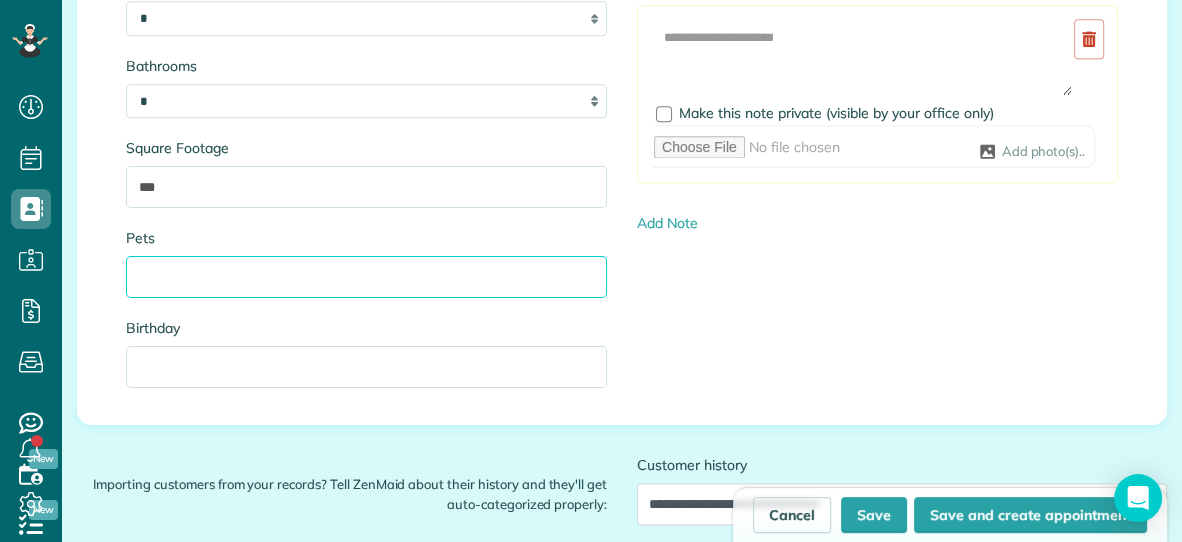 click on "Pets" at bounding box center (366, 277) 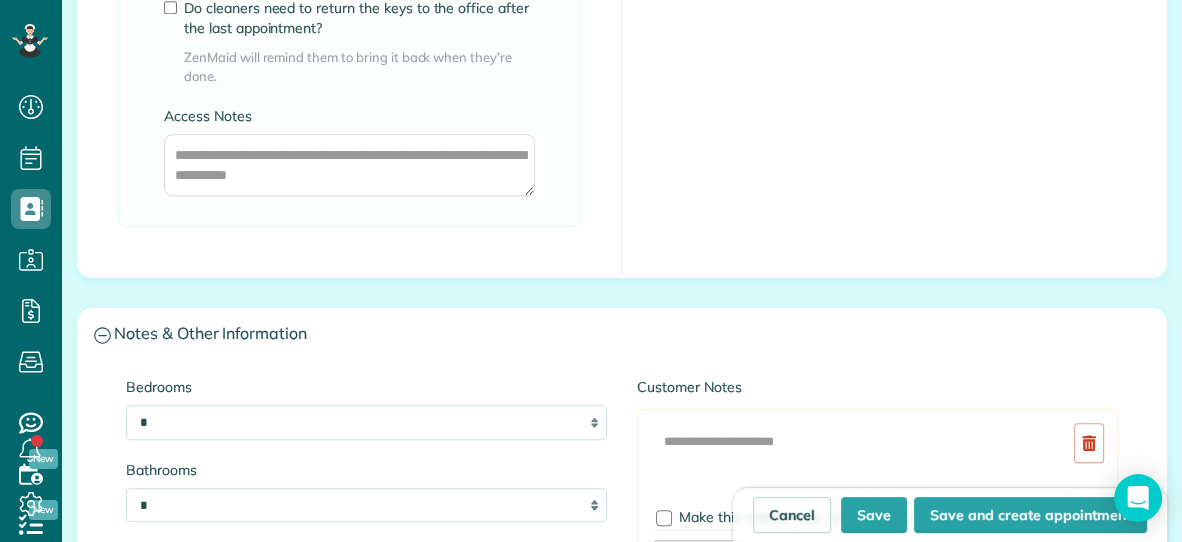 scroll, scrollTop: 1883, scrollLeft: 0, axis: vertical 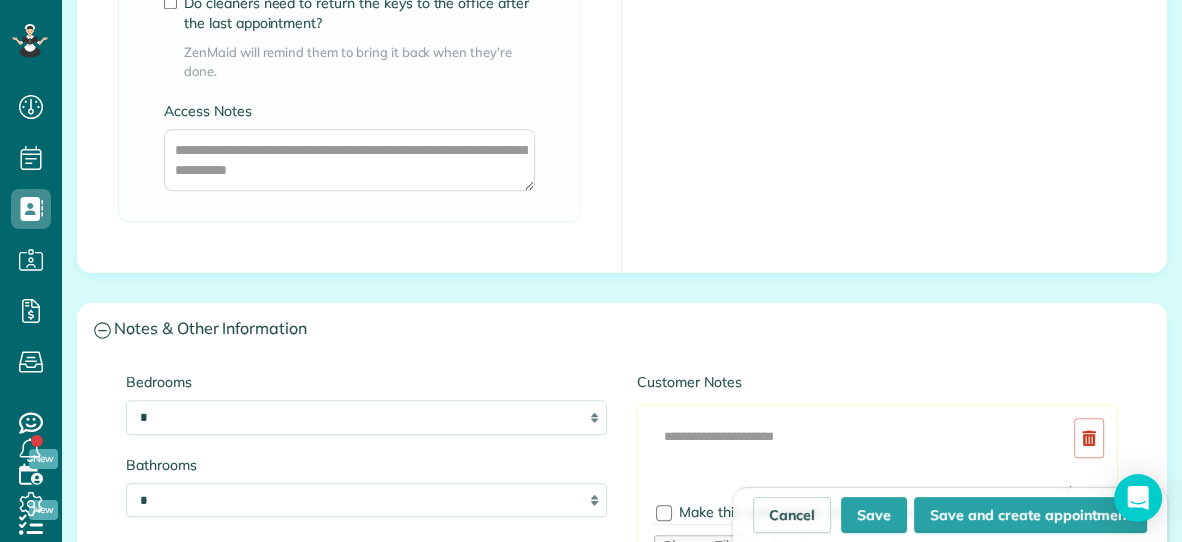 type on "*" 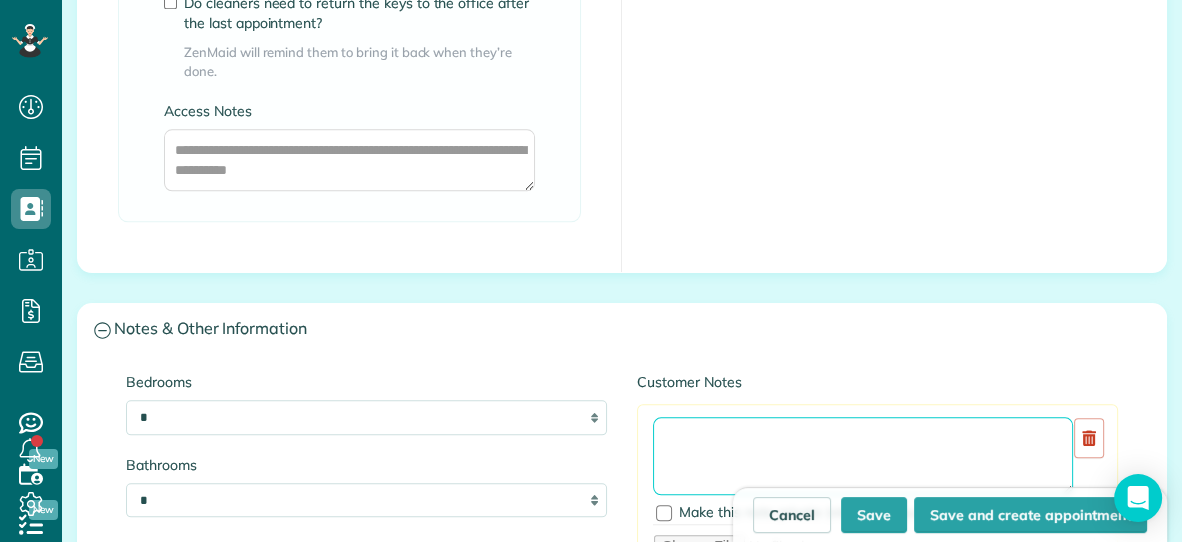 click at bounding box center (863, 456) 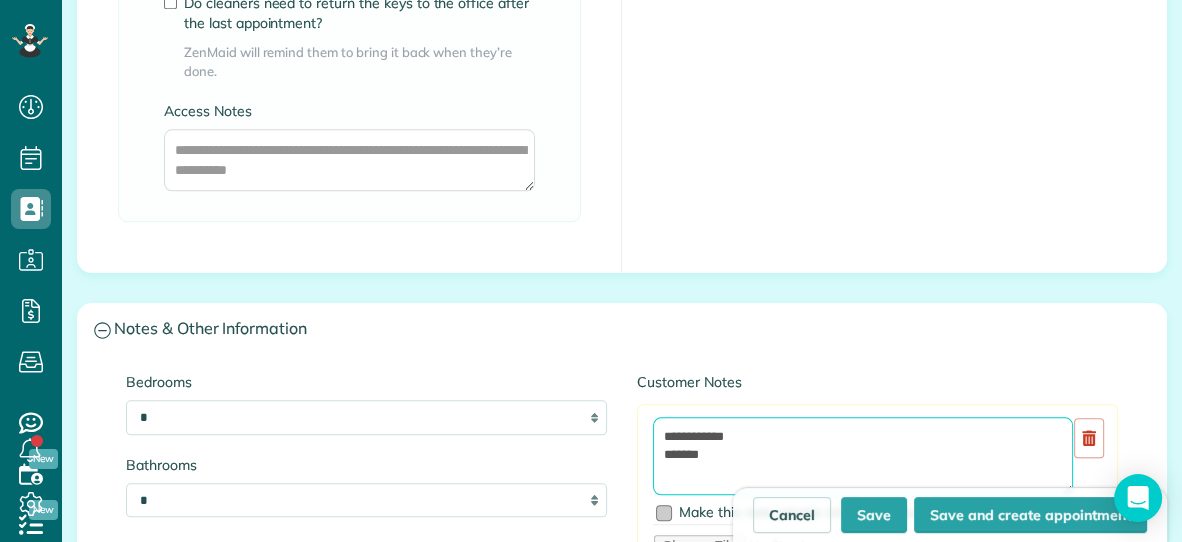 type on "**********" 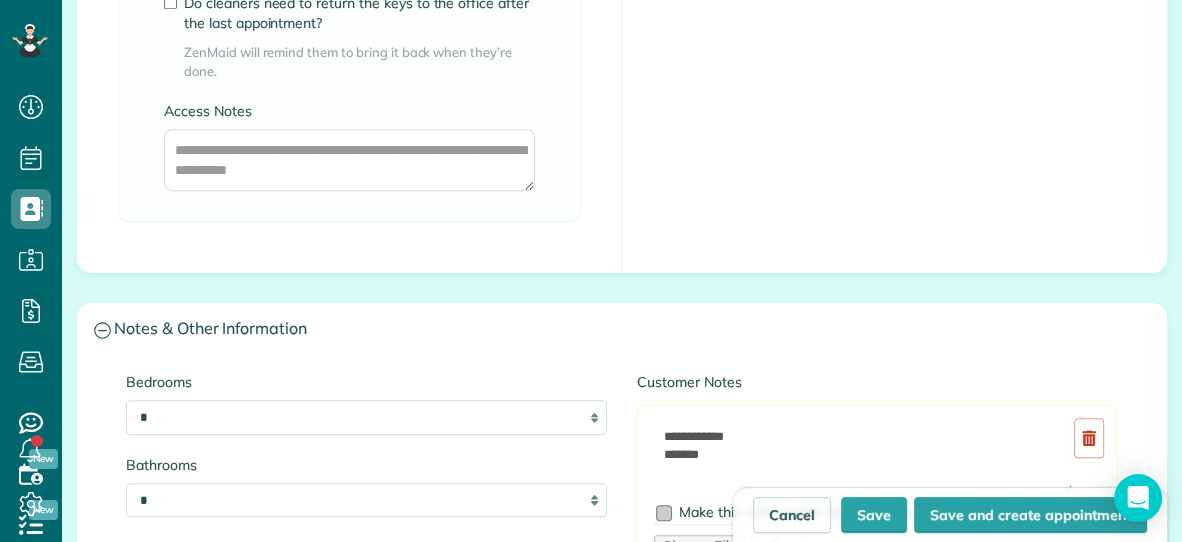 click at bounding box center [664, 513] 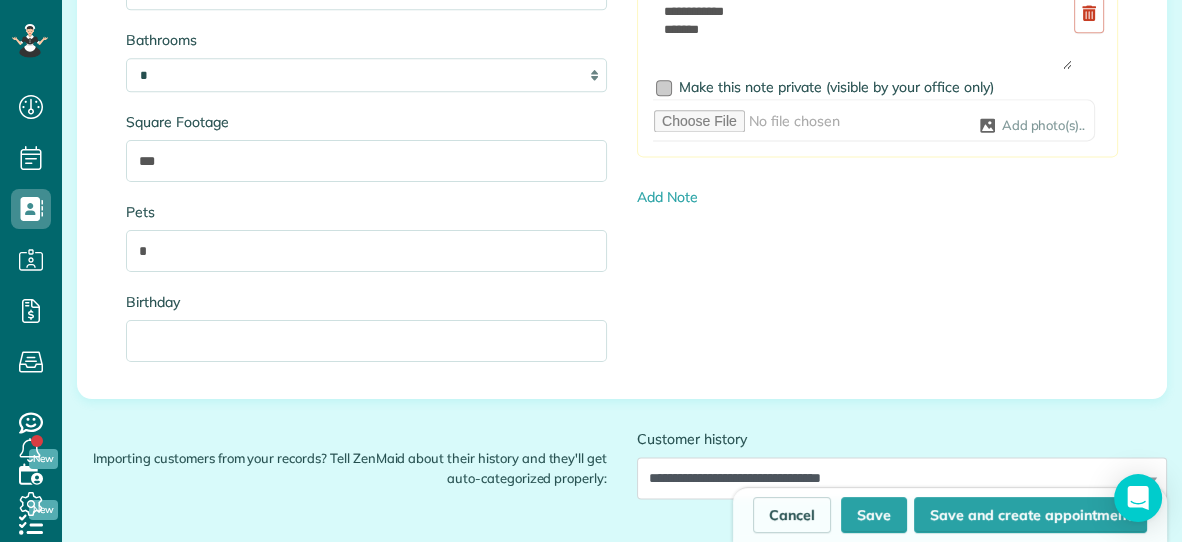 scroll, scrollTop: 2347, scrollLeft: 0, axis: vertical 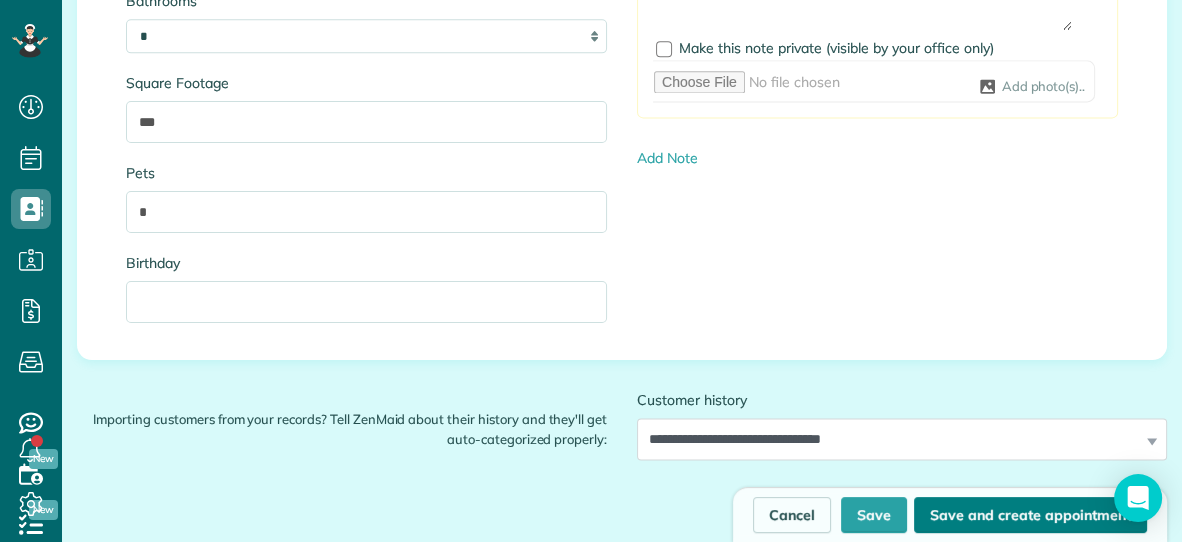 click on "Save and create appointment" at bounding box center [1030, 515] 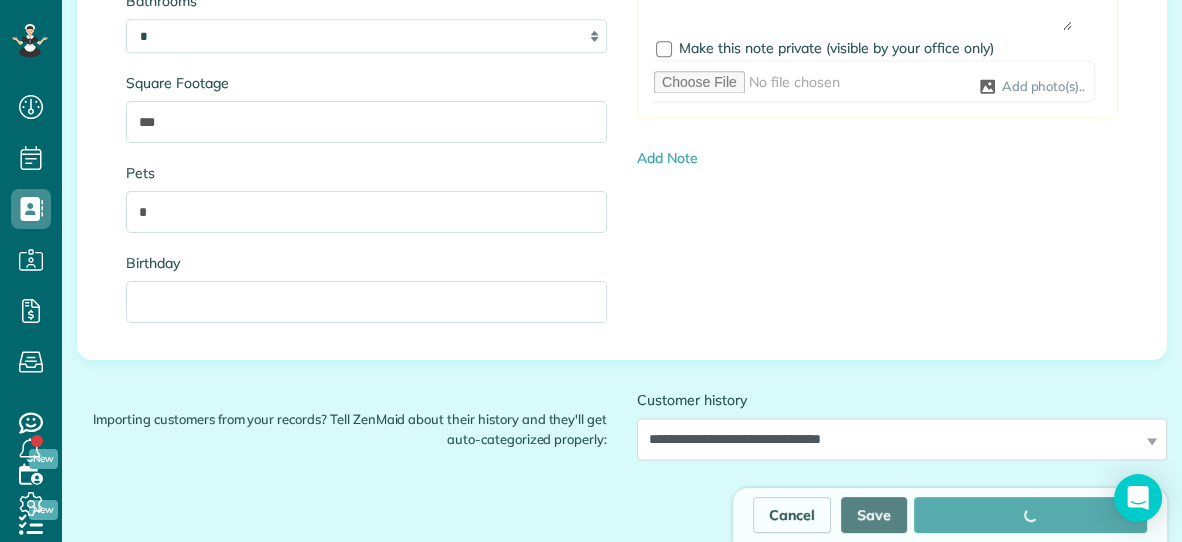 type on "**********" 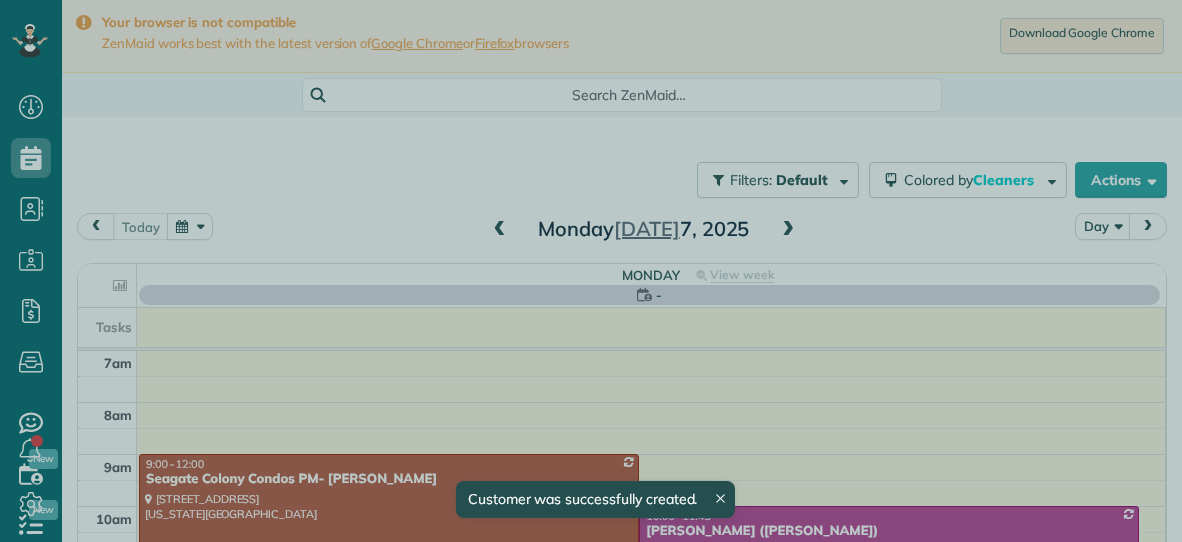 scroll, scrollTop: 0, scrollLeft: 0, axis: both 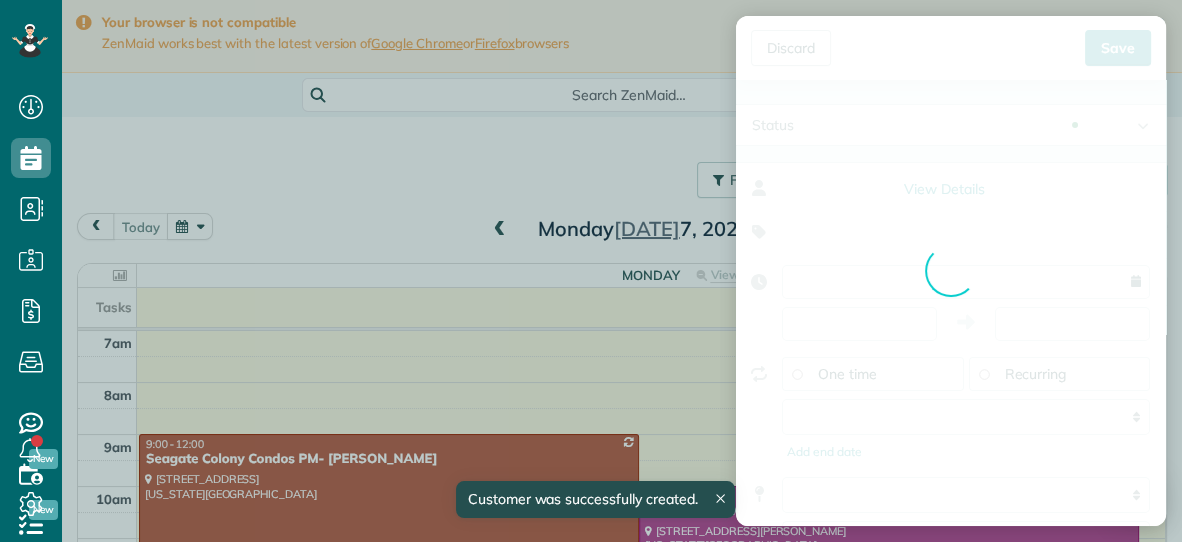 type on "**********" 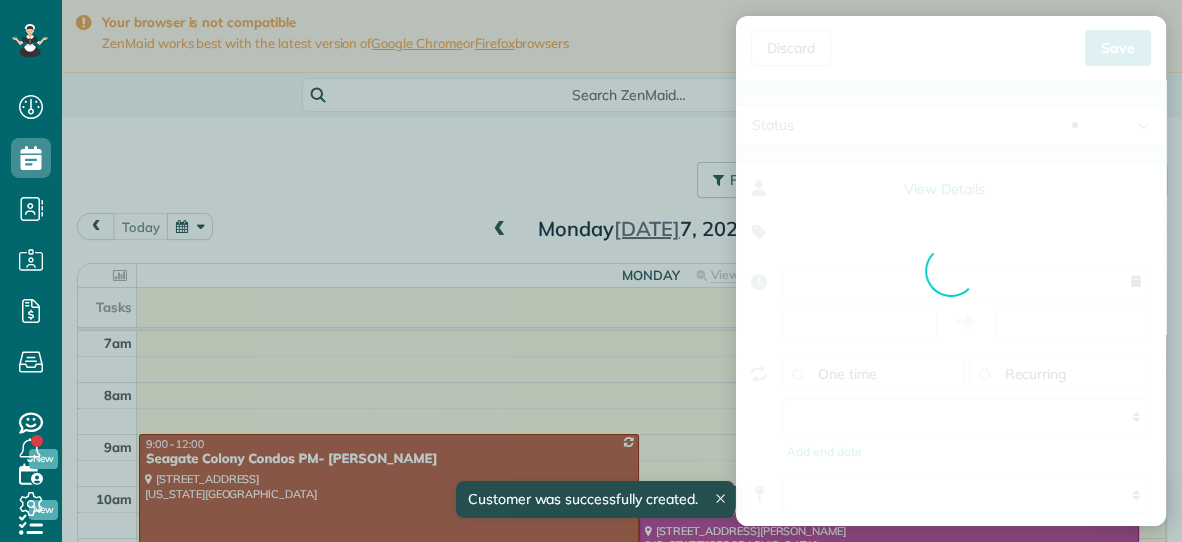 type on "*****" 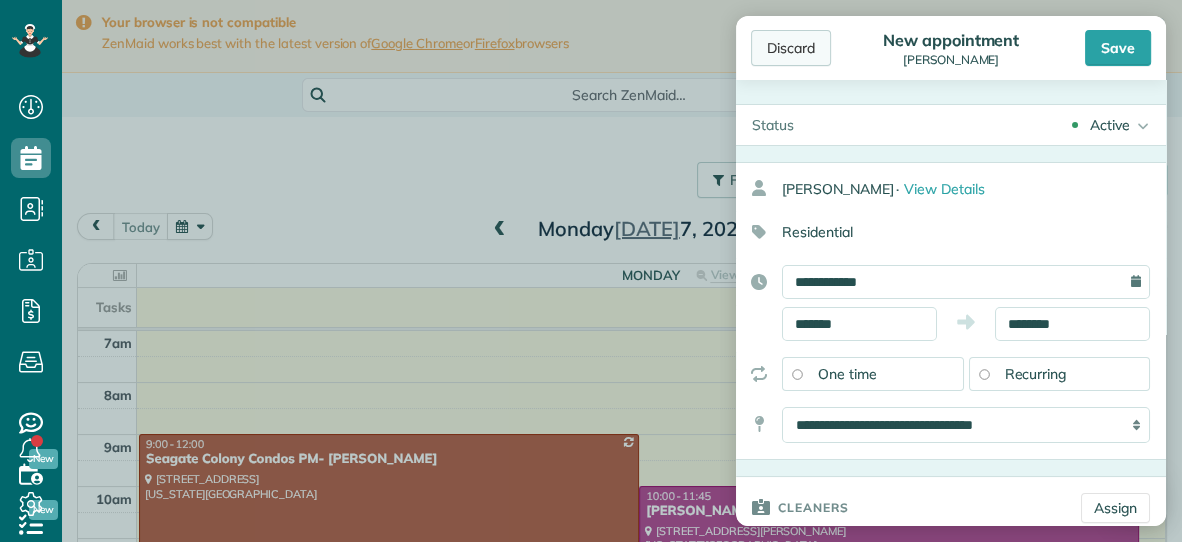 click on "Discard" at bounding box center [791, 48] 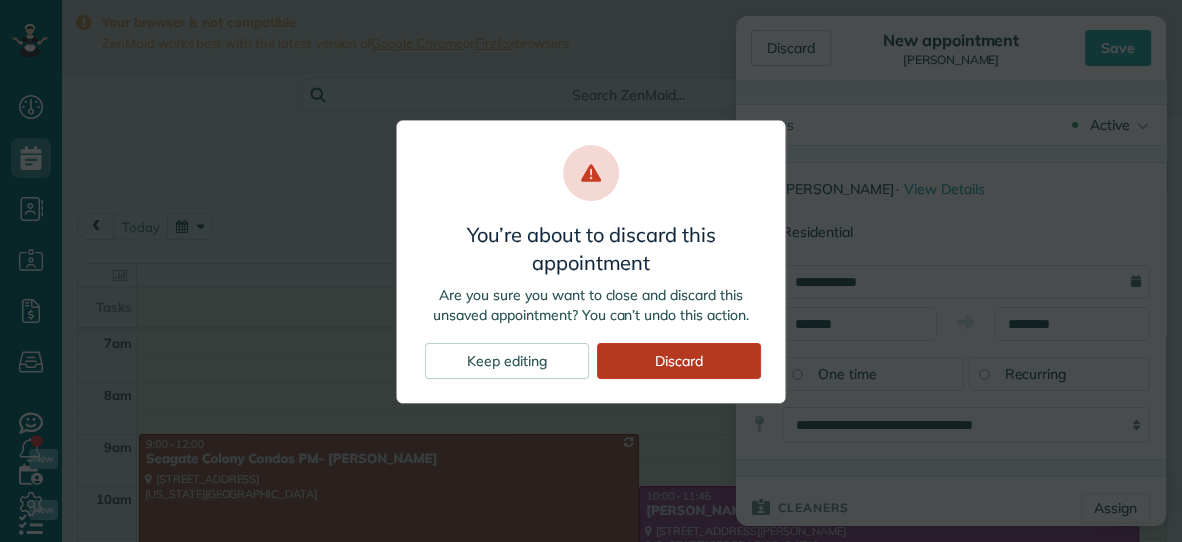 click on "Discard" at bounding box center (679, 361) 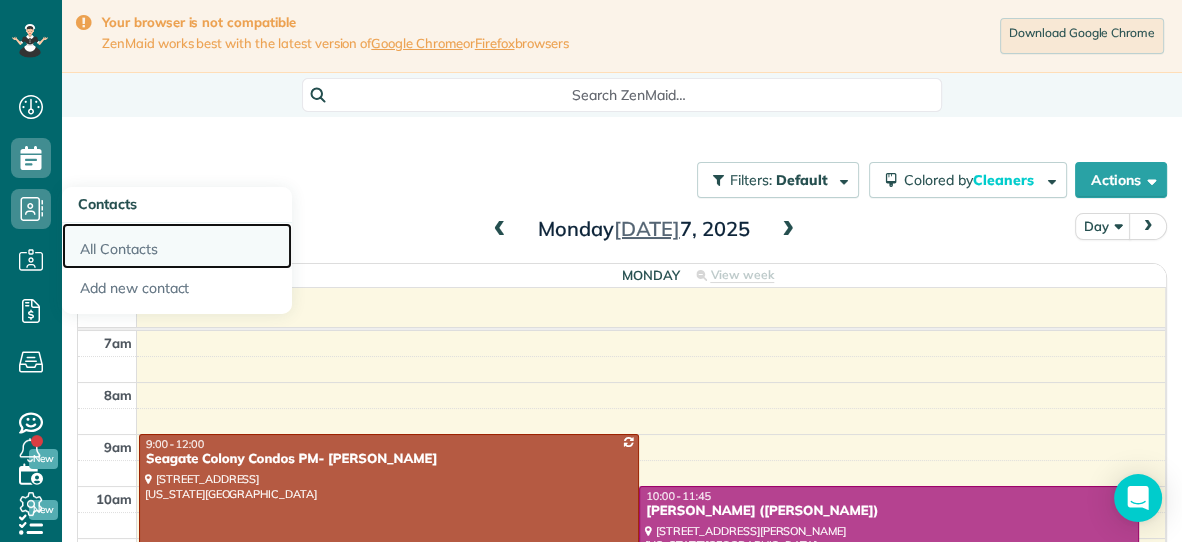 click on "All Contacts" at bounding box center [177, 246] 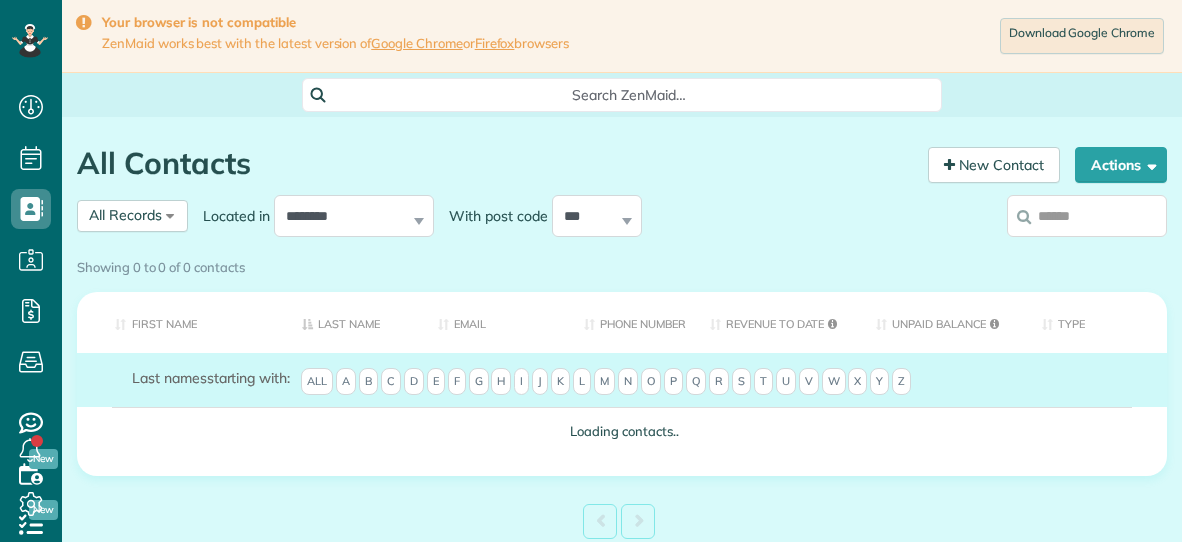 scroll, scrollTop: 0, scrollLeft: 0, axis: both 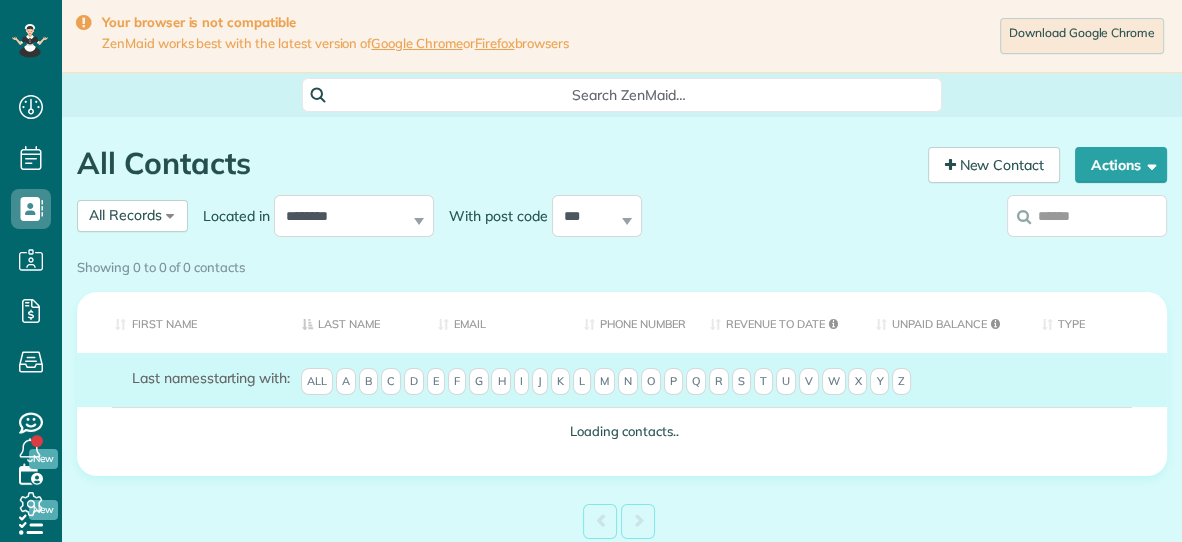 click on "Showing 0 to 0 of 0 contacts" at bounding box center [622, 263] 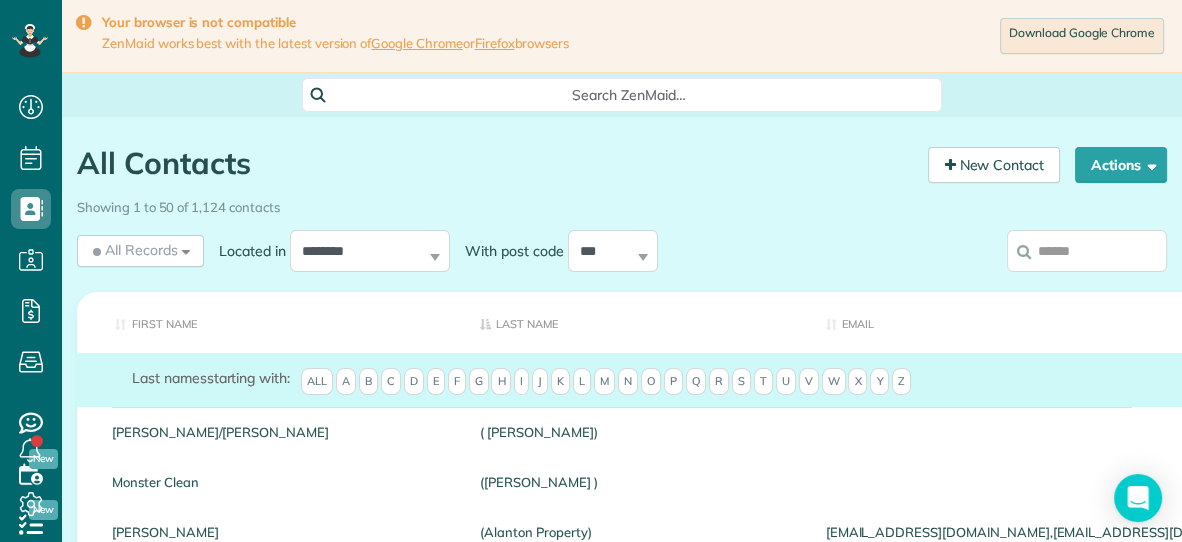 click at bounding box center [1087, 251] 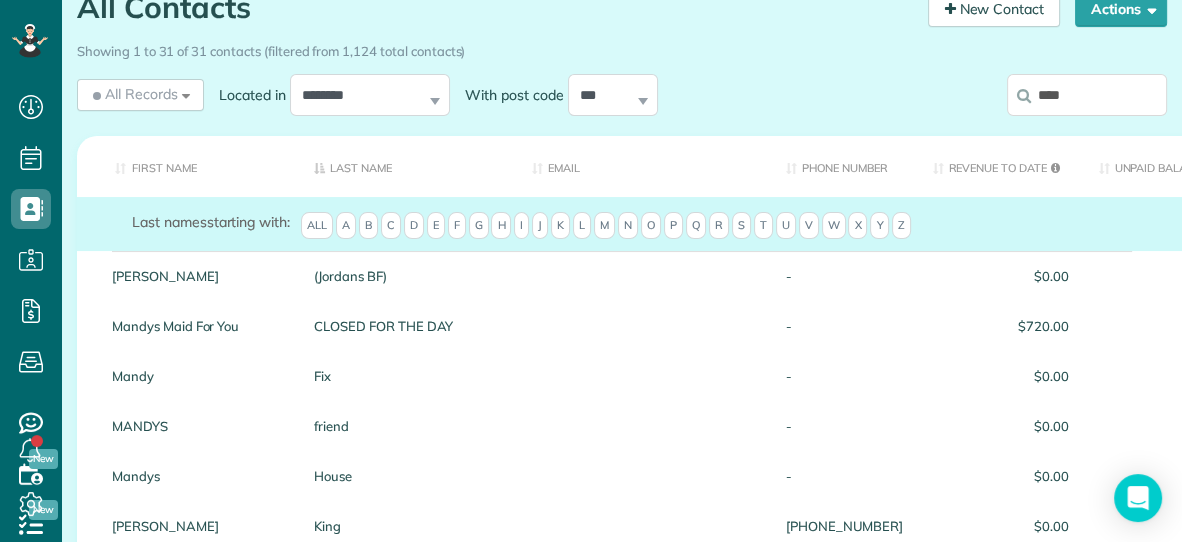 scroll, scrollTop: 0, scrollLeft: 0, axis: both 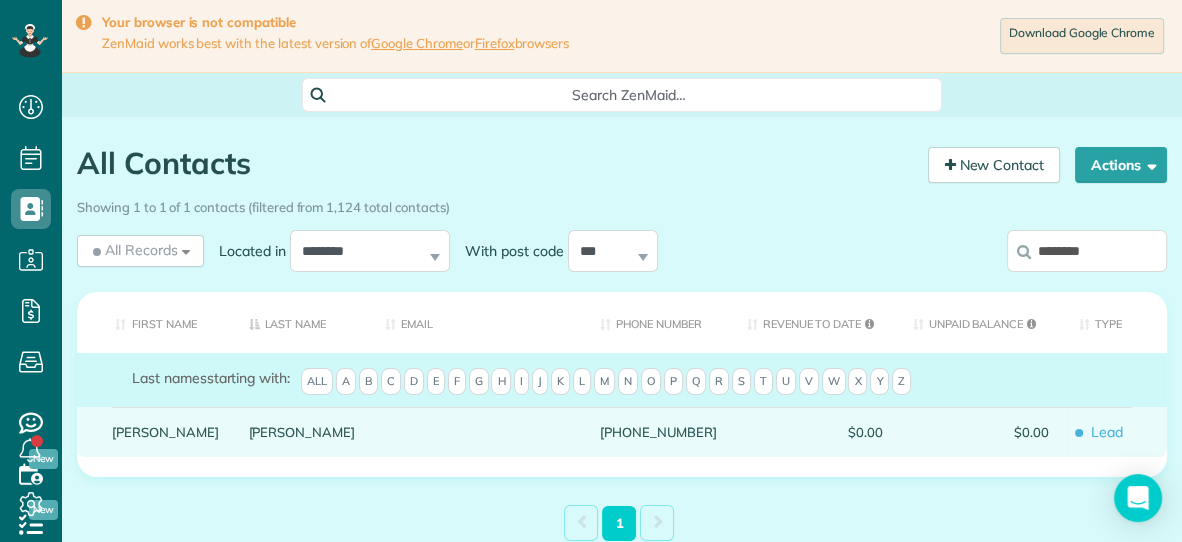 type on "********" 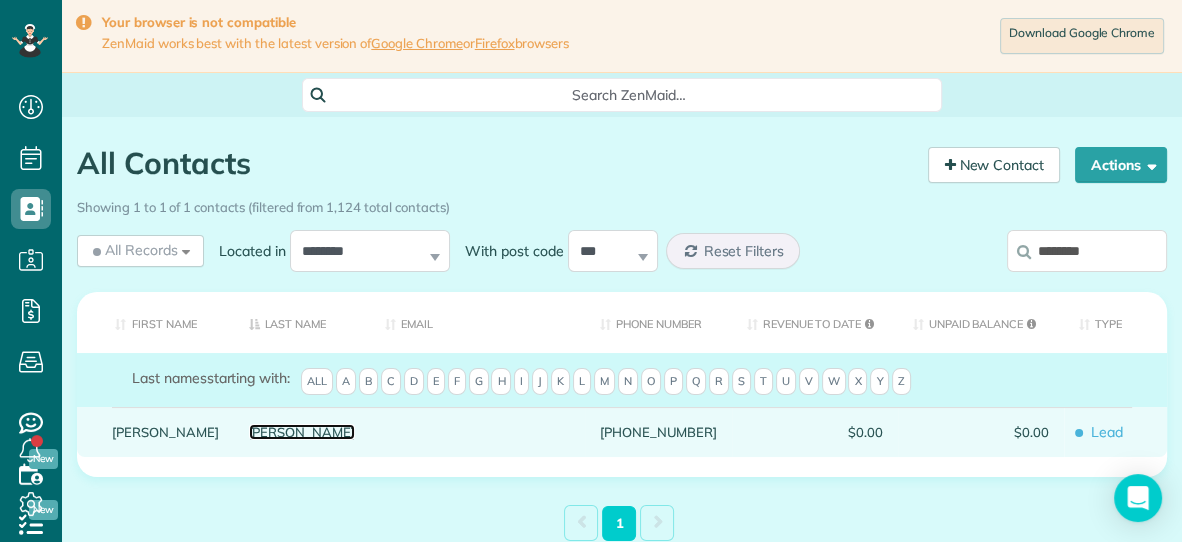 click on "Webster" at bounding box center [302, 432] 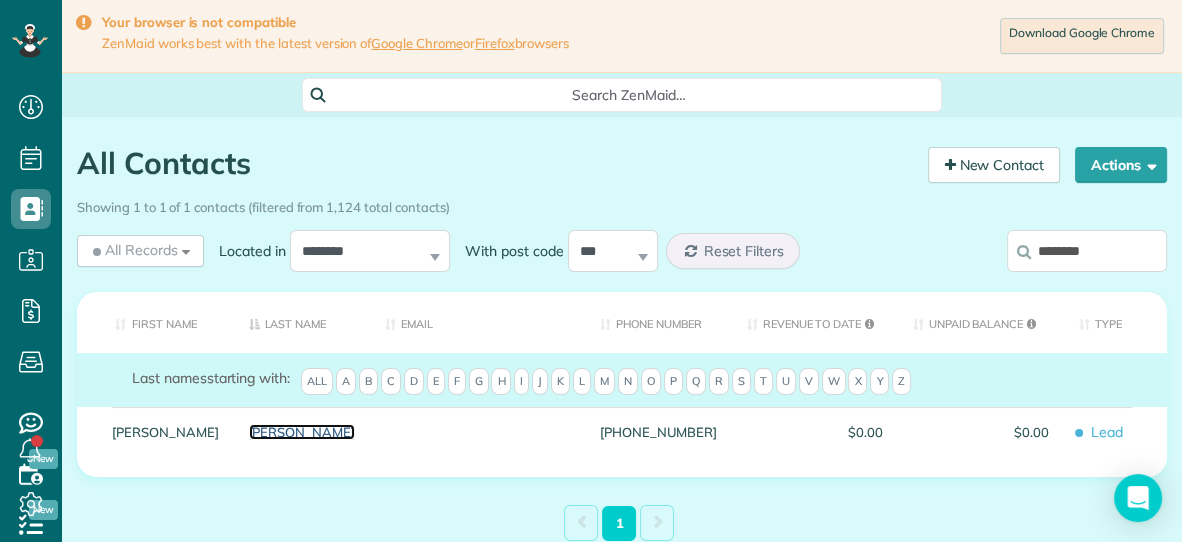 click on "Webster" at bounding box center [302, 432] 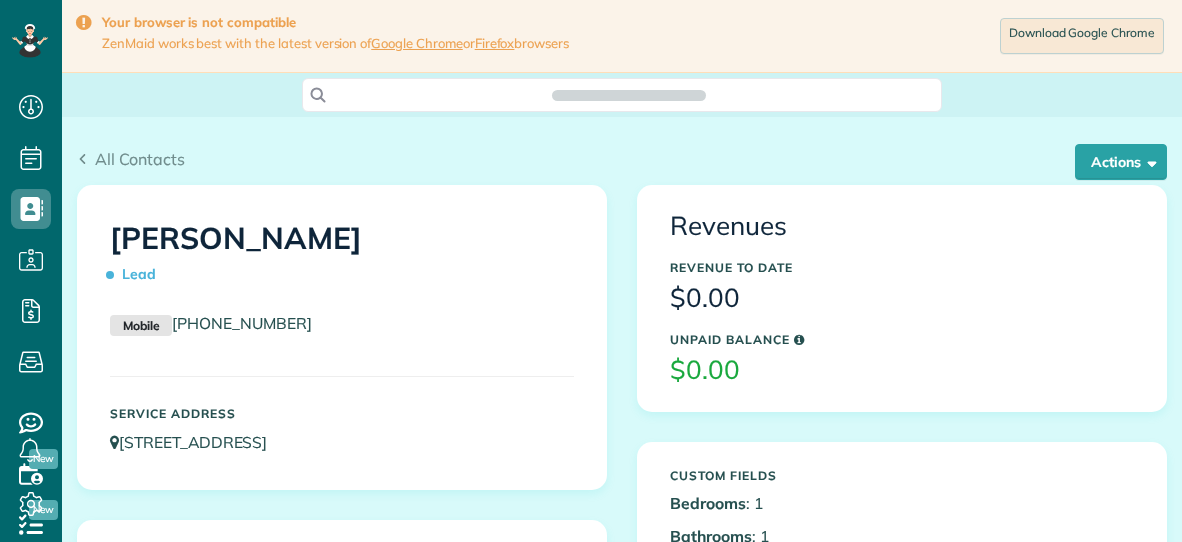 scroll, scrollTop: 0, scrollLeft: 0, axis: both 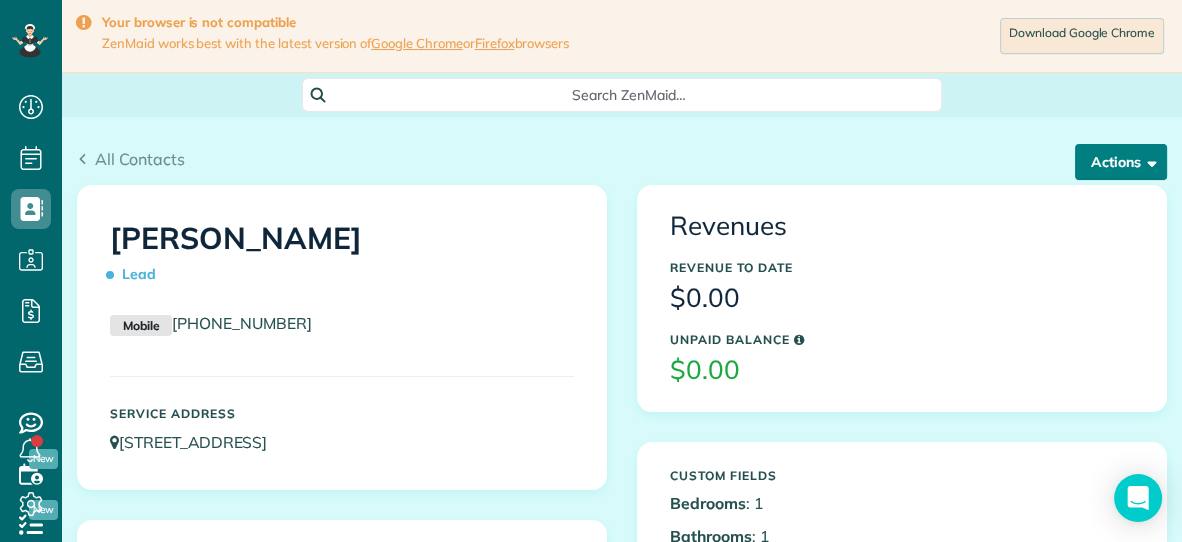 click on "Actions" at bounding box center [1121, 162] 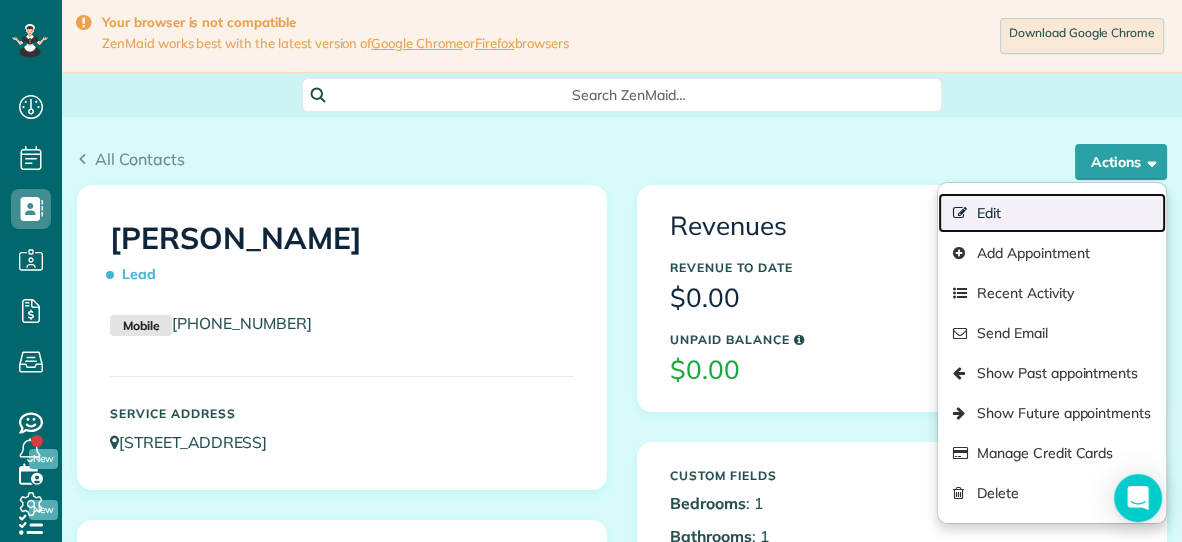 click on "Edit" at bounding box center [1052, 213] 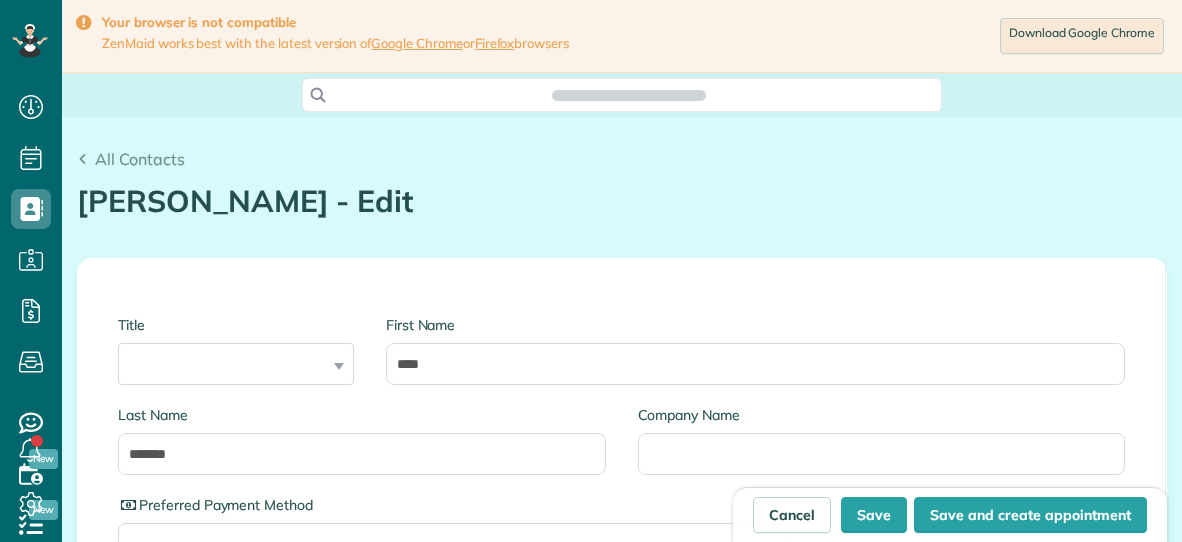 type on "**********" 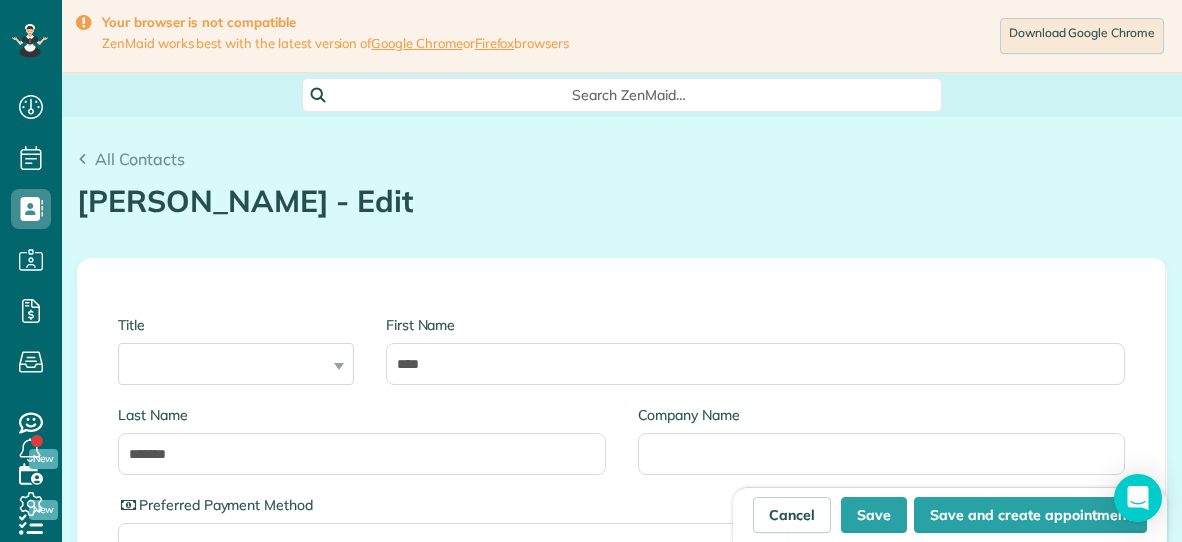 scroll, scrollTop: 0, scrollLeft: 0, axis: both 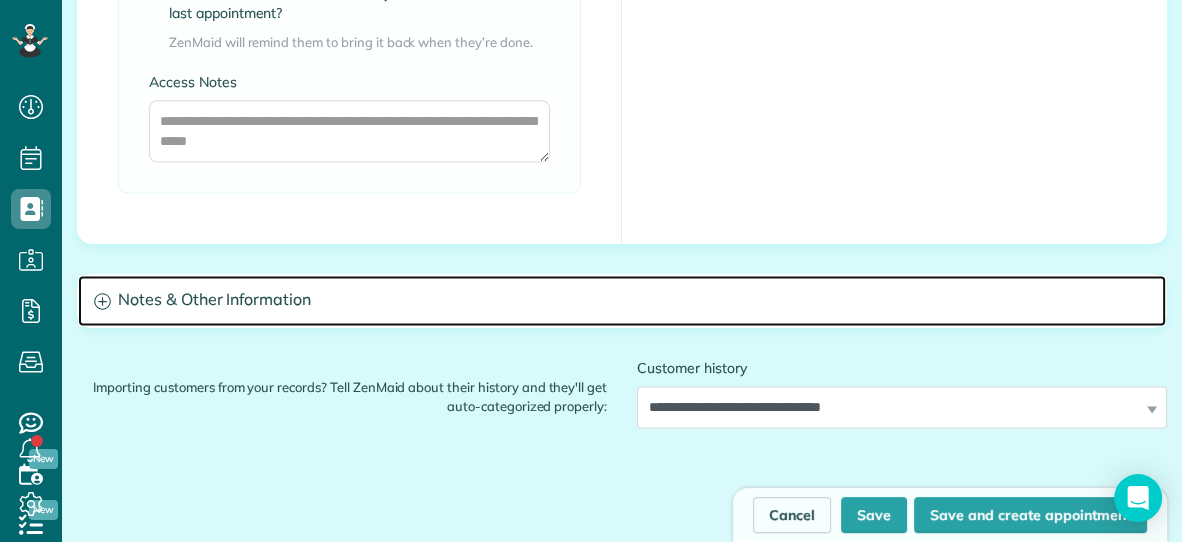 click on "Notes & Other Information" at bounding box center [622, 300] 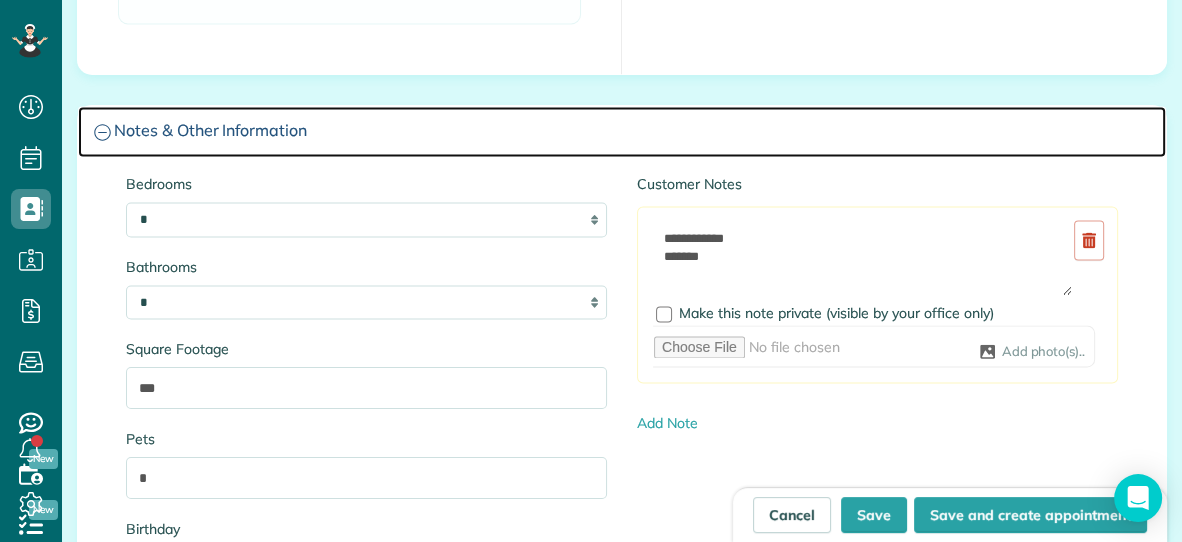 scroll, scrollTop: 2482, scrollLeft: 0, axis: vertical 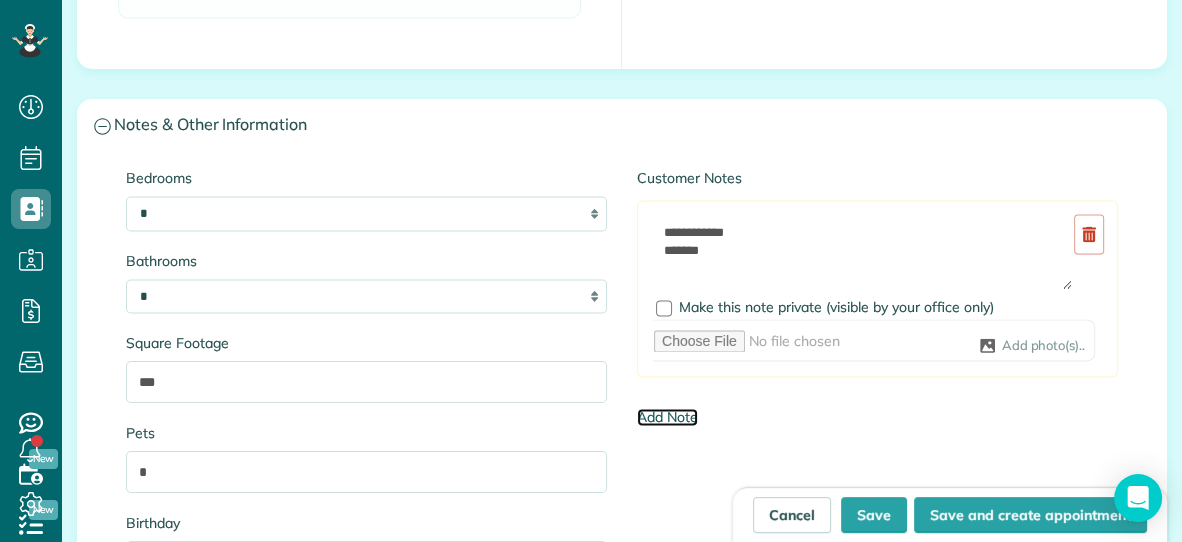click on "Add Note" at bounding box center [667, 417] 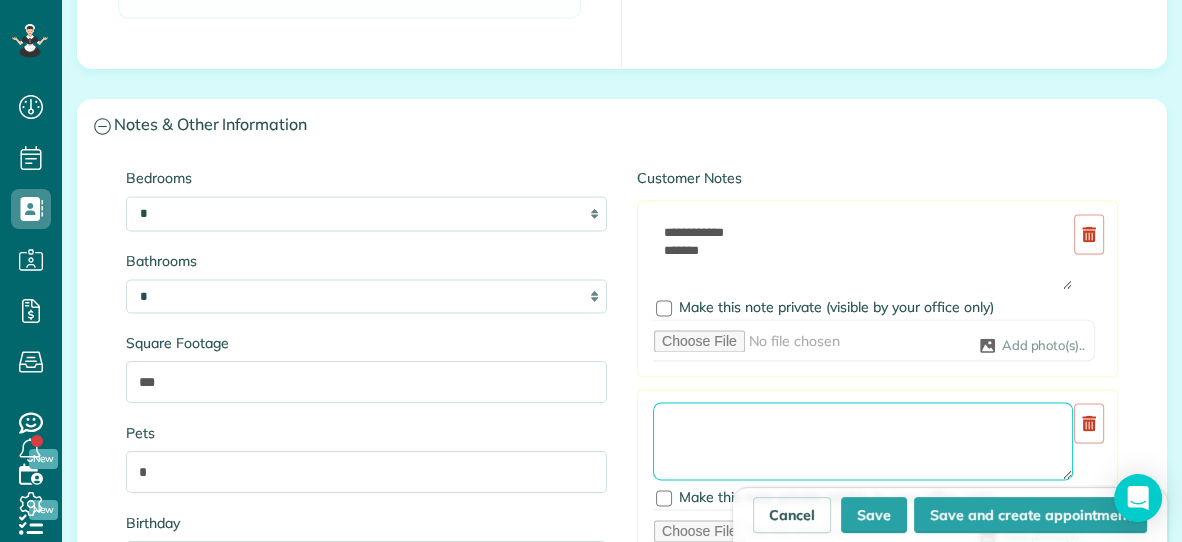click at bounding box center (863, 441) 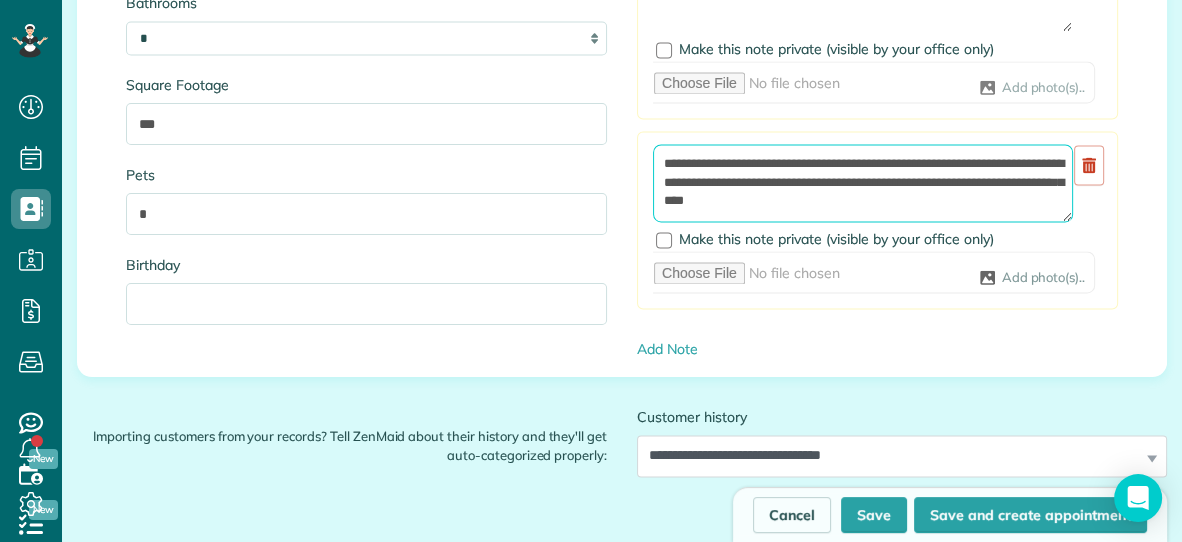 scroll, scrollTop: 2747, scrollLeft: 0, axis: vertical 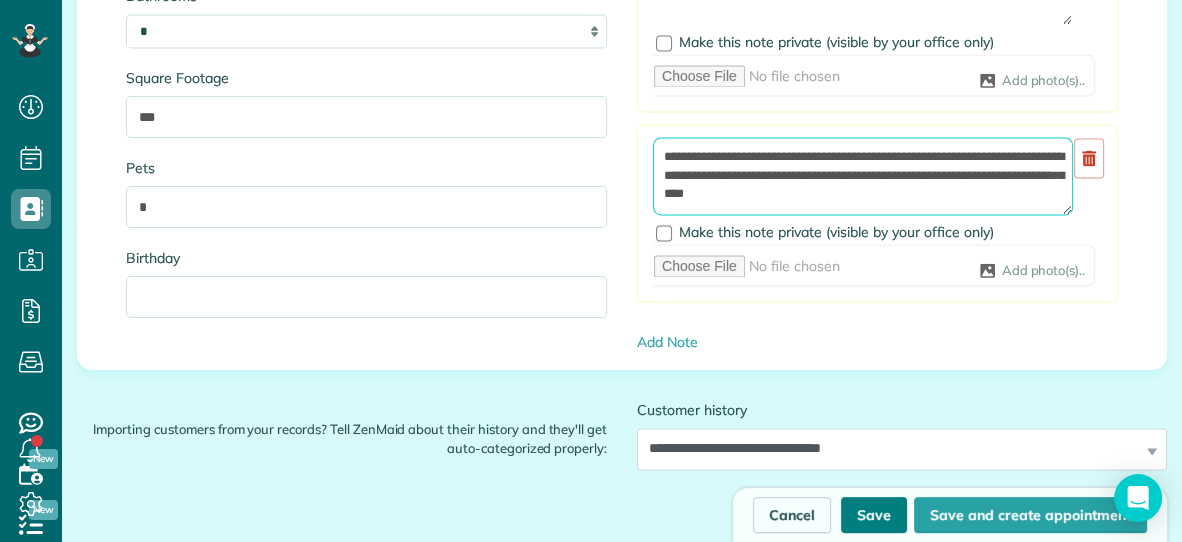 type on "**********" 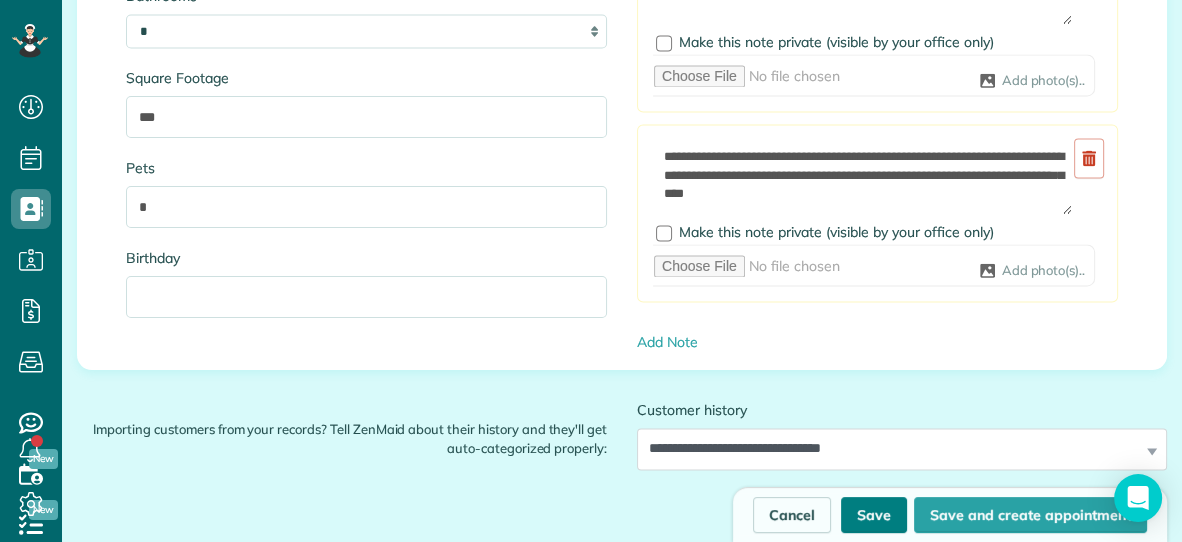 click on "Save" at bounding box center (874, 515) 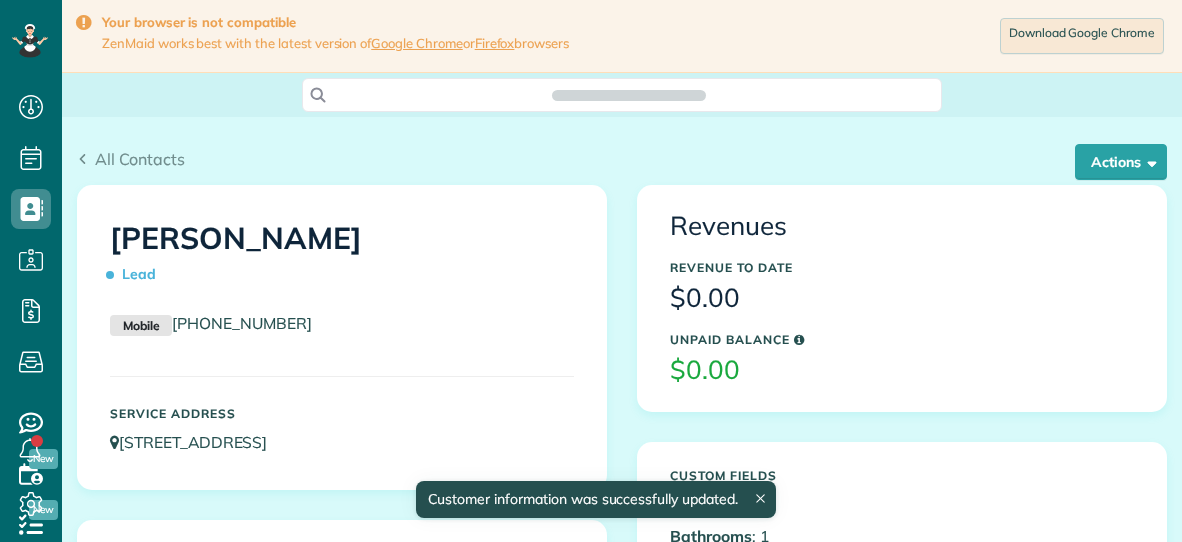 scroll, scrollTop: 0, scrollLeft: 0, axis: both 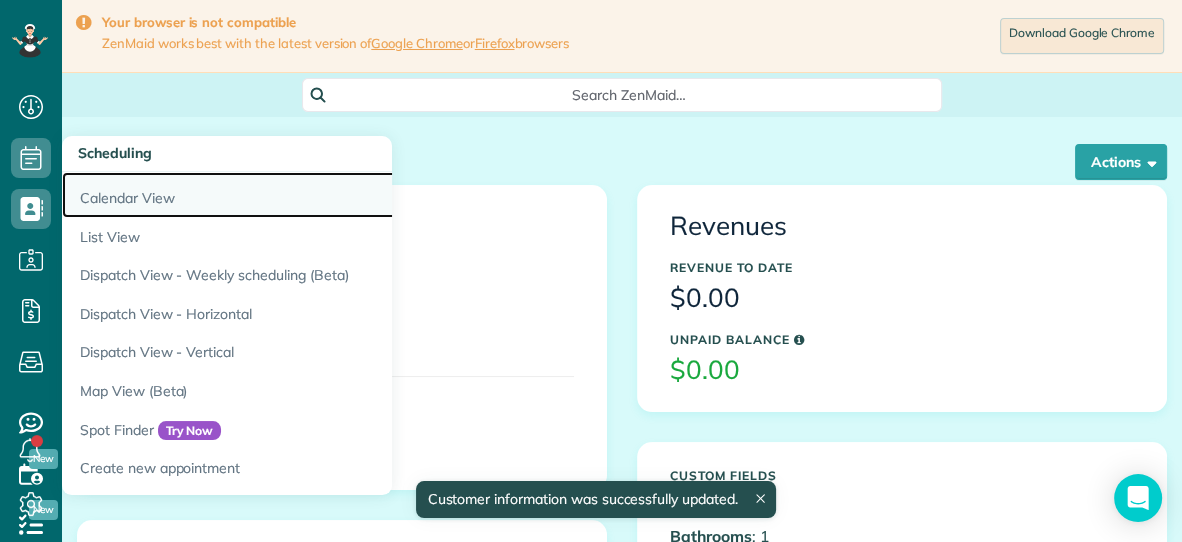 click on "Calendar View" at bounding box center [312, 195] 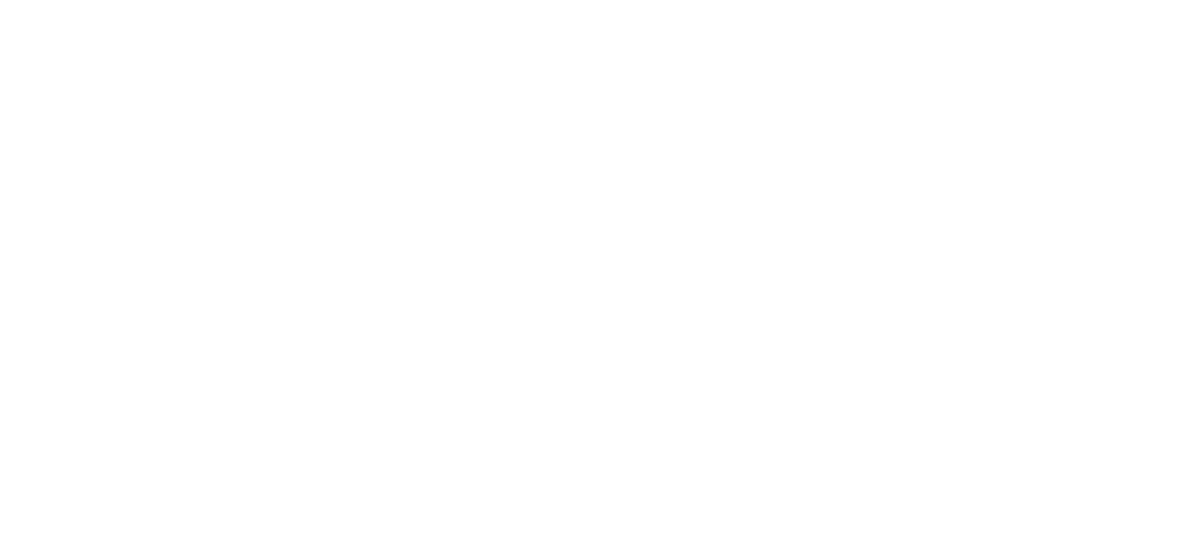 scroll, scrollTop: 0, scrollLeft: 0, axis: both 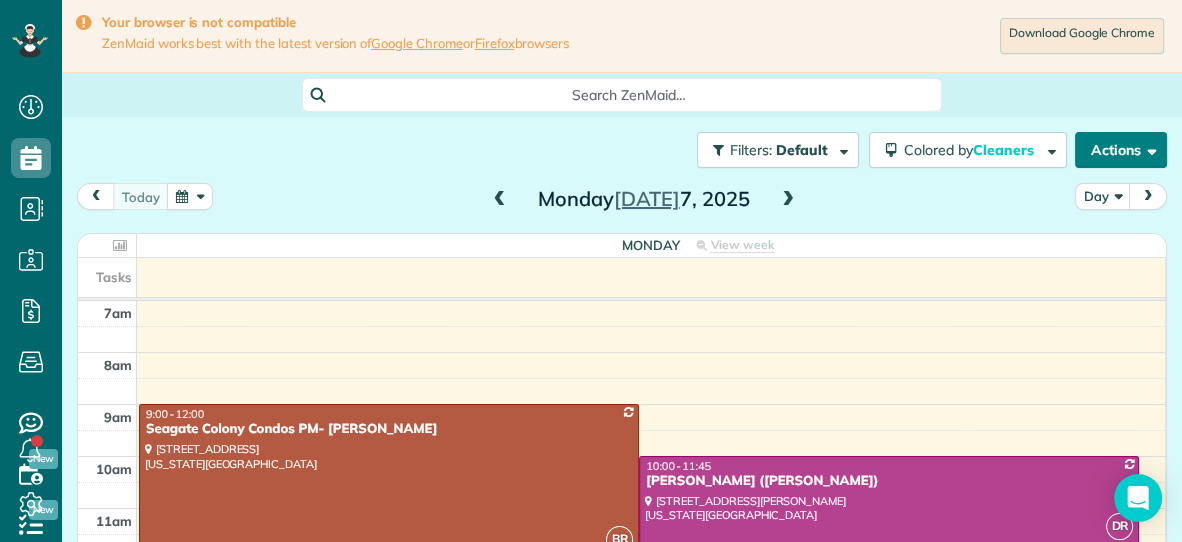 click on "Actions" at bounding box center (1121, 150) 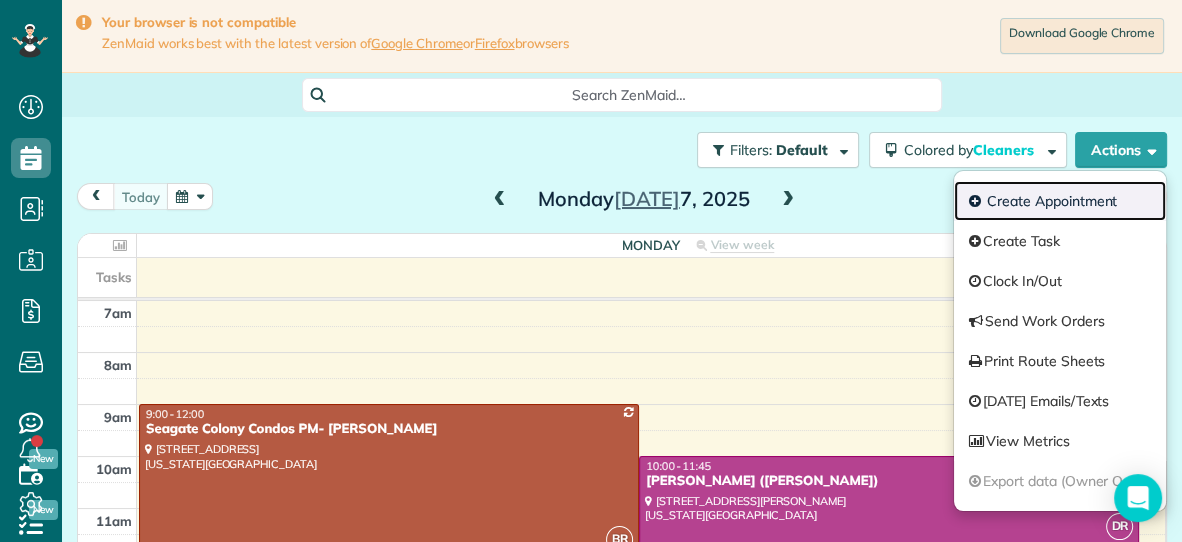click on "Create Appointment" at bounding box center (1060, 201) 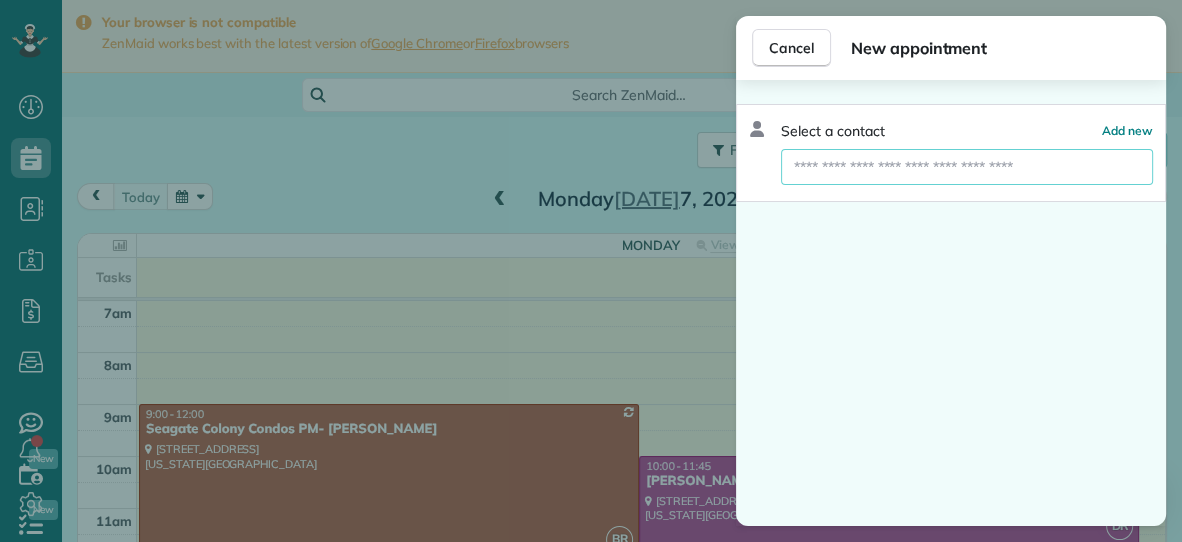 click at bounding box center [967, 167] 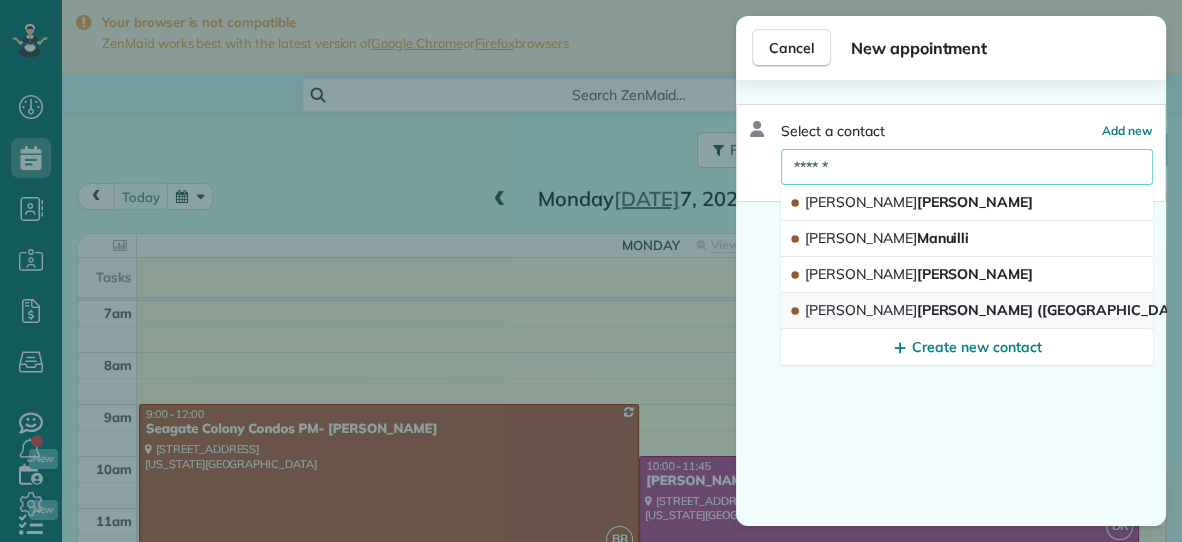 type on "******" 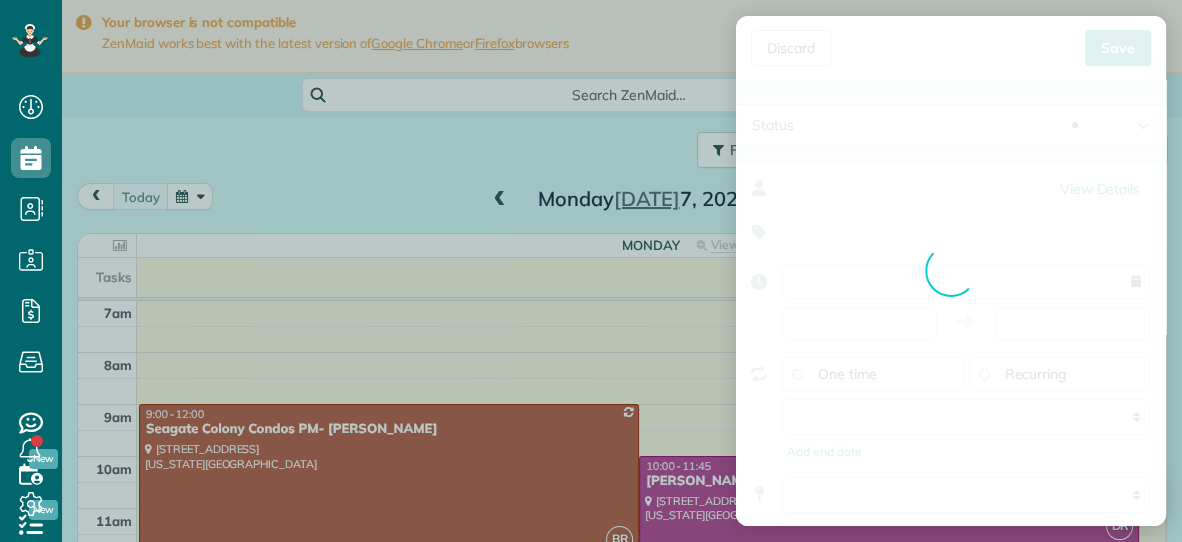 type on "**********" 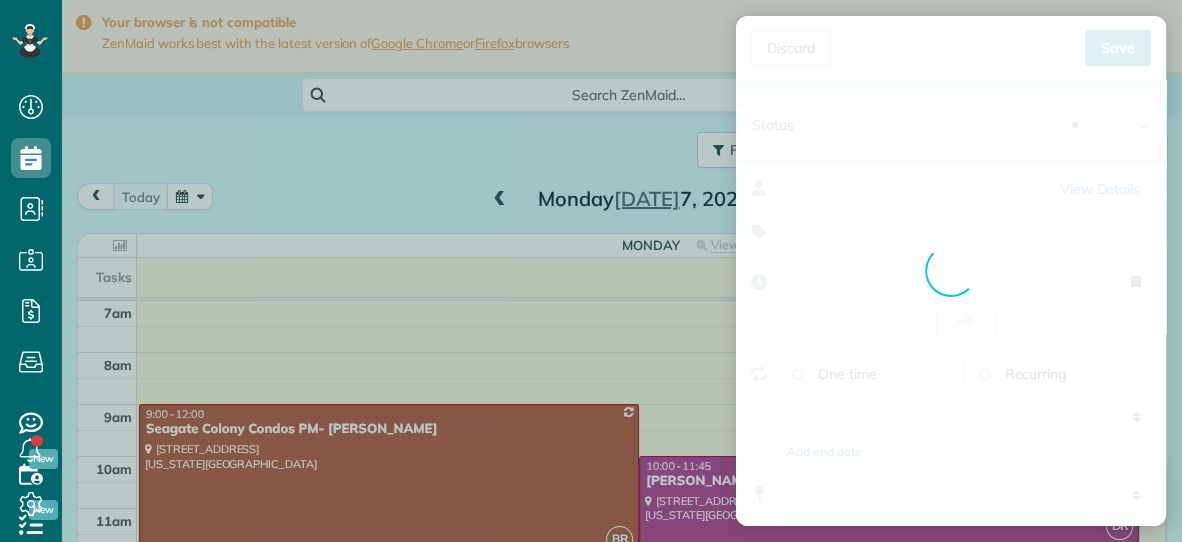 type on "*****" 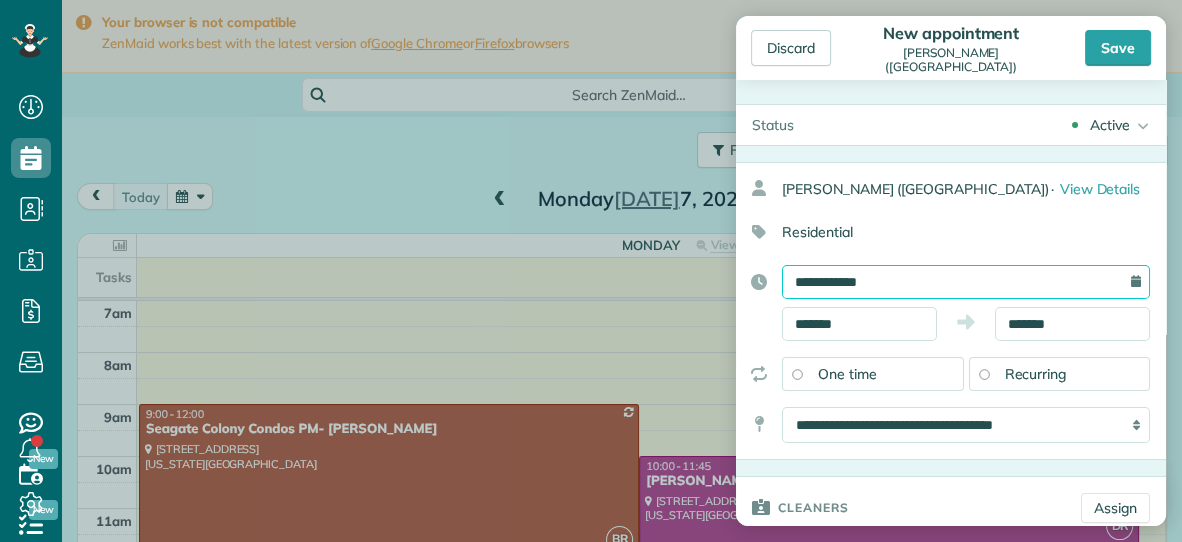click on "**********" at bounding box center (966, 282) 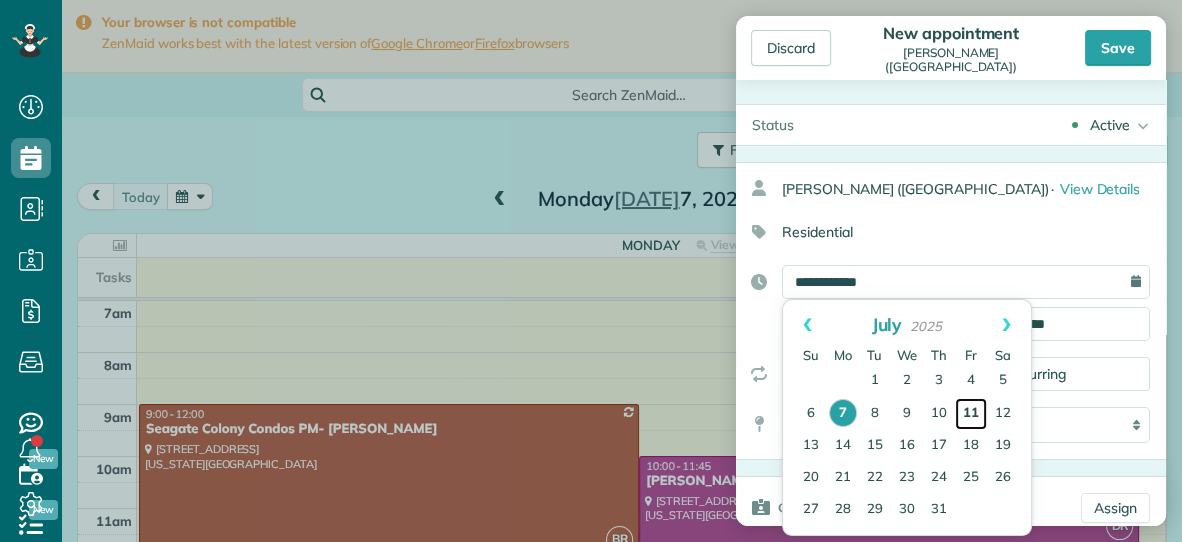 click on "11" at bounding box center (971, 414) 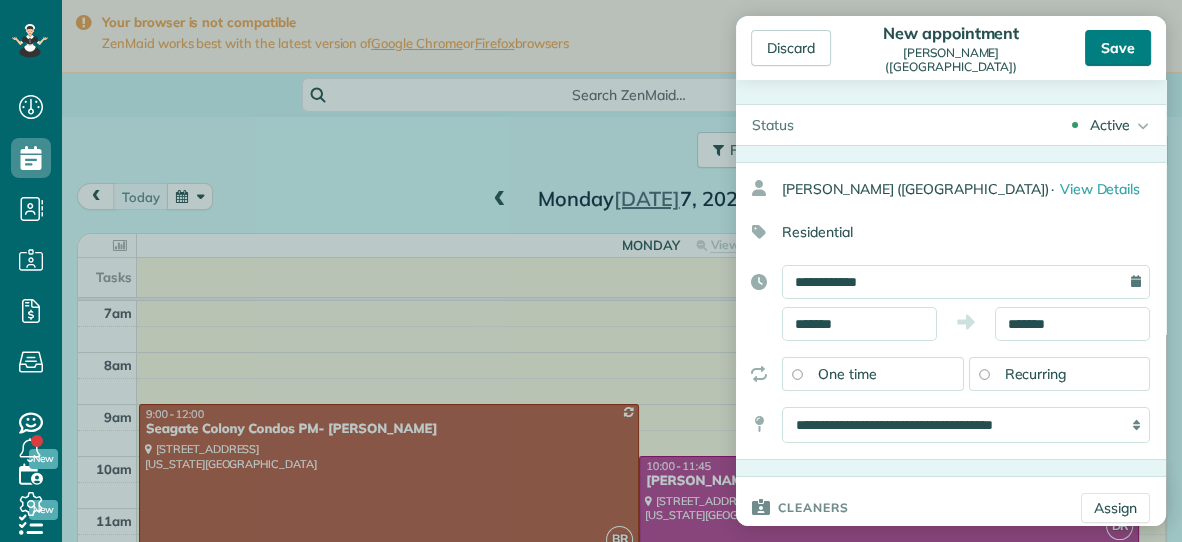 click on "Save" at bounding box center (1118, 48) 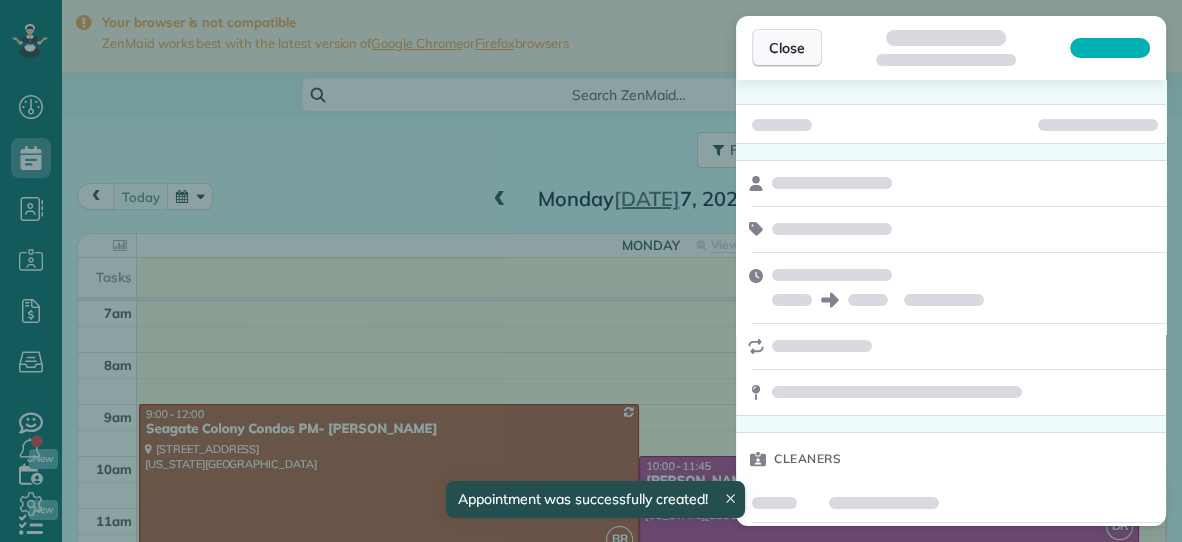 click on "Close" at bounding box center (787, 48) 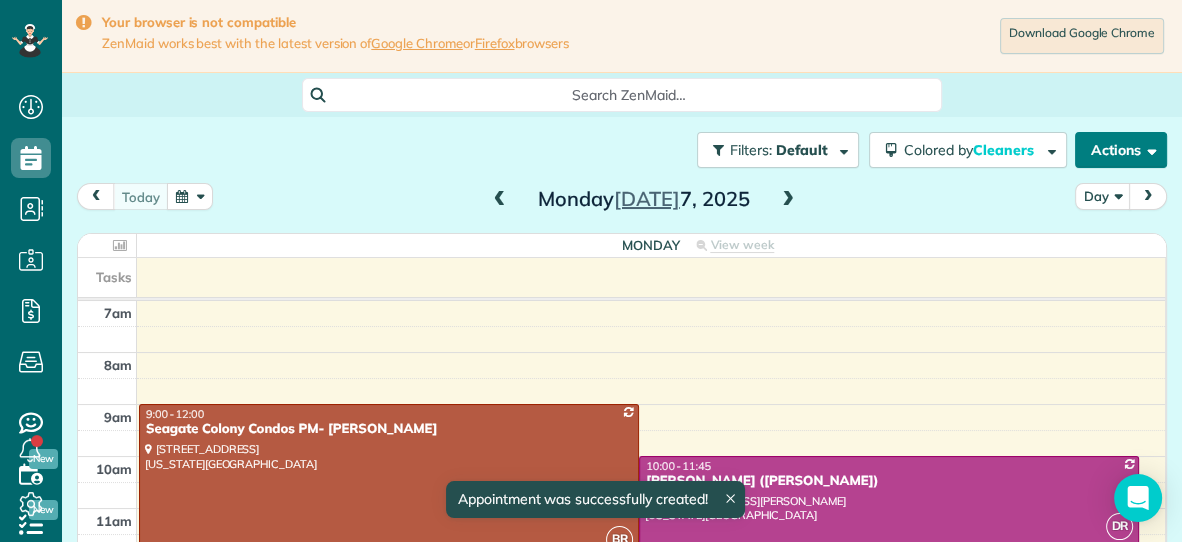 click on "Actions" at bounding box center [1121, 150] 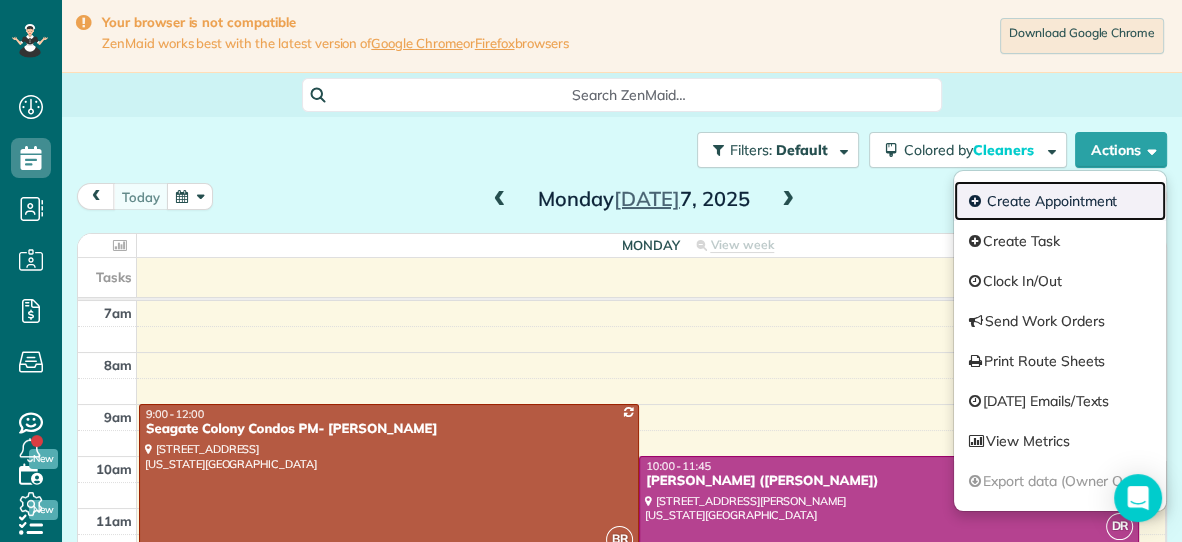 click on "Create Appointment" at bounding box center (1060, 201) 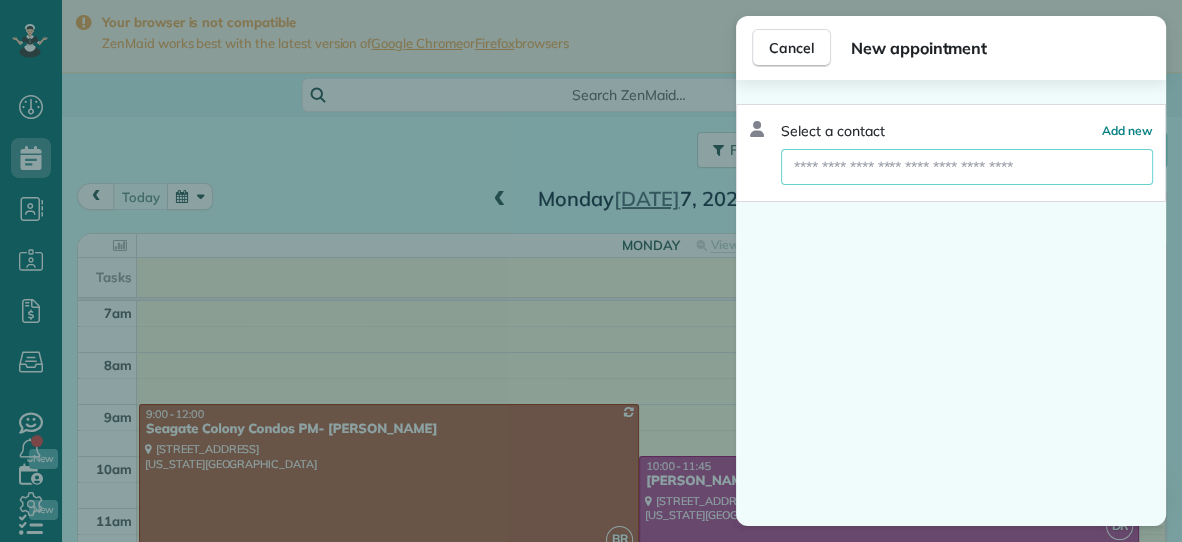 click at bounding box center (967, 167) 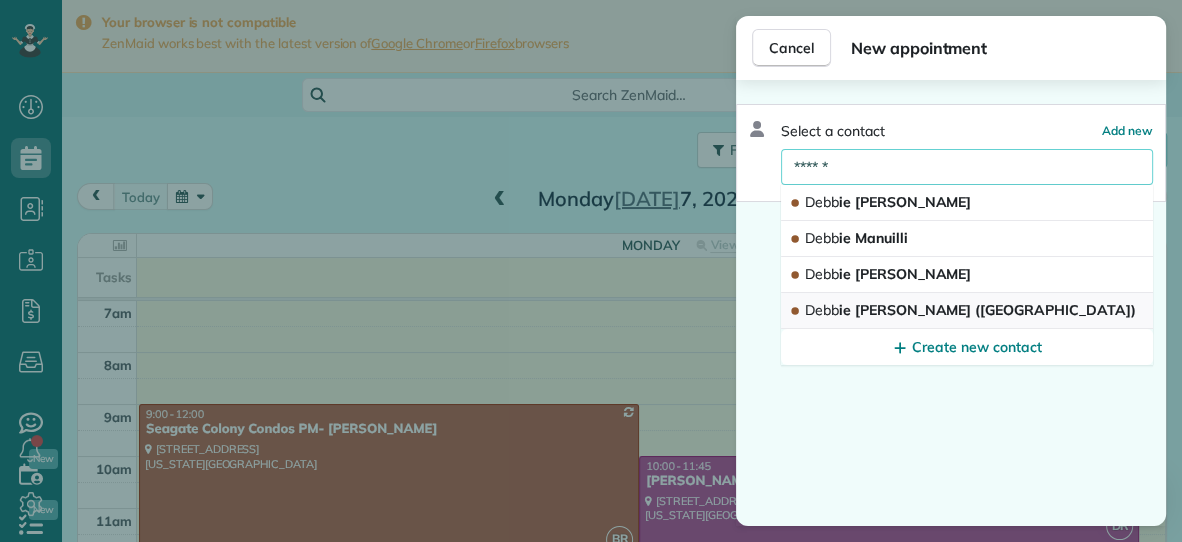 type on "******" 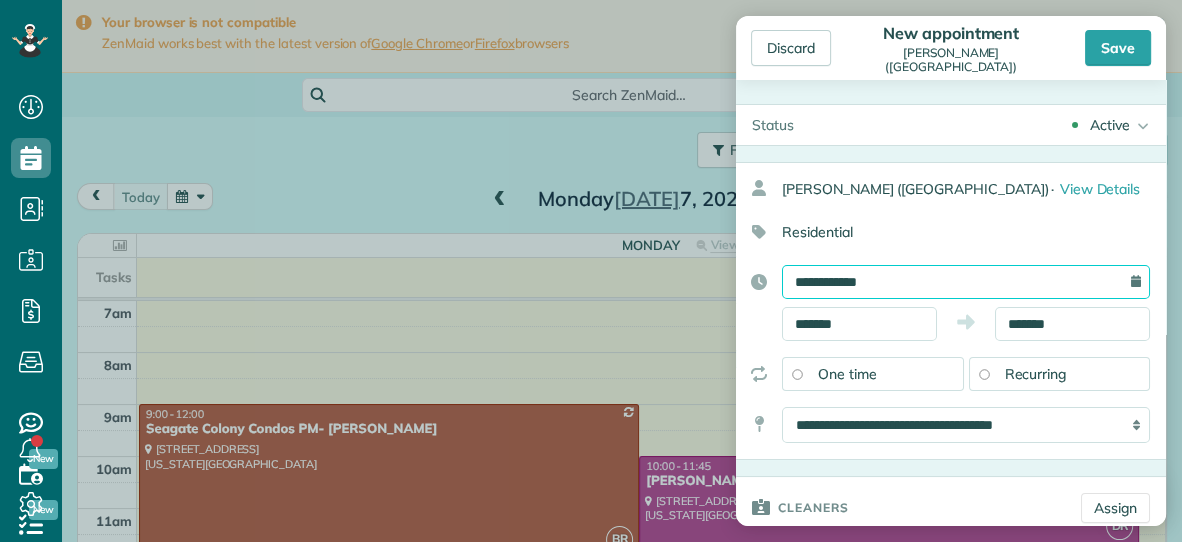 click on "**********" at bounding box center (966, 282) 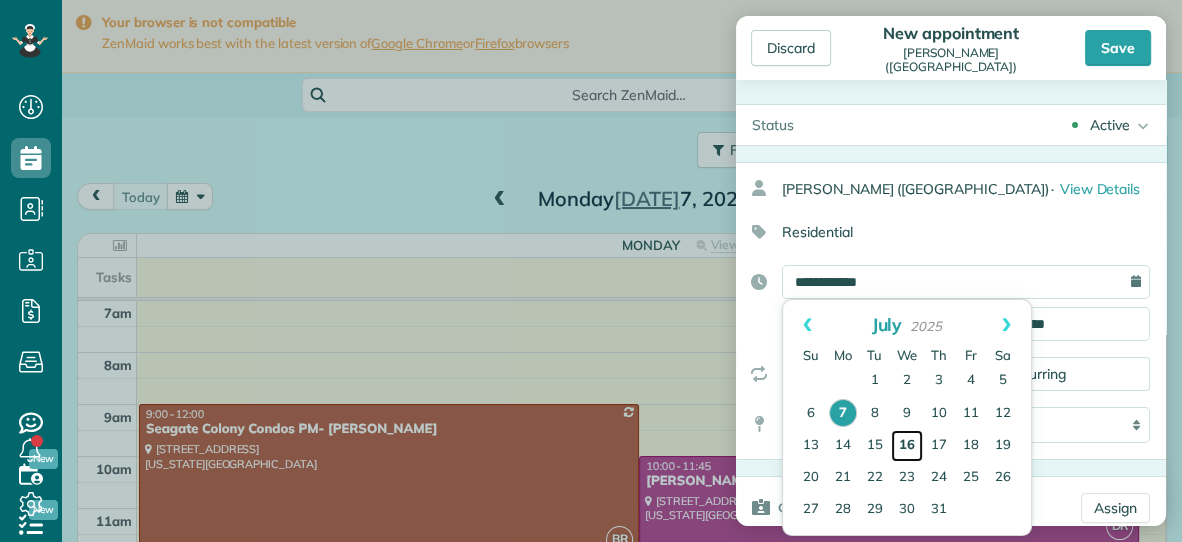 click on "16" at bounding box center [907, 446] 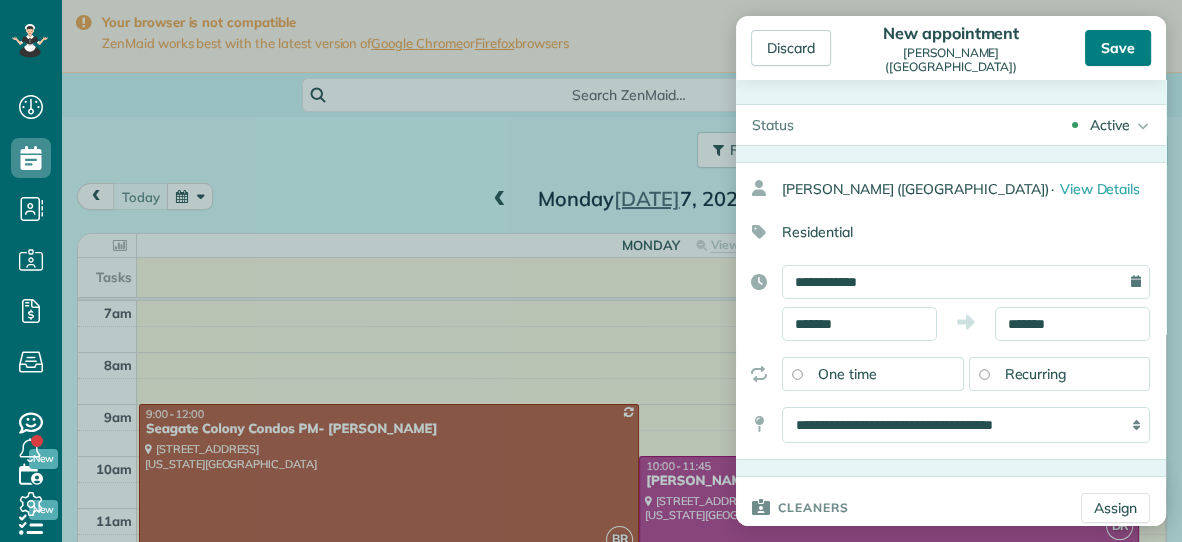 click on "Save" at bounding box center (1118, 48) 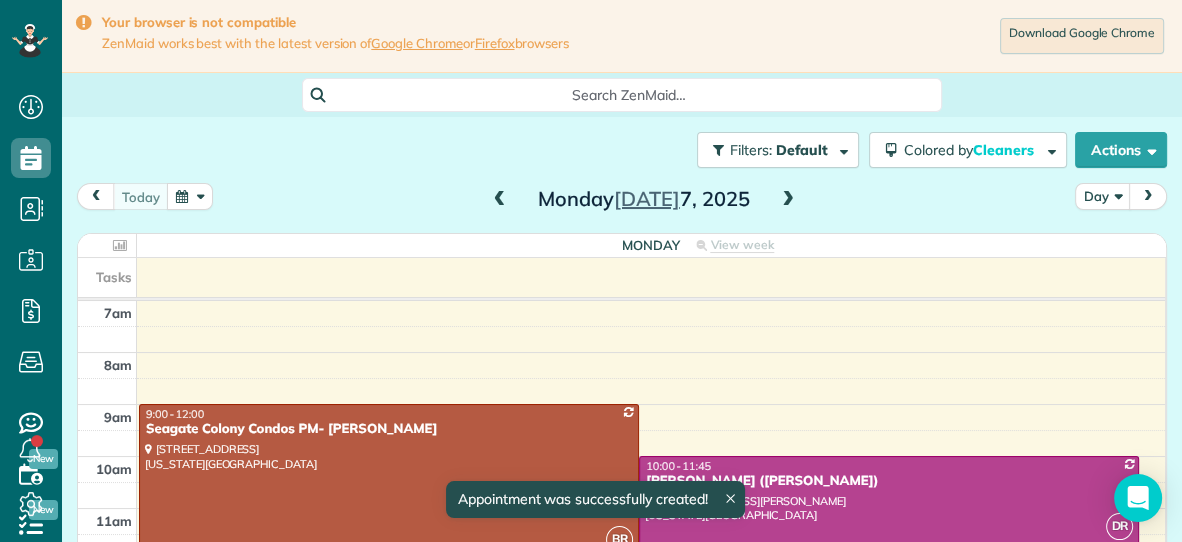click 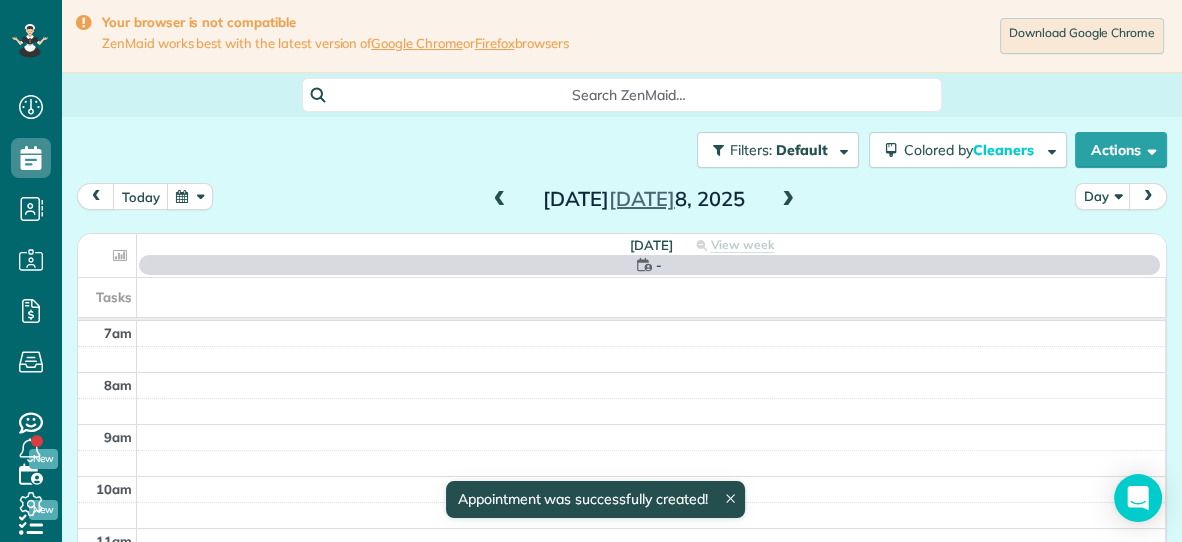 click 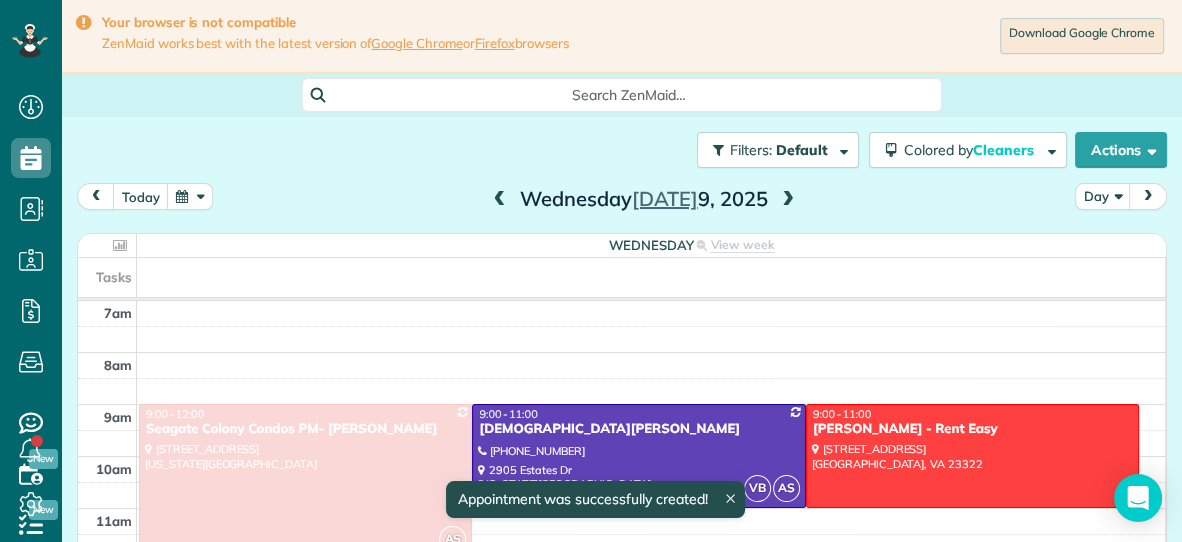 click 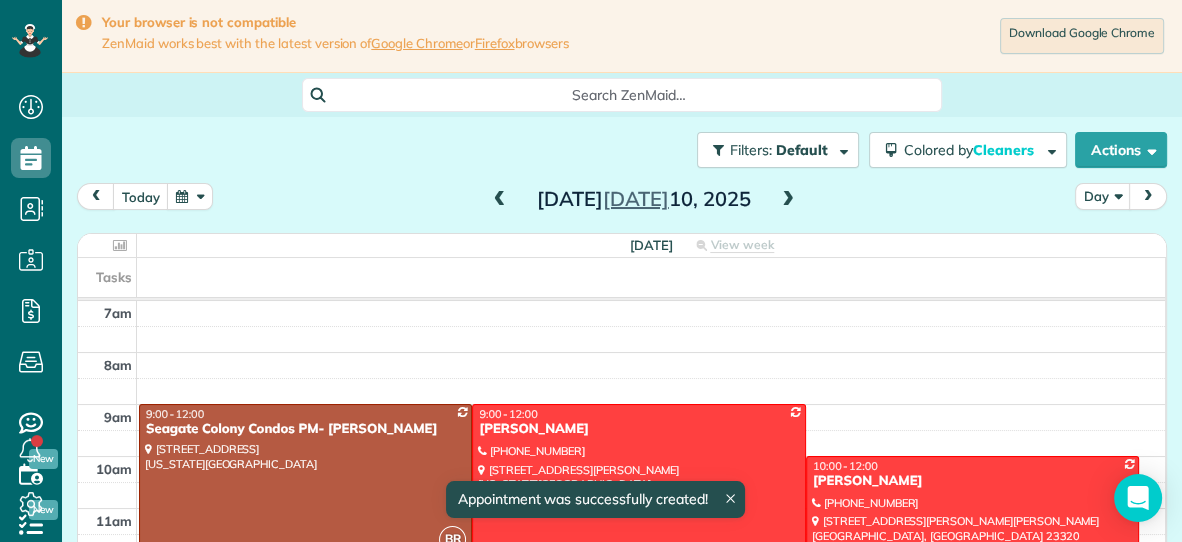 click 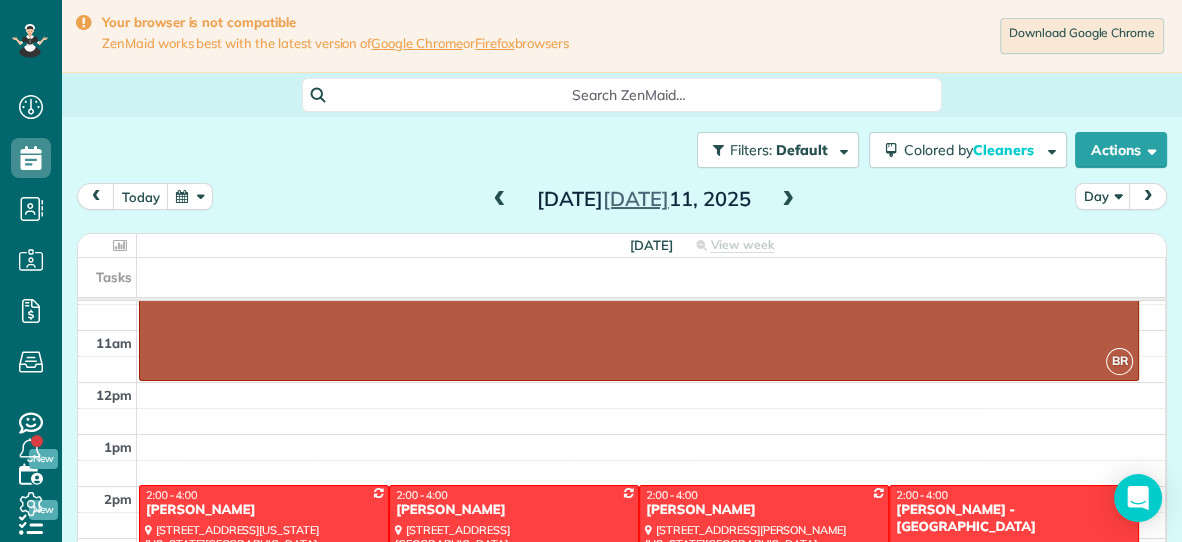 scroll, scrollTop: 279, scrollLeft: 0, axis: vertical 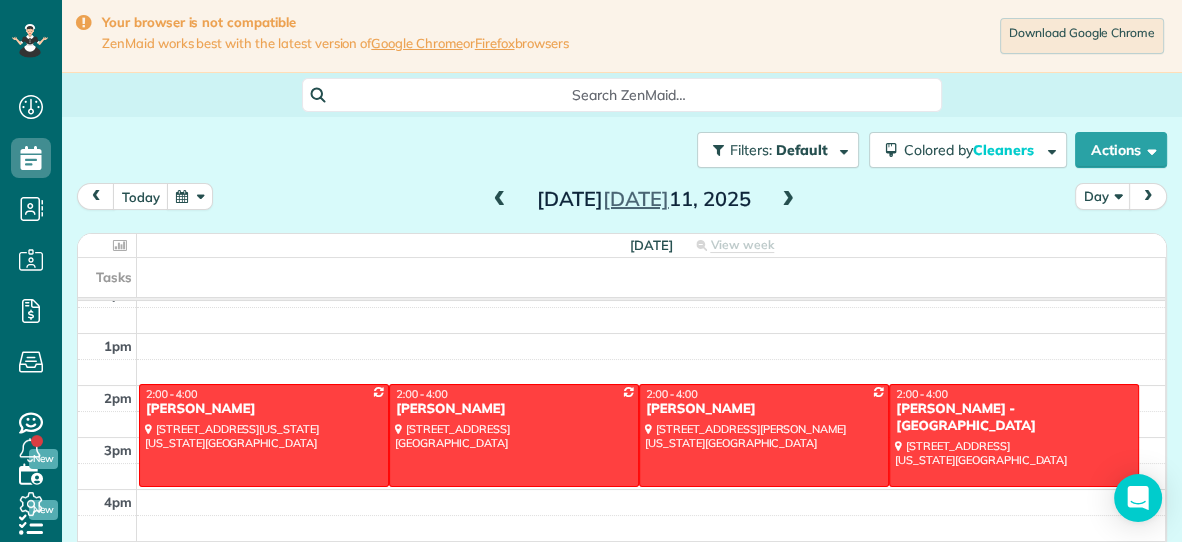 click 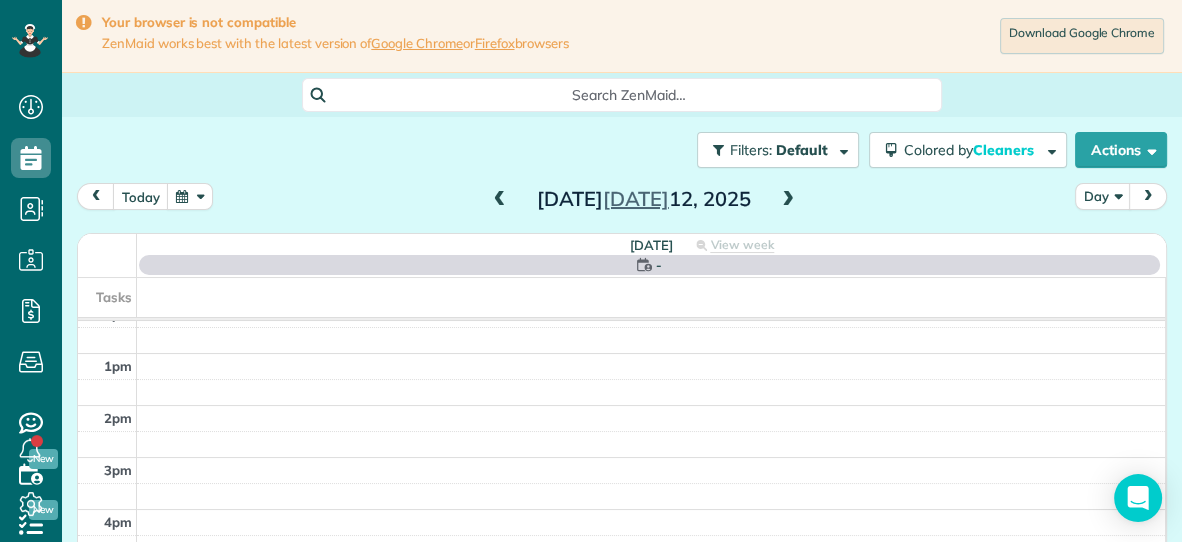 scroll, scrollTop: 0, scrollLeft: 0, axis: both 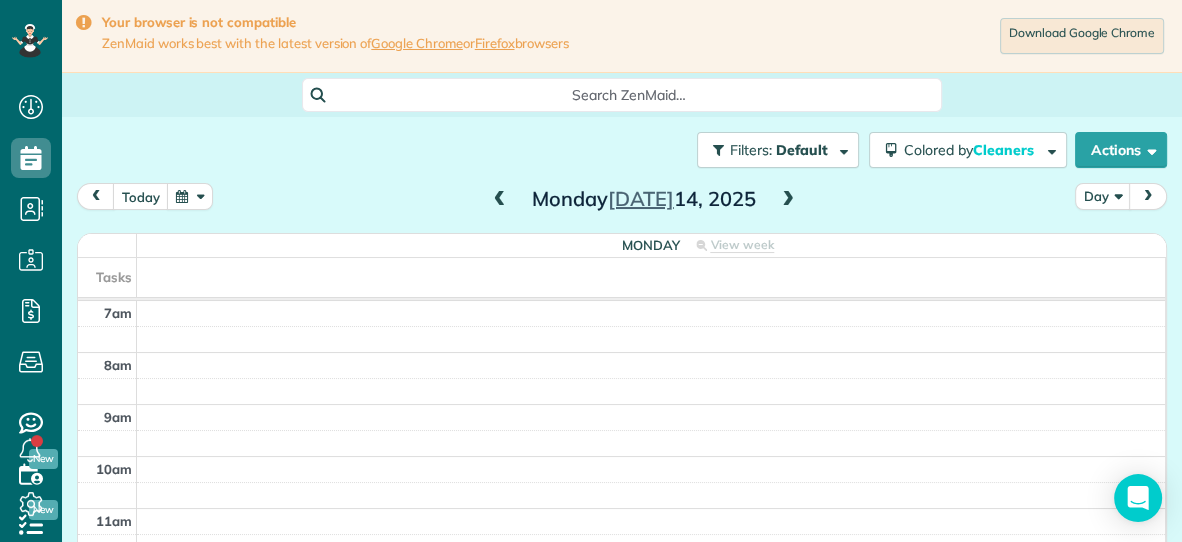 click 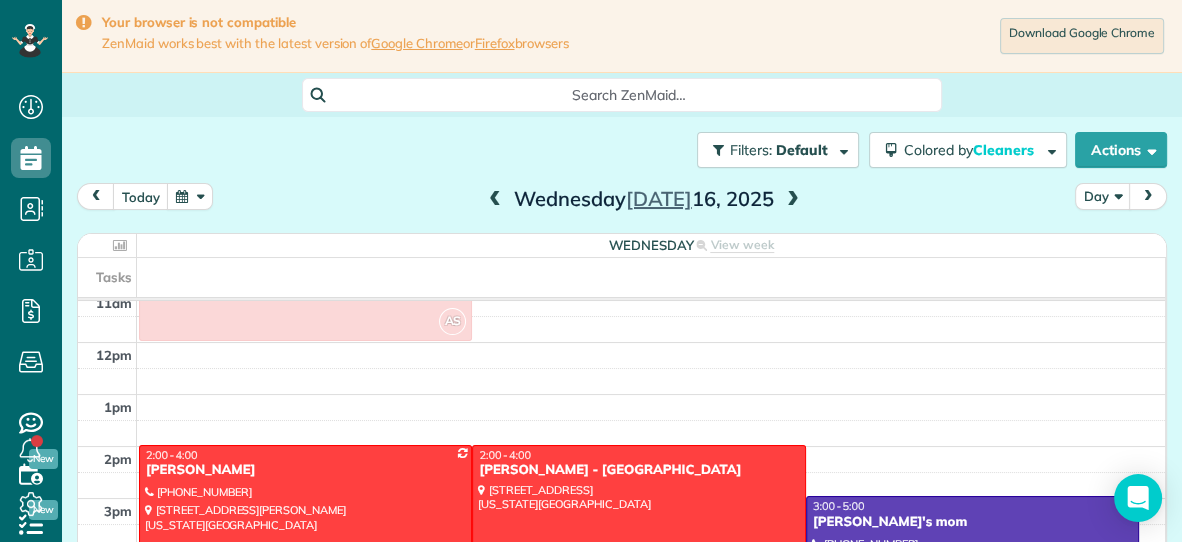 scroll, scrollTop: 0, scrollLeft: 0, axis: both 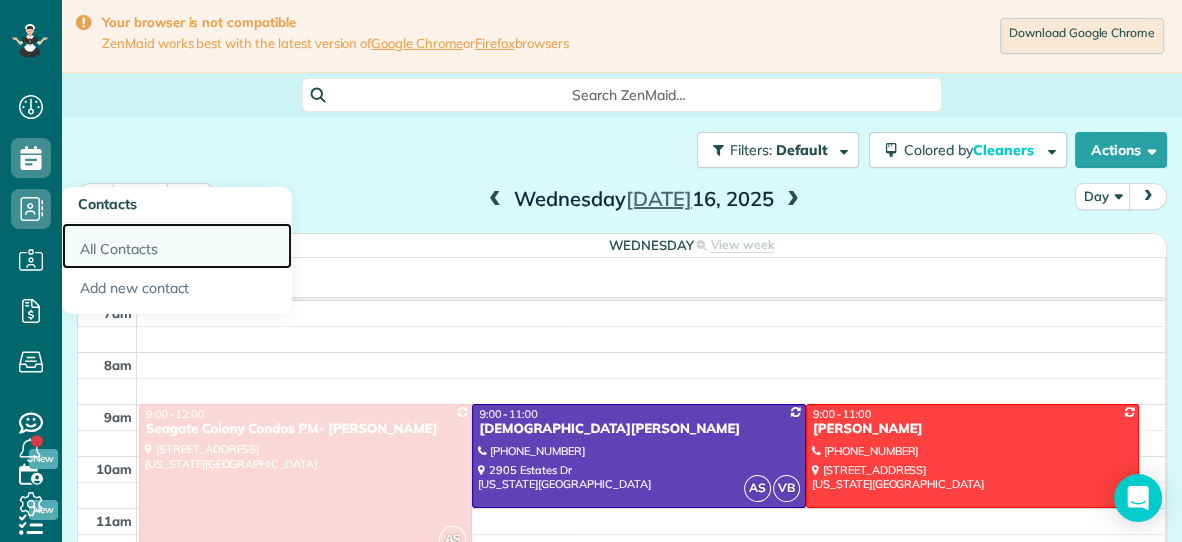 click on "All Contacts" 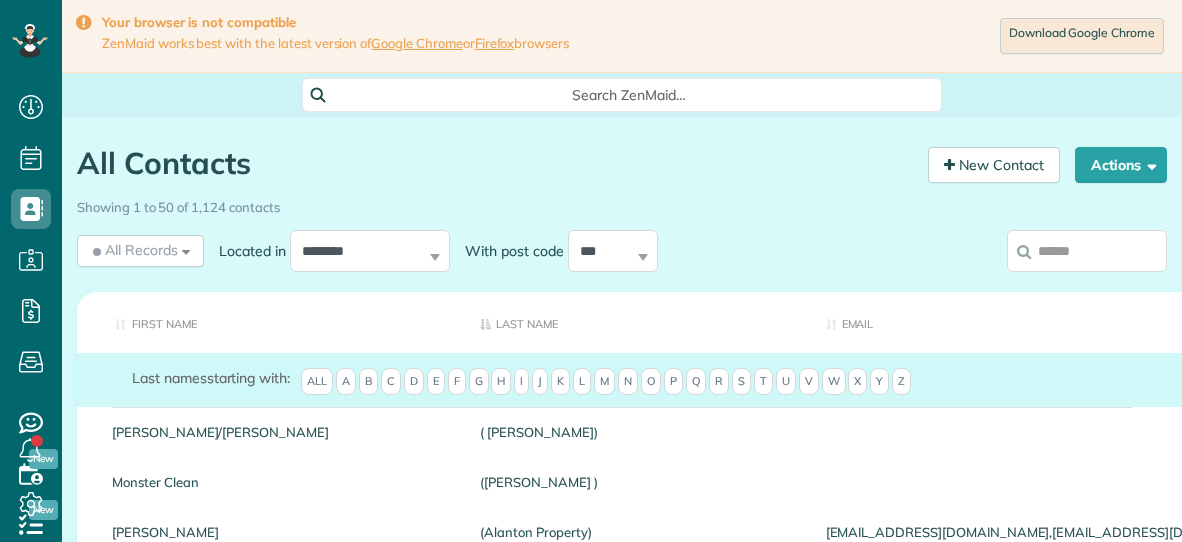 scroll, scrollTop: 0, scrollLeft: 0, axis: both 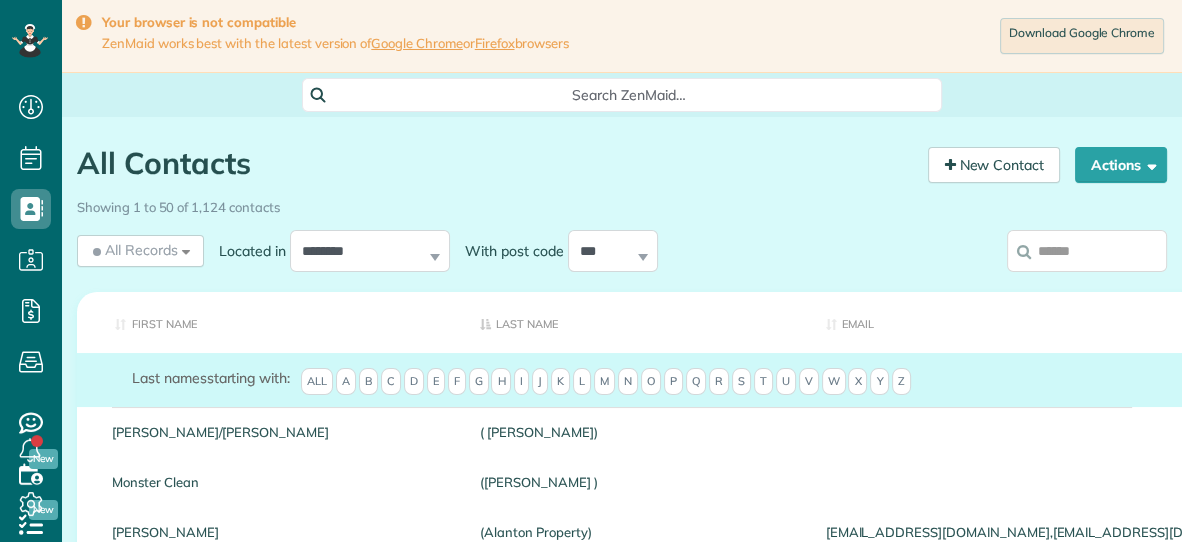 click at bounding box center [1087, 251] 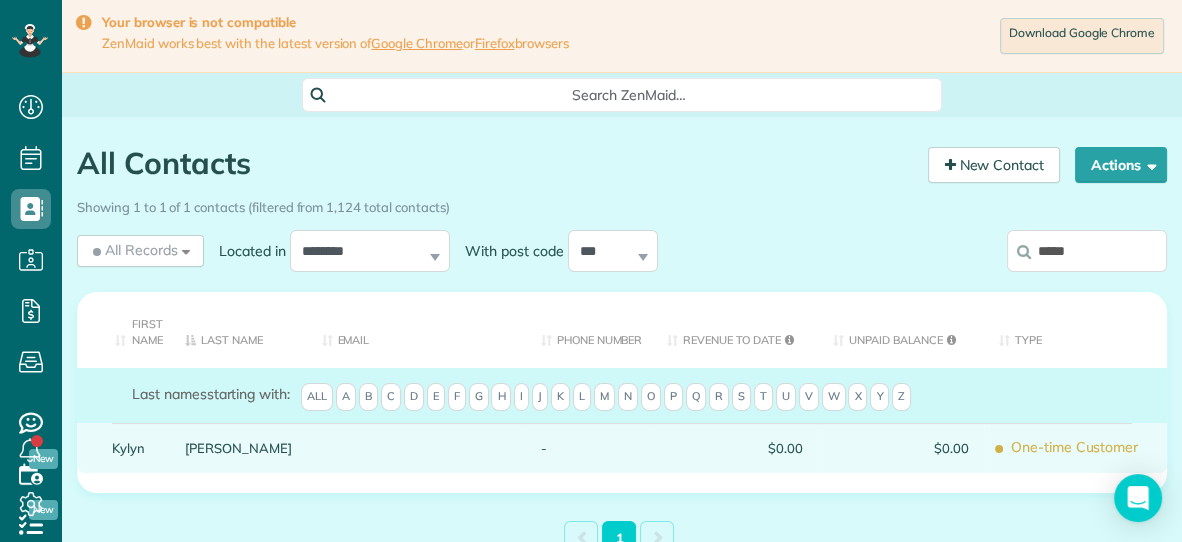 type on "*****" 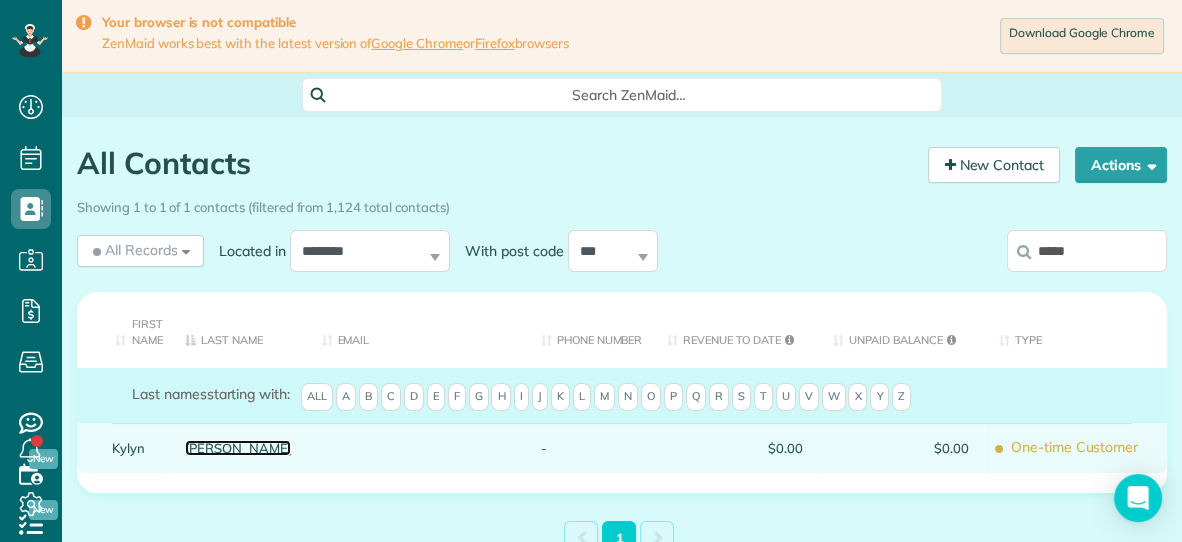 click on "[PERSON_NAME]" at bounding box center (238, 448) 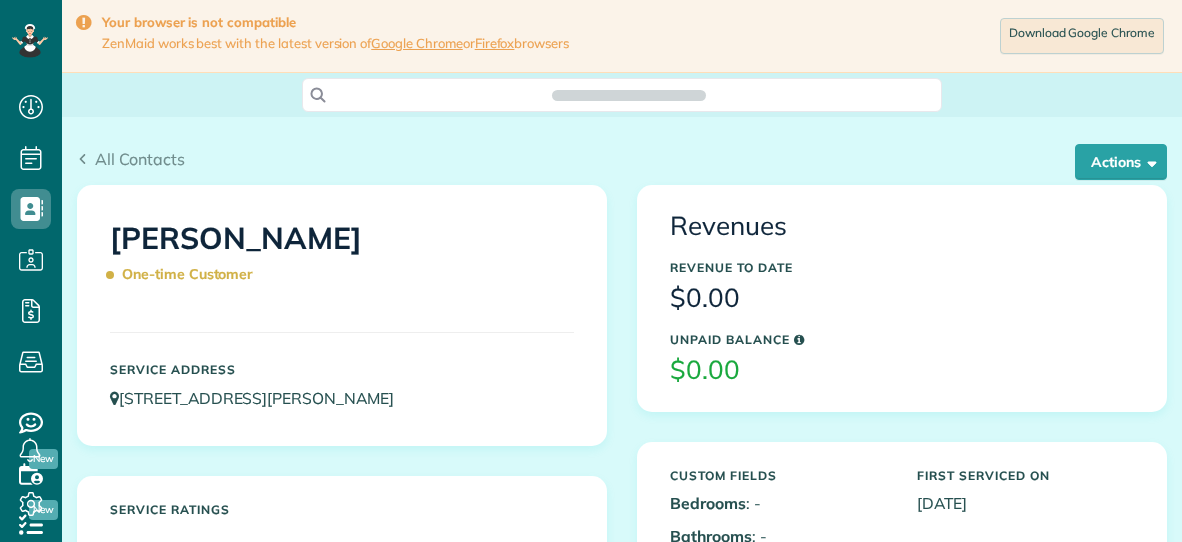 scroll, scrollTop: 0, scrollLeft: 0, axis: both 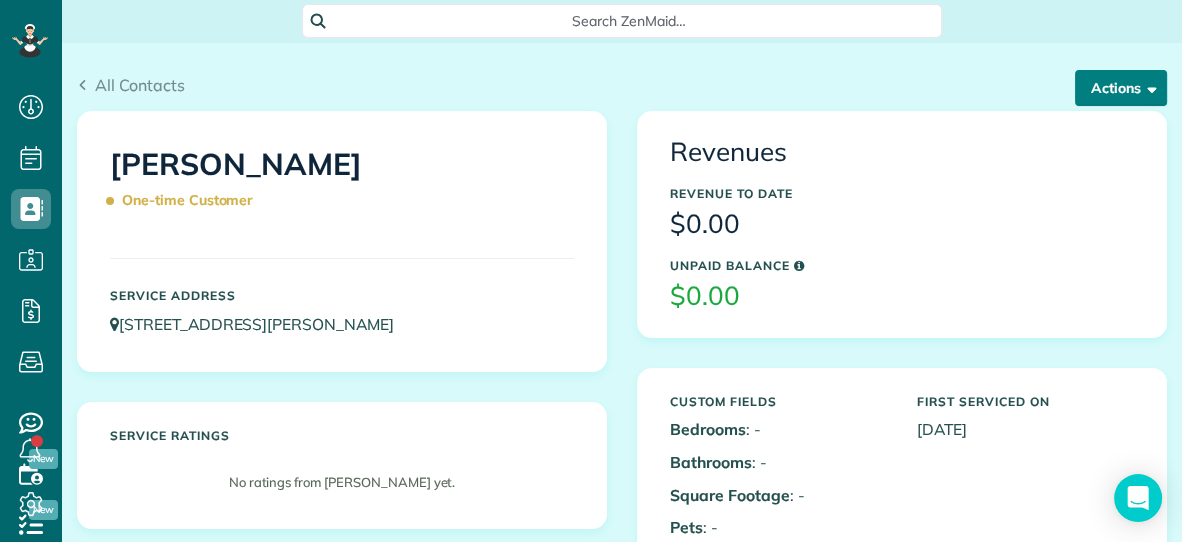 click on "Actions" at bounding box center (1121, 88) 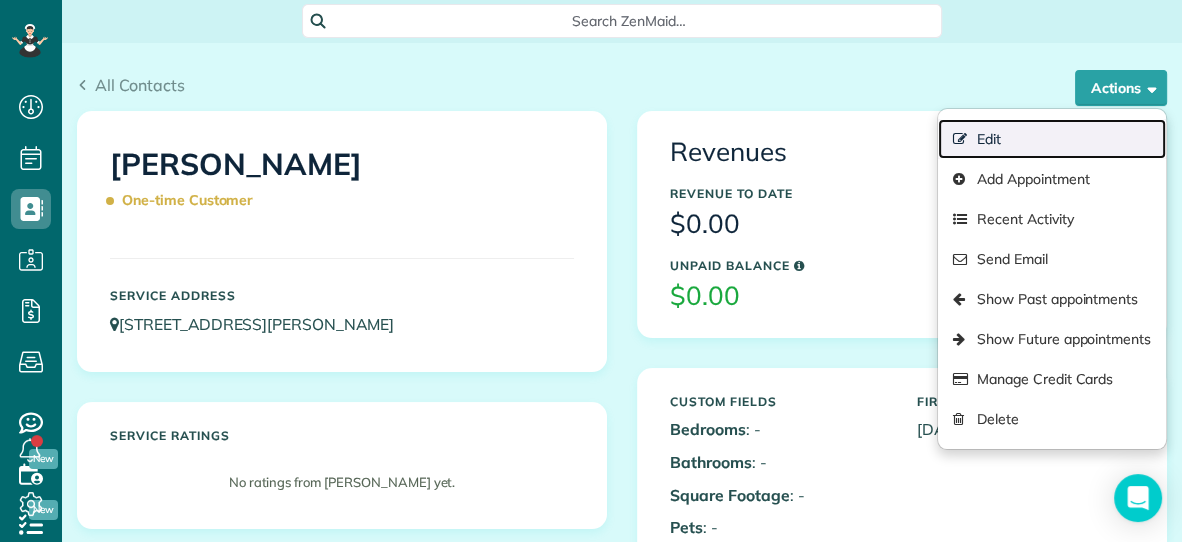 click on "Edit" at bounding box center [1052, 139] 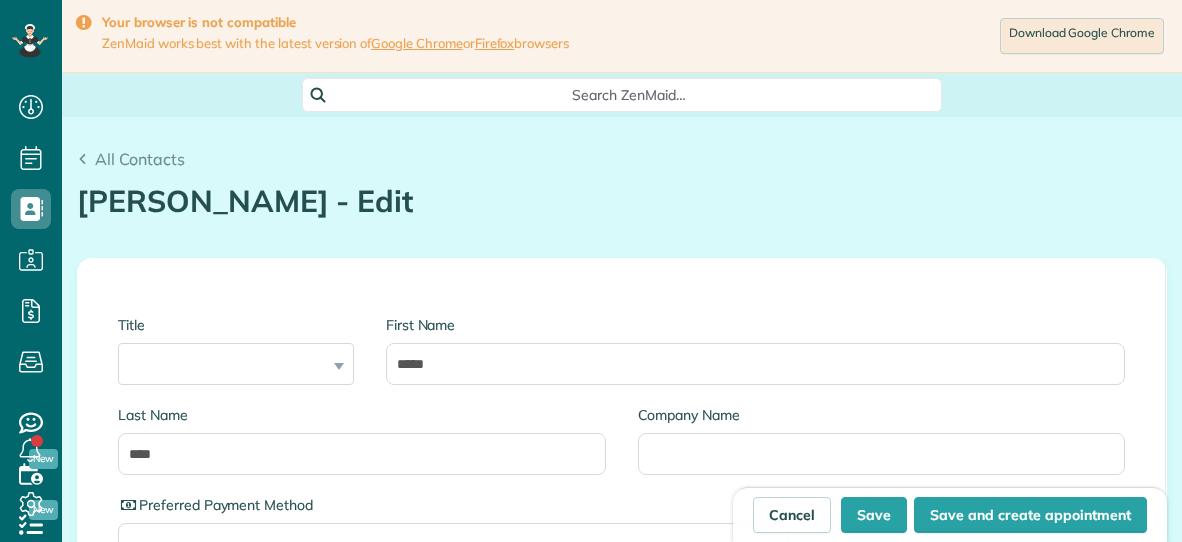 scroll, scrollTop: 0, scrollLeft: 0, axis: both 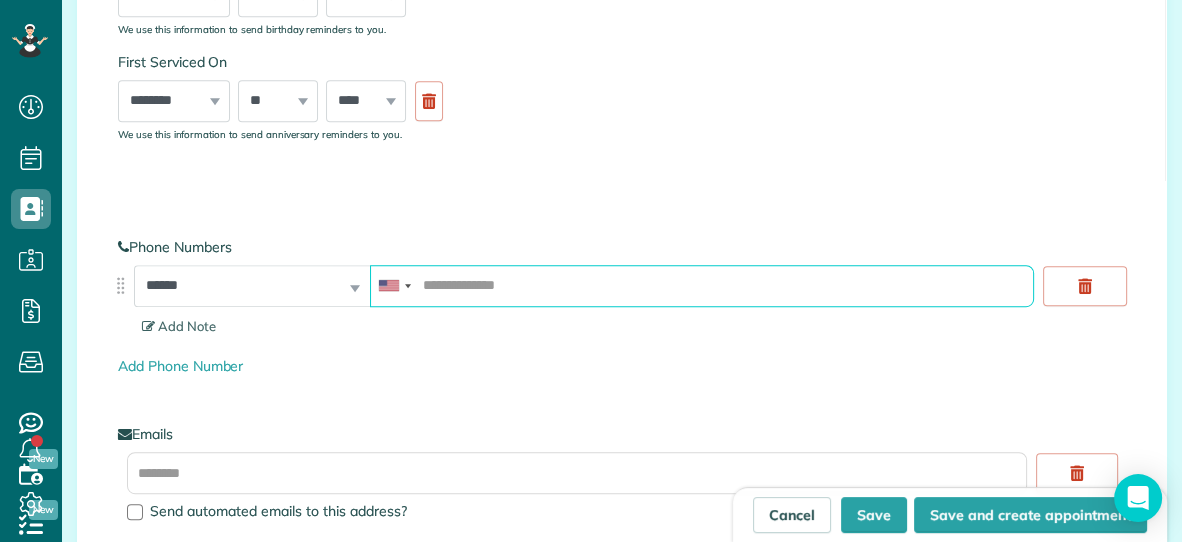 click at bounding box center (702, 286) 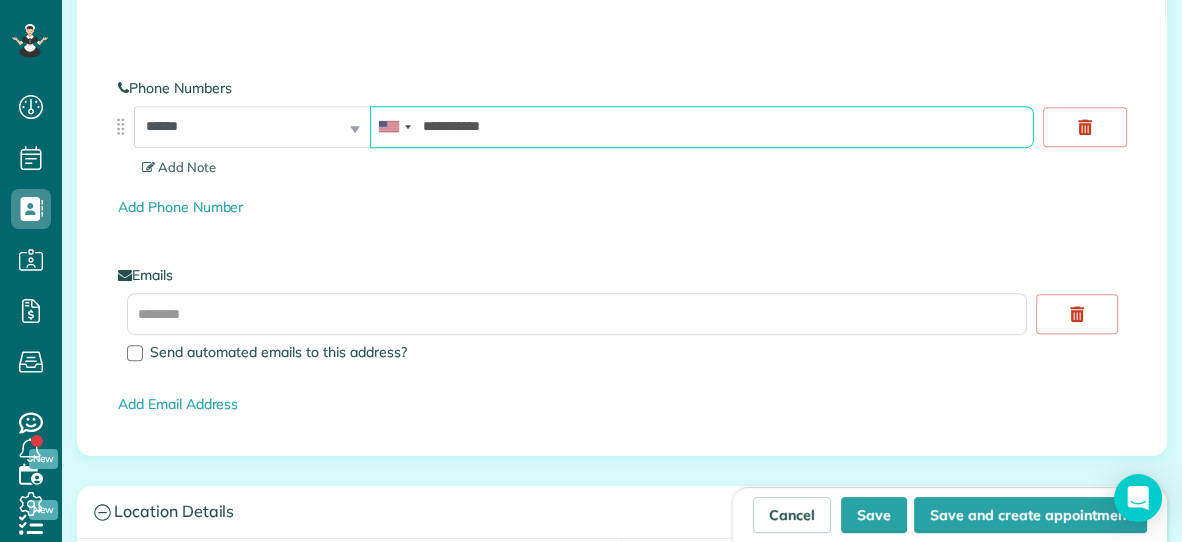 scroll, scrollTop: 1020, scrollLeft: 0, axis: vertical 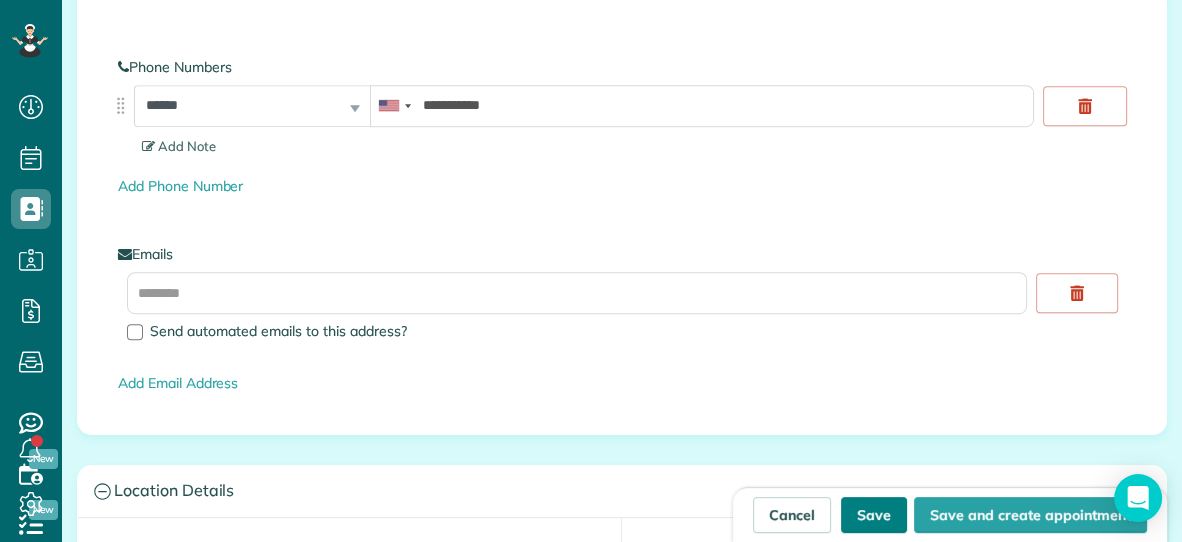 click on "Save" at bounding box center (874, 515) 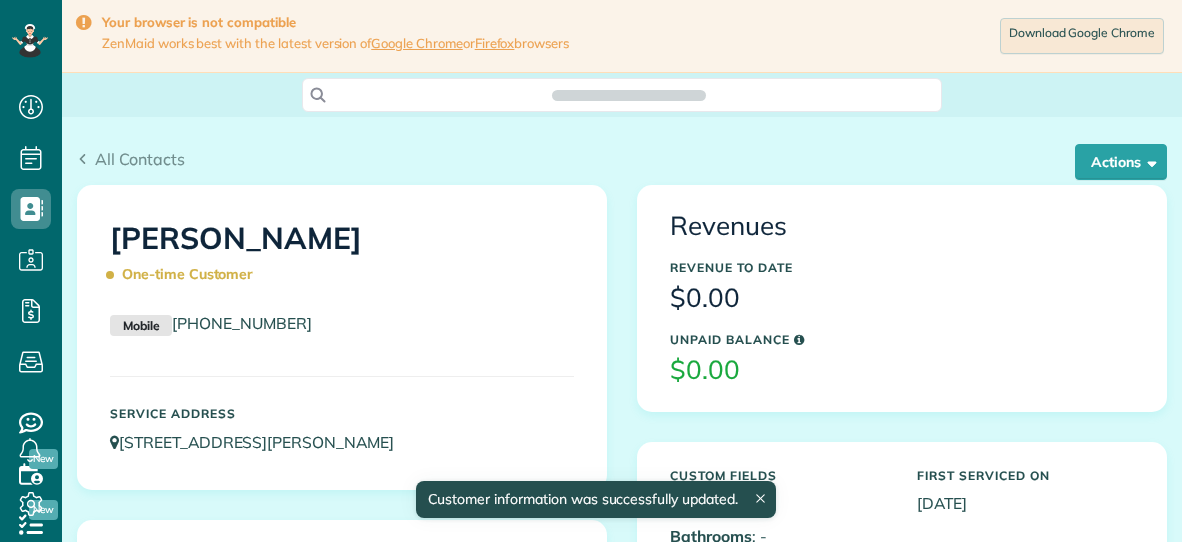 scroll, scrollTop: 0, scrollLeft: 0, axis: both 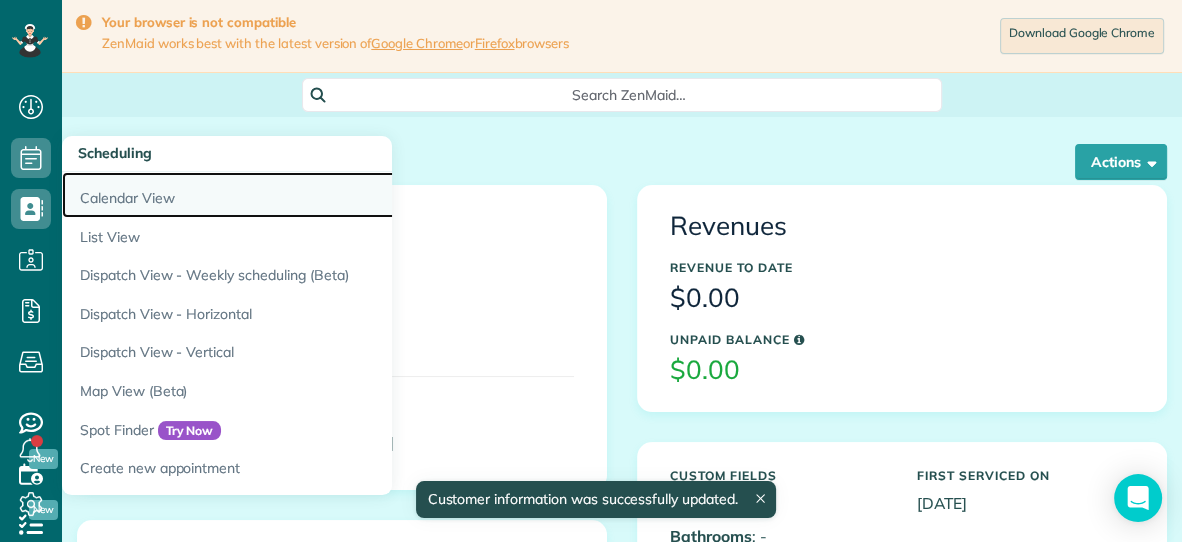 click on "Calendar View" at bounding box center (312, 195) 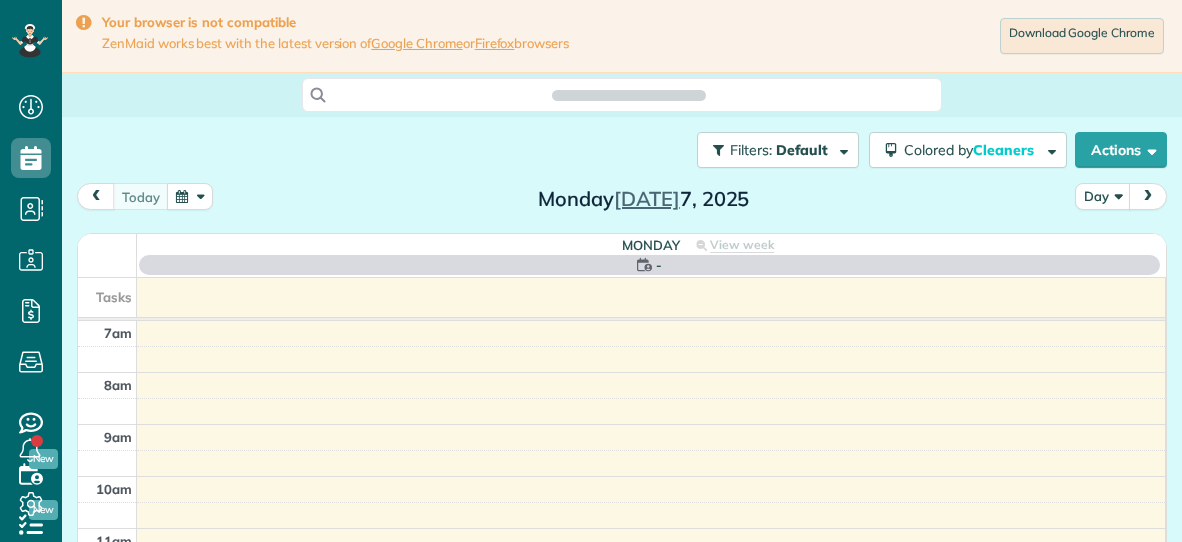 scroll, scrollTop: 0, scrollLeft: 0, axis: both 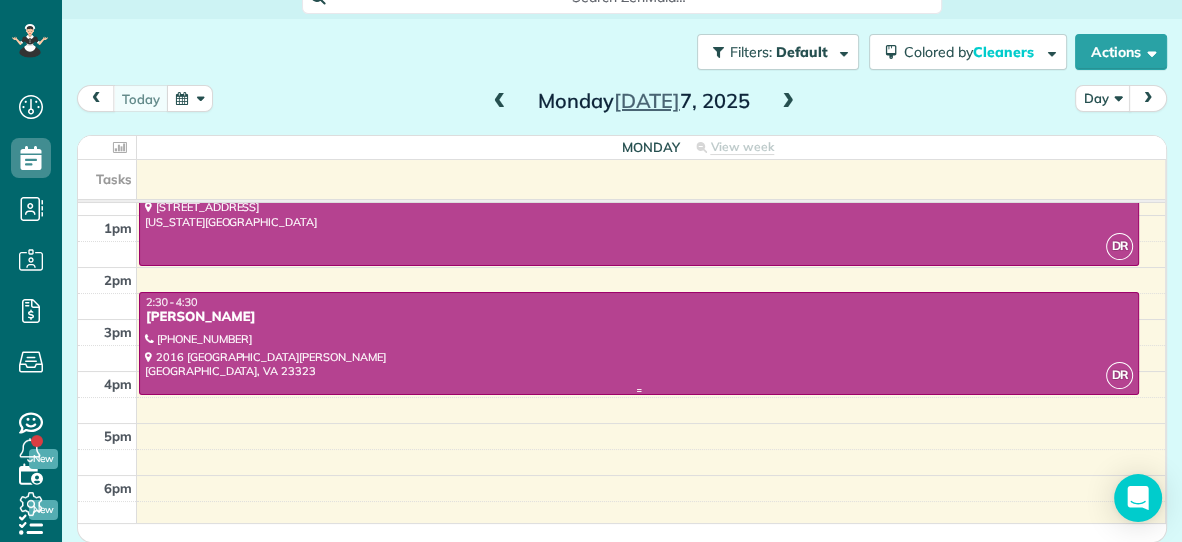 click on "Kylyn Keck" at bounding box center (639, 317) 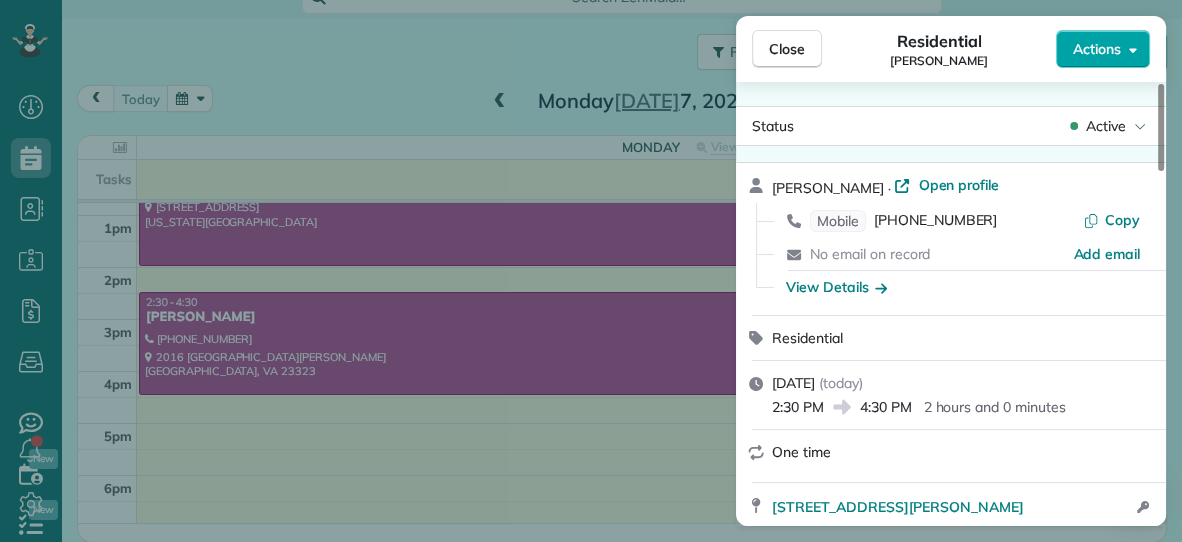 click on "Actions" at bounding box center [1097, 49] 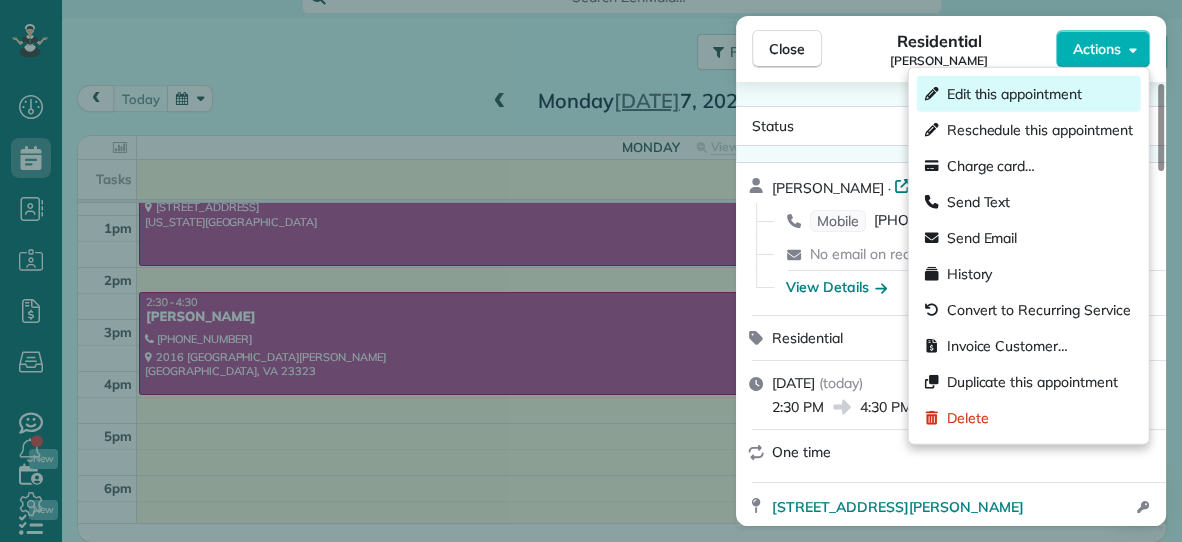 click on "Edit this appointment" at bounding box center [1014, 94] 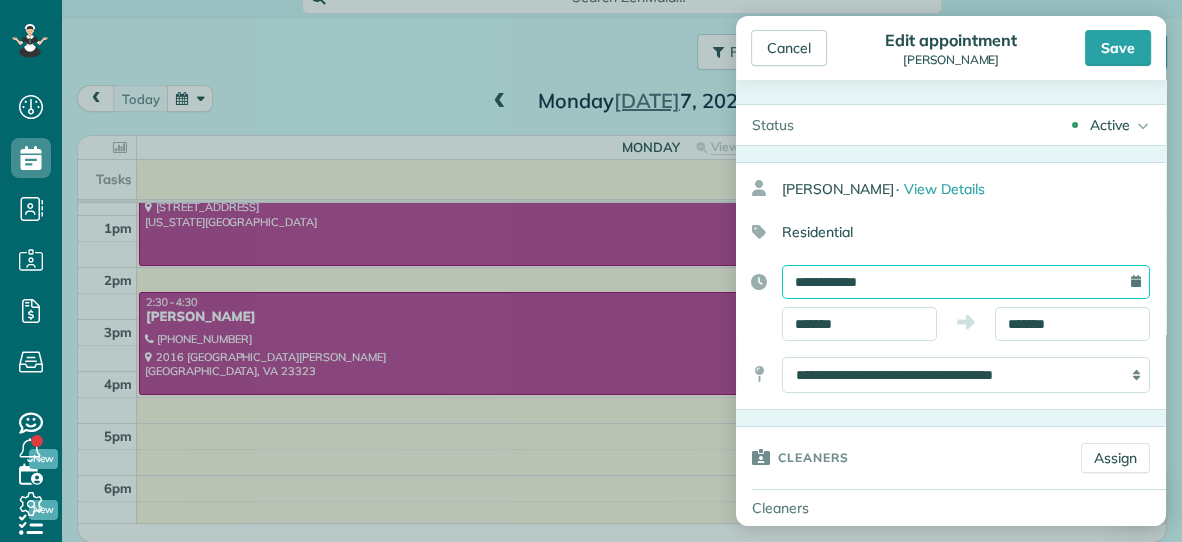 click on "**********" at bounding box center (966, 282) 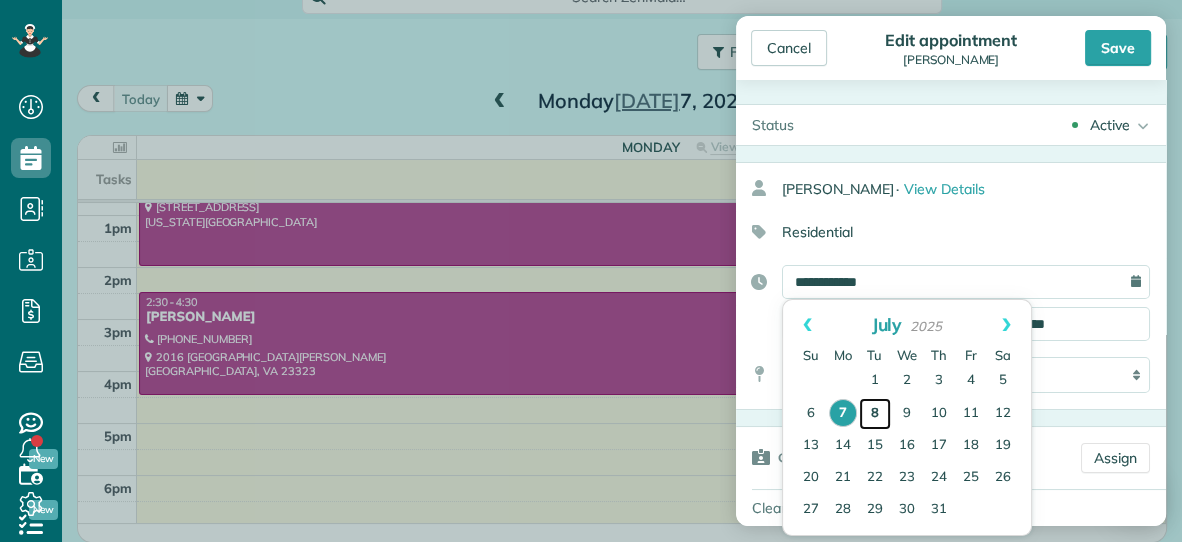 click on "8" at bounding box center [875, 414] 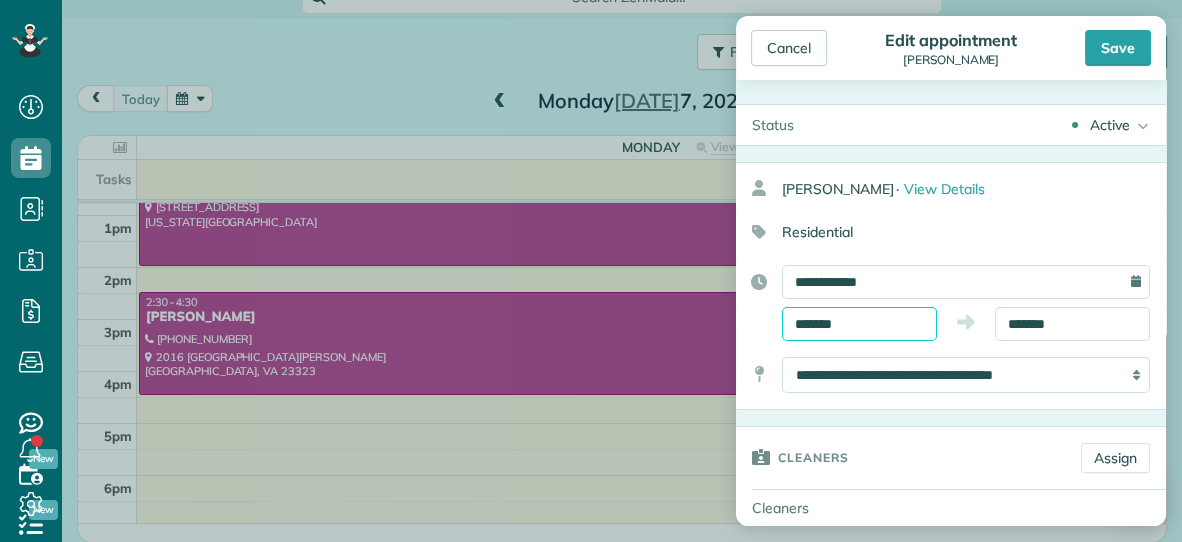 click on "*******" at bounding box center [859, 324] 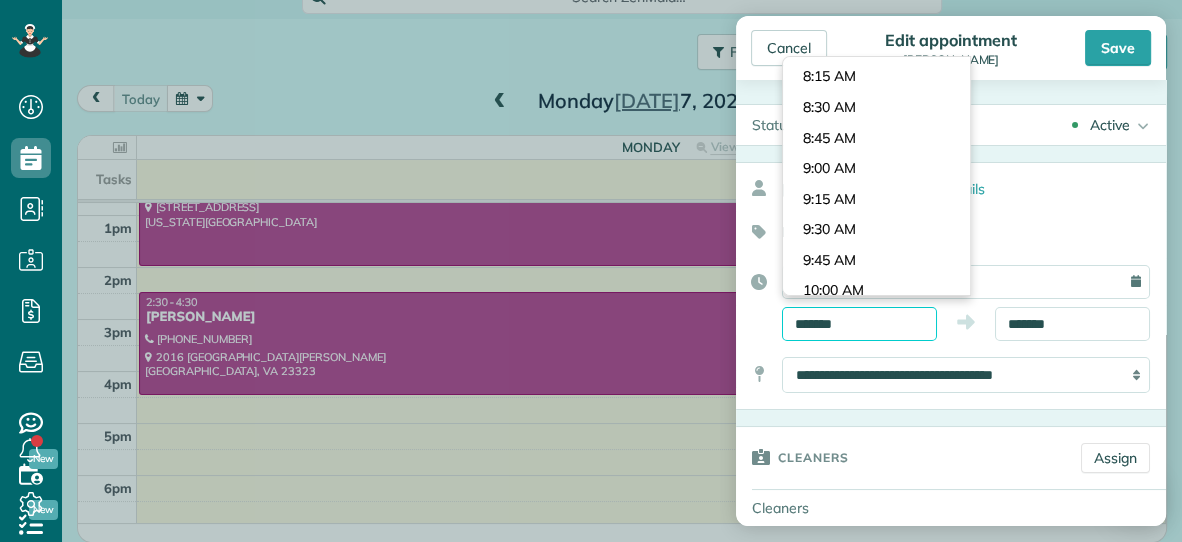 scroll, scrollTop: 968, scrollLeft: 0, axis: vertical 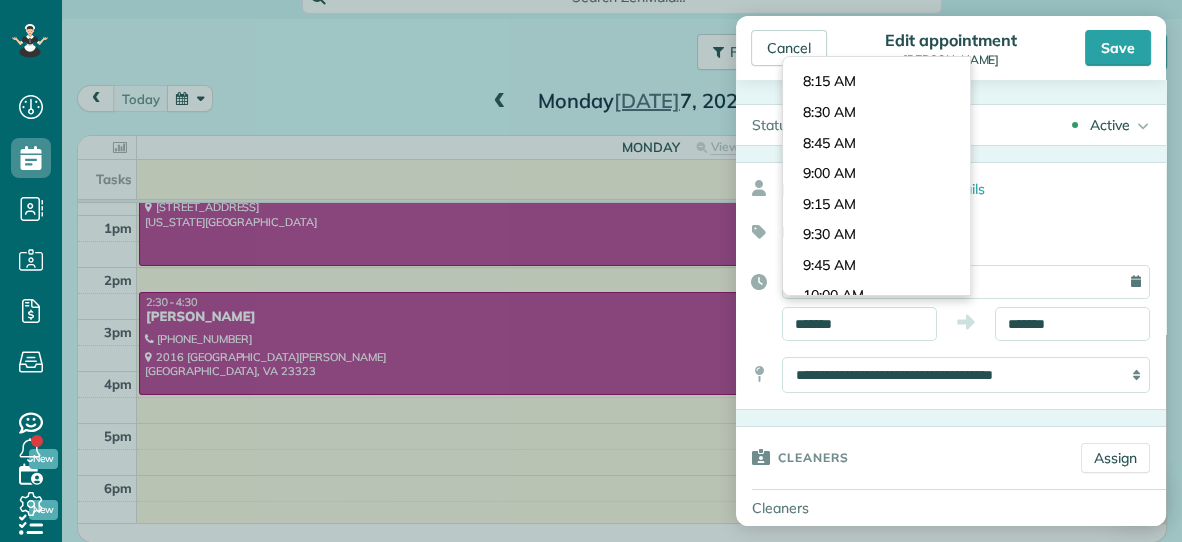 click on "Dashboard
Scheduling
Calendar View
List View
Dispatch View - Weekly scheduling (Beta)" at bounding box center [591, 271] 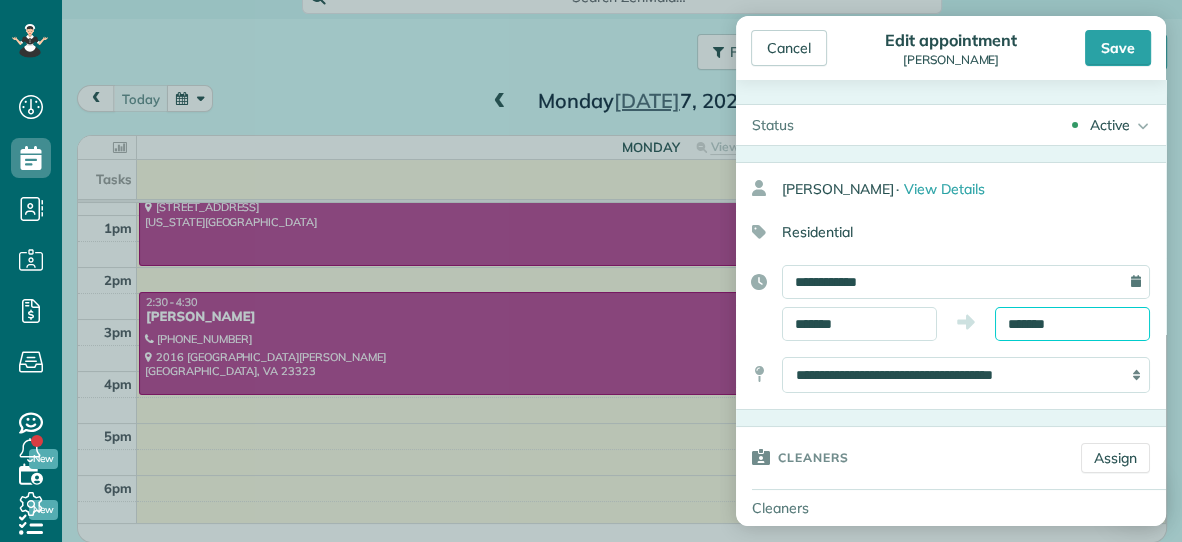 click on "*******" at bounding box center (1072, 324) 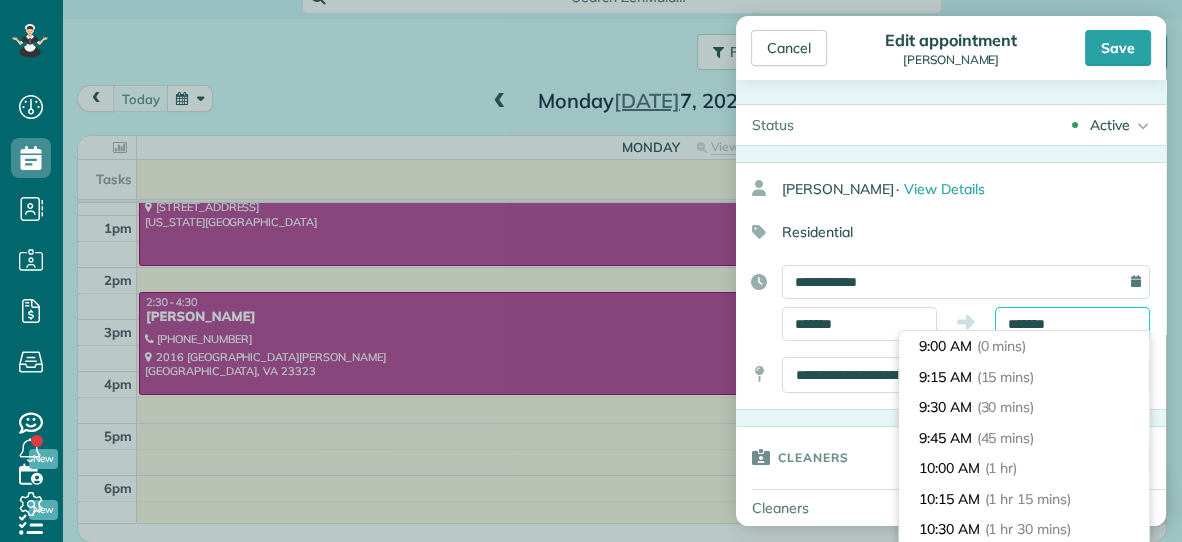 scroll, scrollTop: 884, scrollLeft: 0, axis: vertical 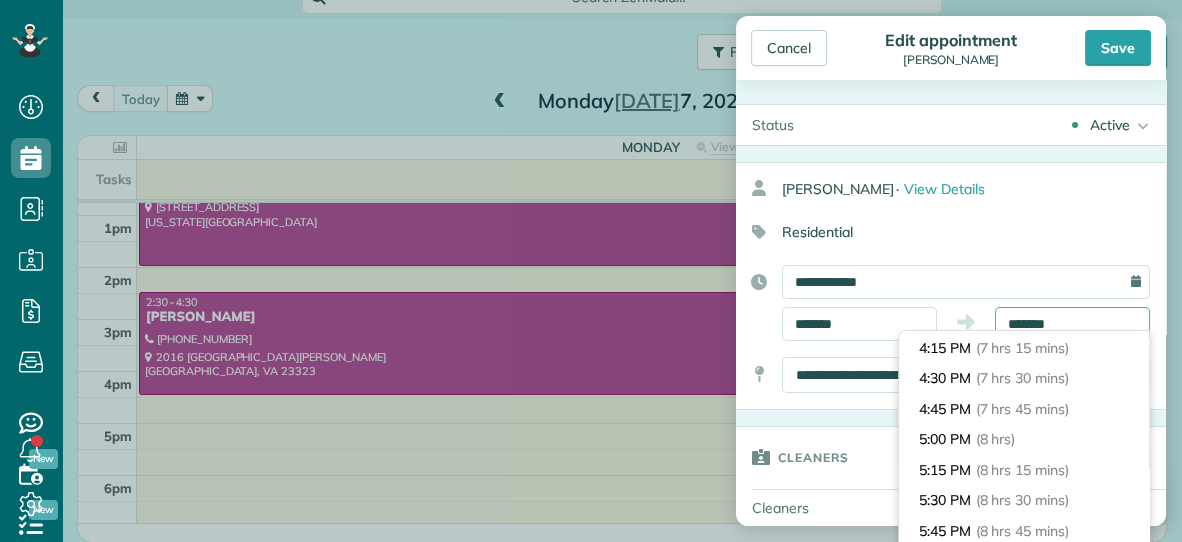 click on "*******" at bounding box center (1072, 324) 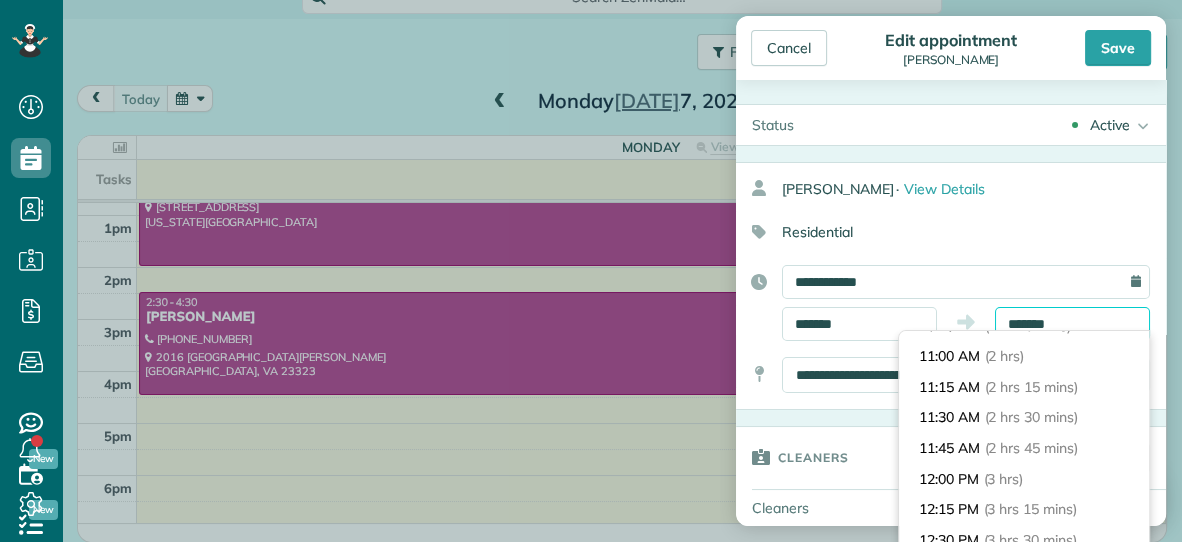 scroll, scrollTop: 232, scrollLeft: 0, axis: vertical 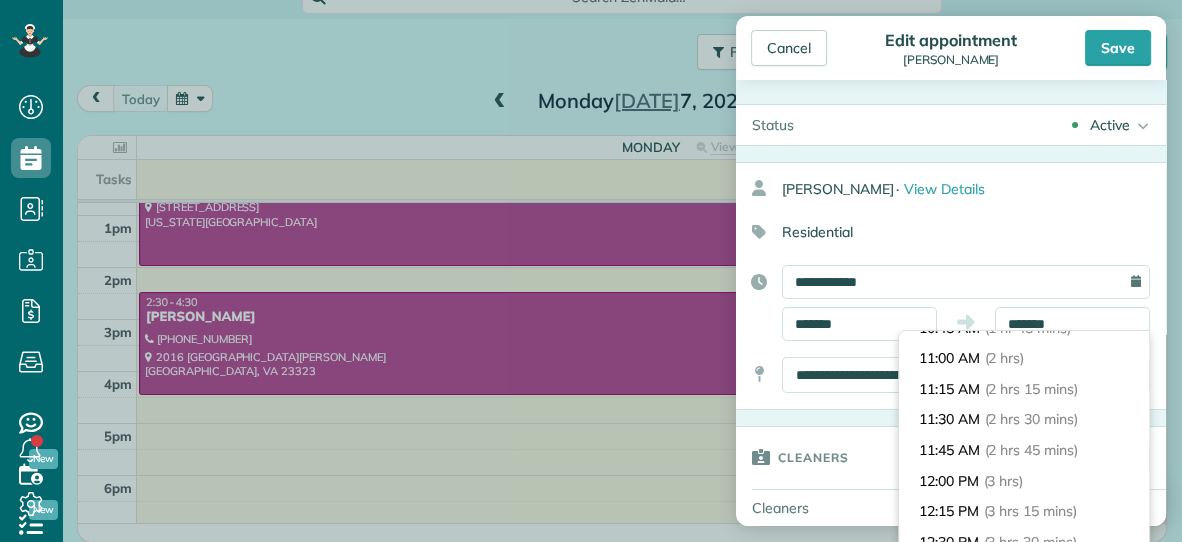 type on "********" 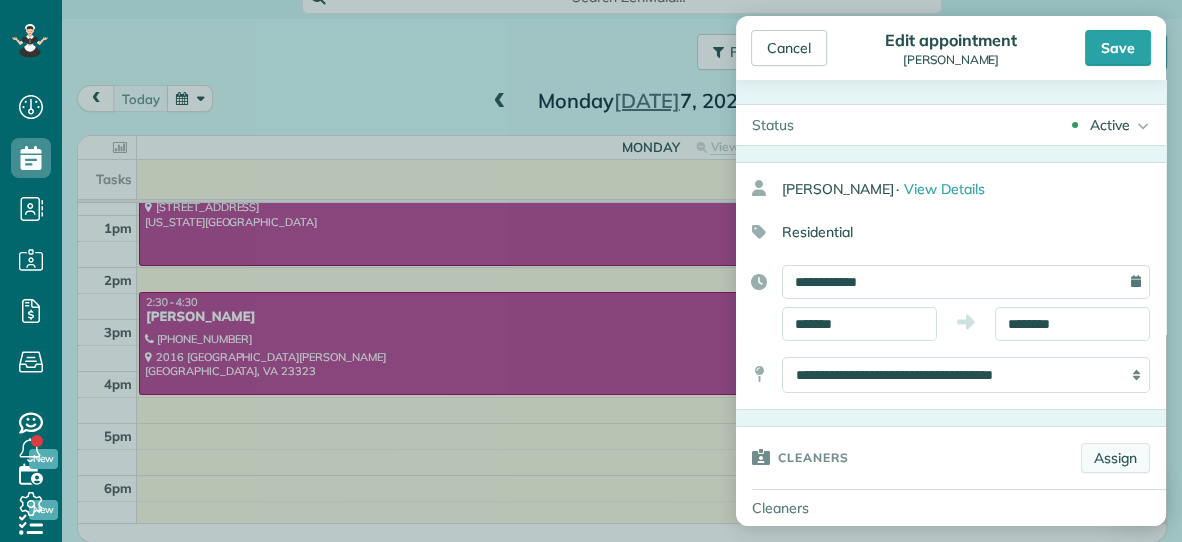 click on "Assign" at bounding box center [1115, 458] 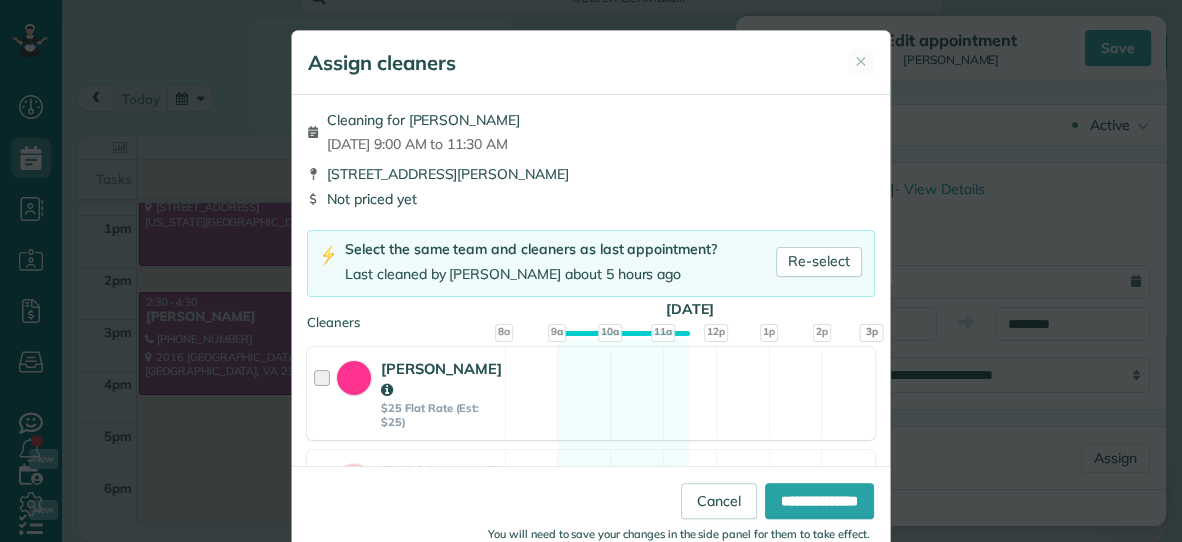 scroll, scrollTop: 483, scrollLeft: 0, axis: vertical 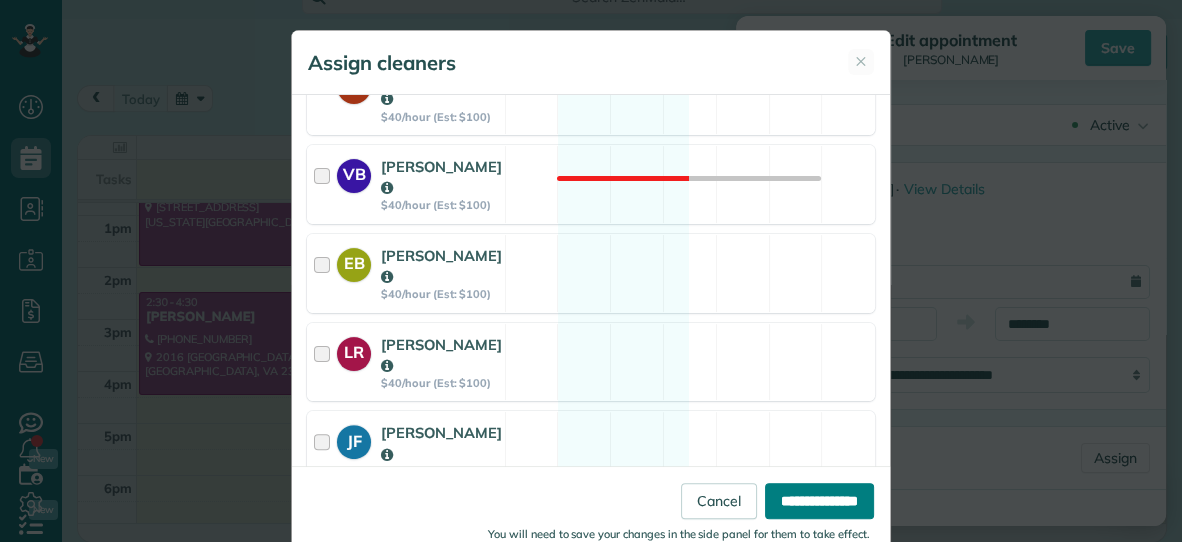 click on "**********" at bounding box center [819, 501] 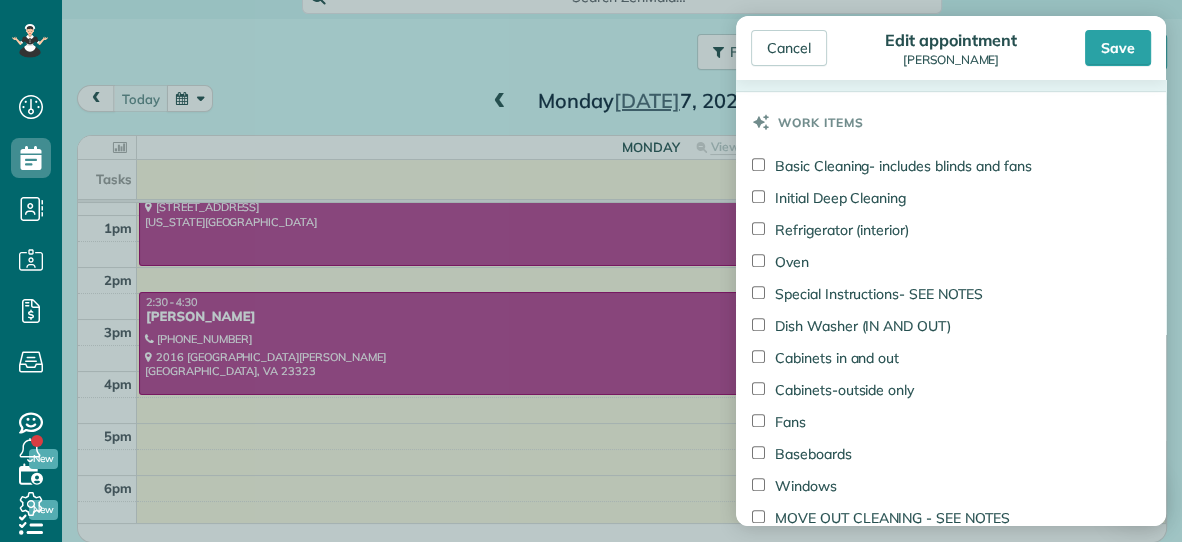 scroll, scrollTop: 909, scrollLeft: 0, axis: vertical 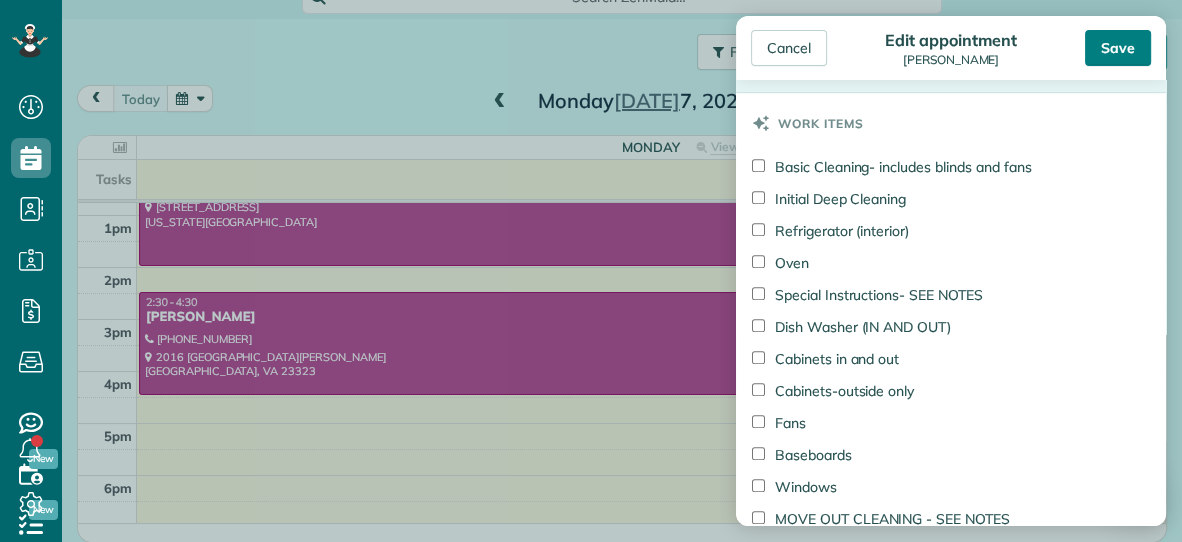 click on "Save" at bounding box center (1118, 48) 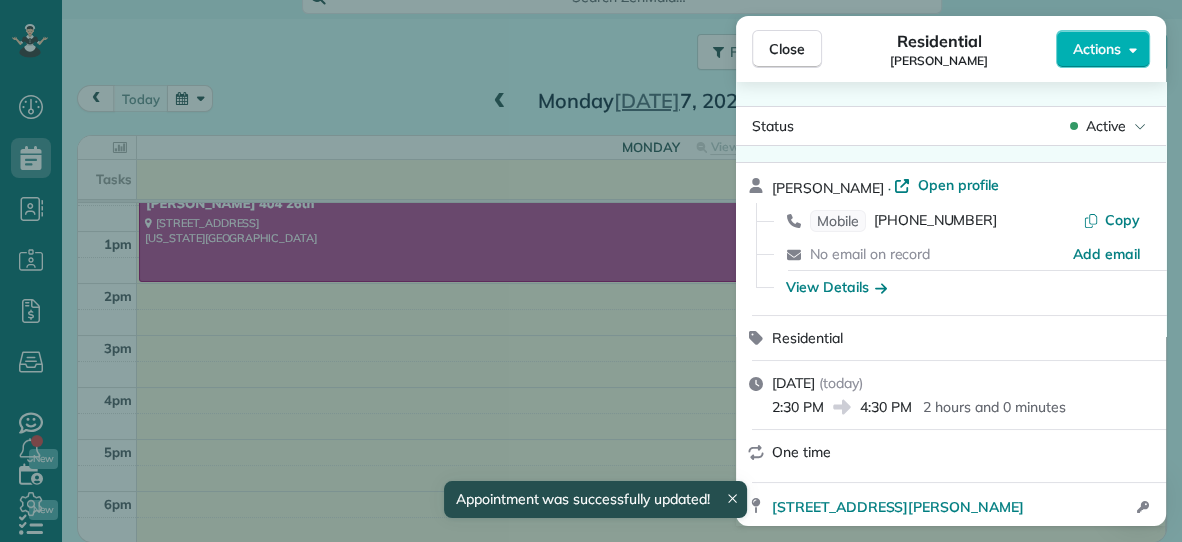 scroll, scrollTop: 279, scrollLeft: 0, axis: vertical 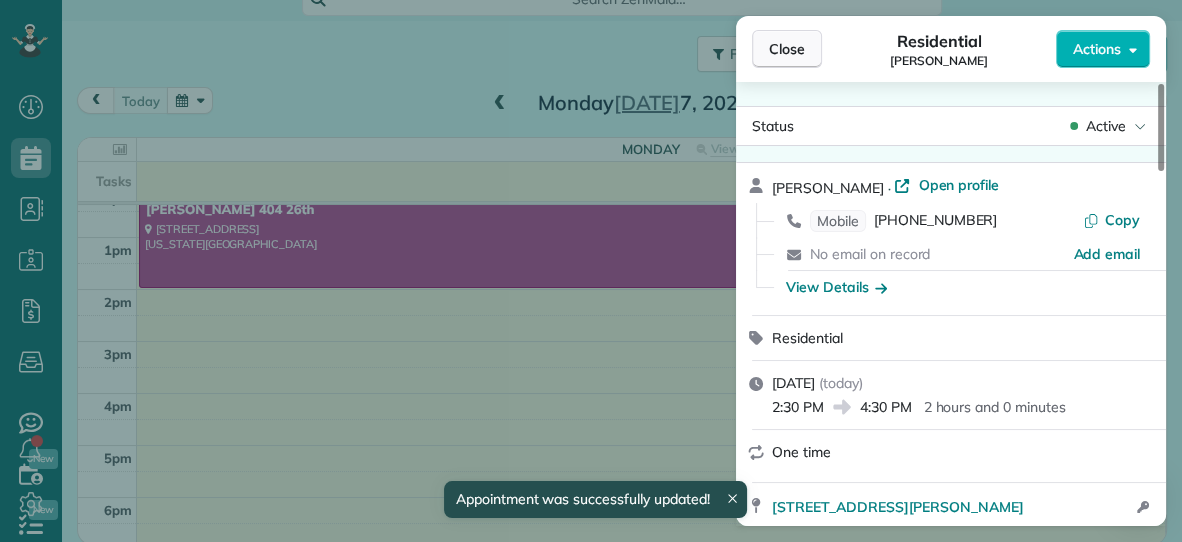 click on "Close" at bounding box center [787, 49] 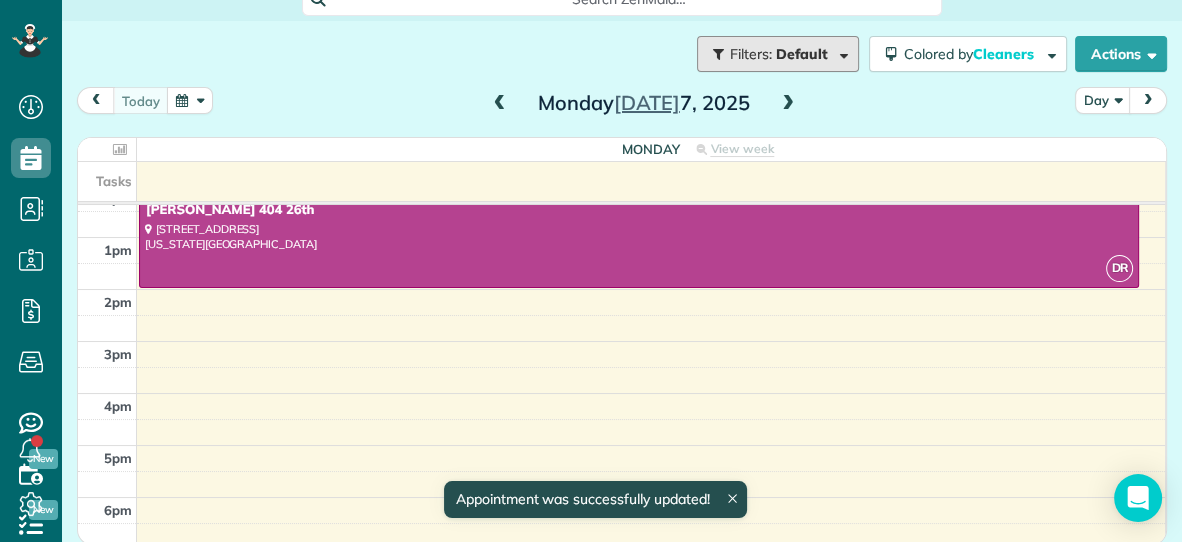 click on "Default" at bounding box center (802, 54) 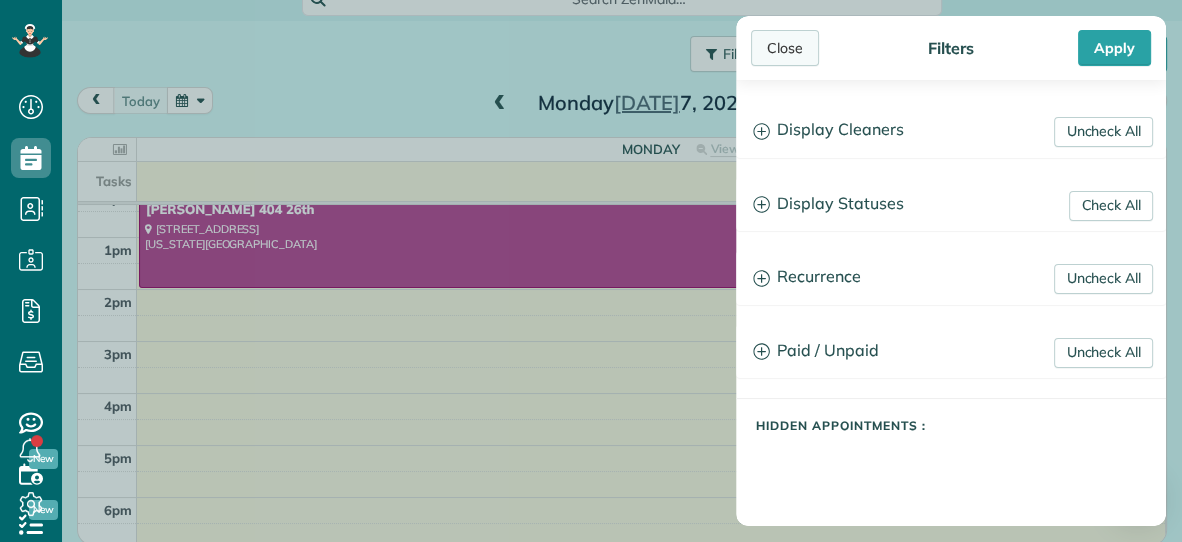 click on "Close" at bounding box center (785, 48) 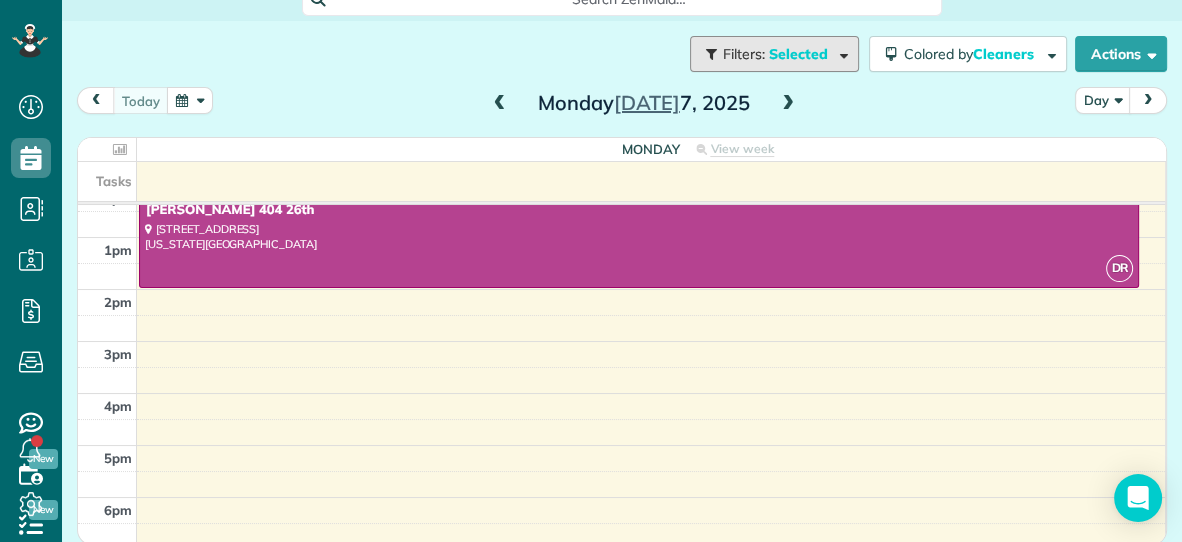click on "Selected" at bounding box center (799, 54) 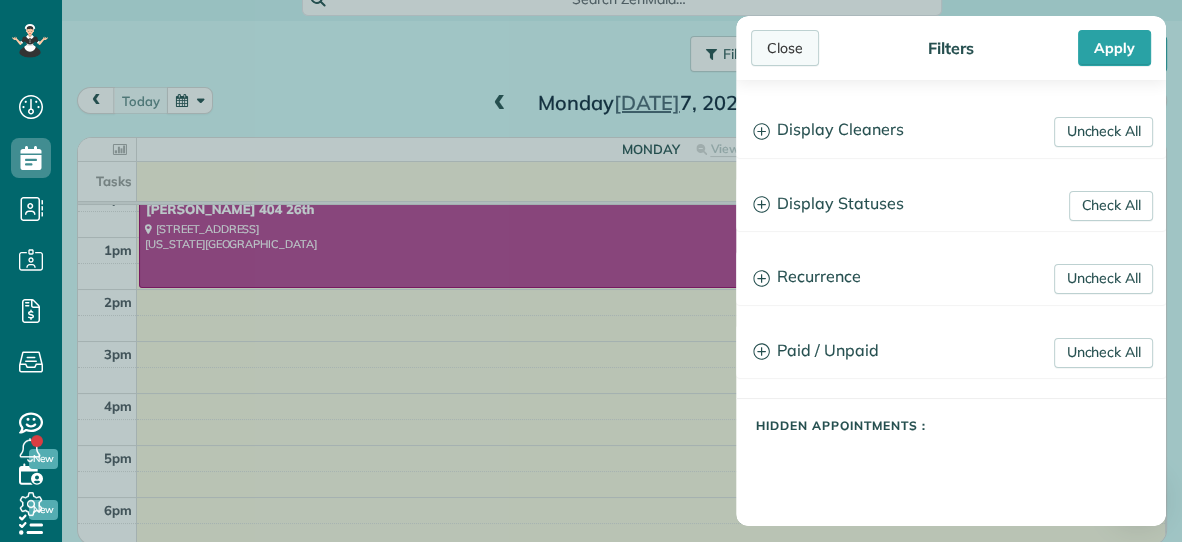 click on "Close" at bounding box center (785, 48) 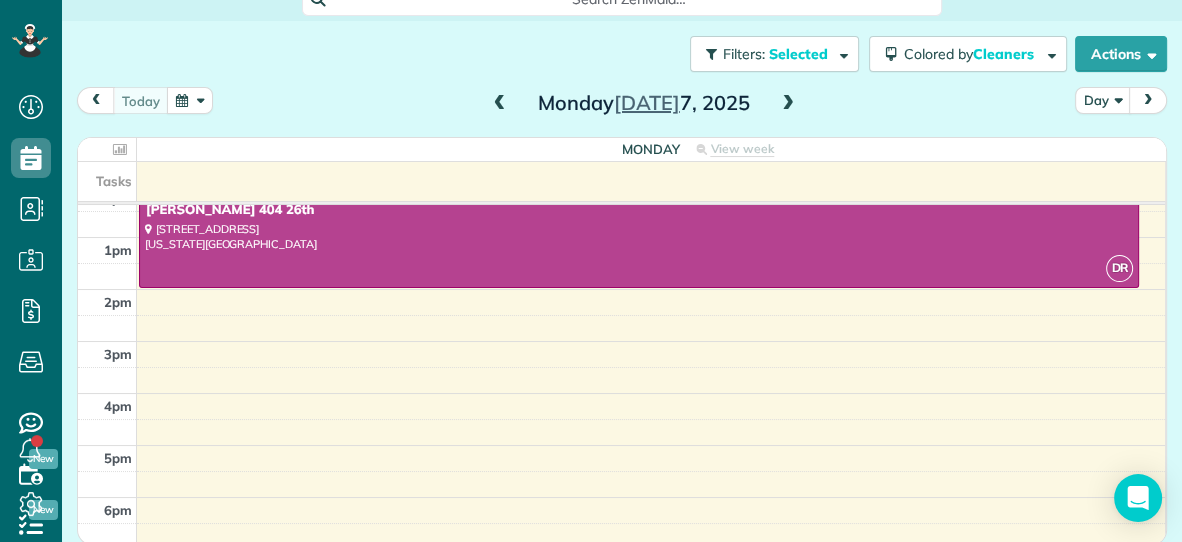 click at bounding box center (788, 104) 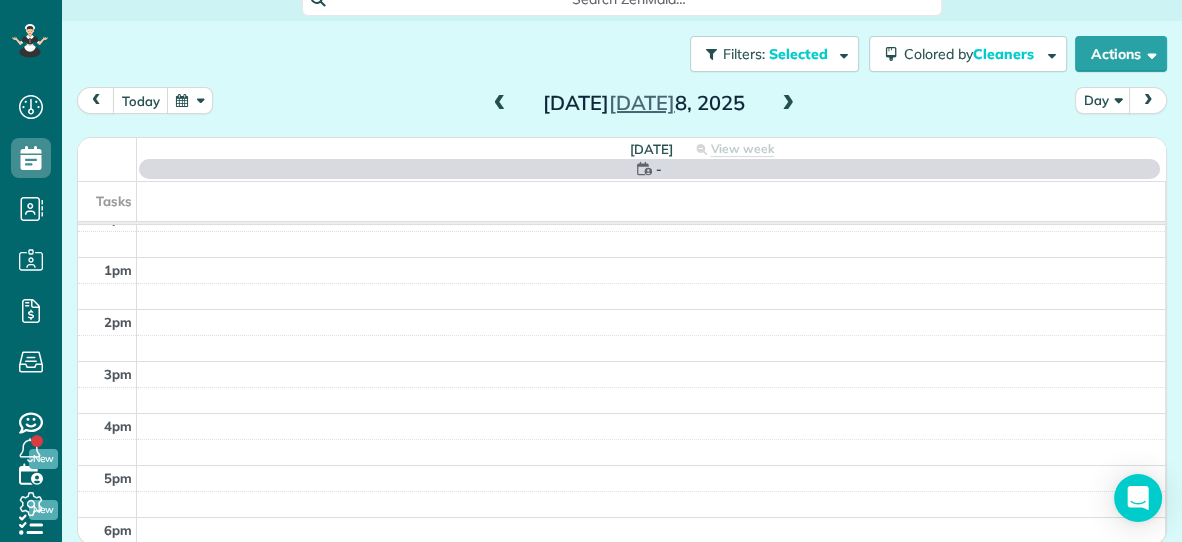 scroll, scrollTop: 0, scrollLeft: 0, axis: both 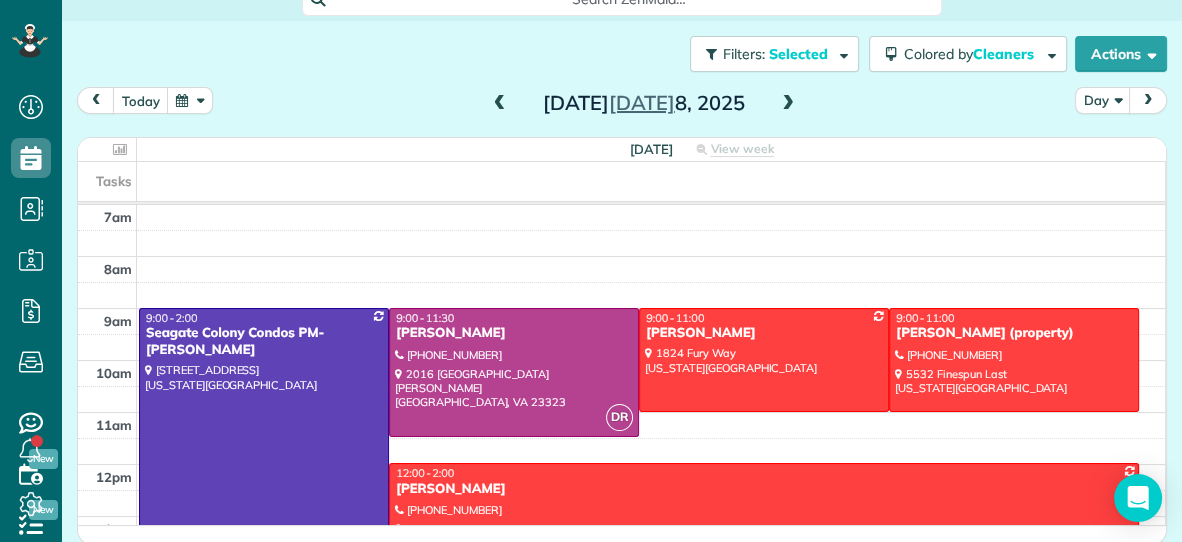 click at bounding box center (264, 437) 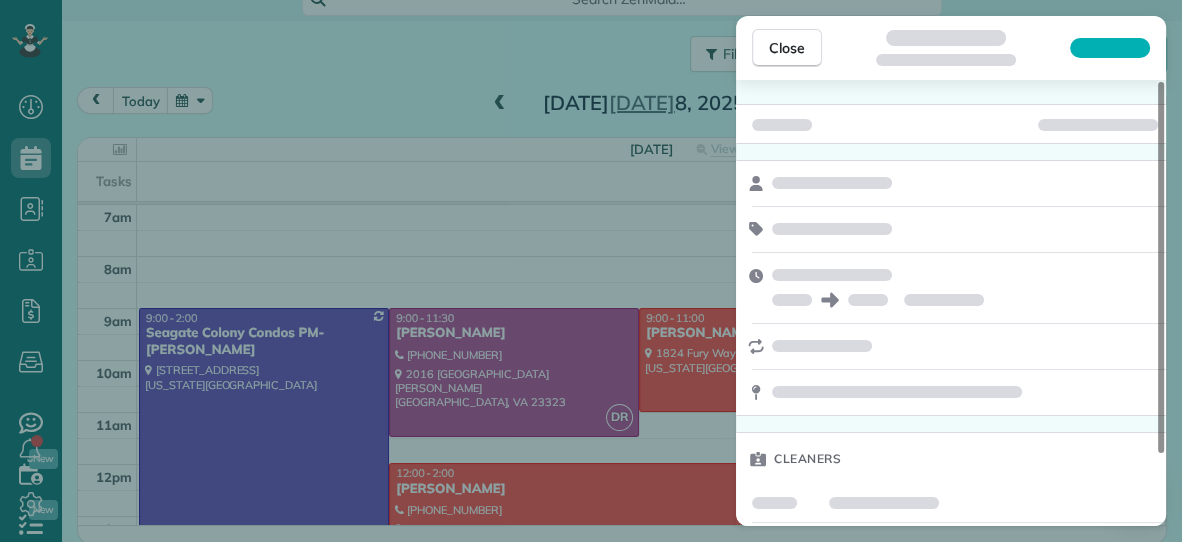 click on "Close   Cleaners" at bounding box center [591, 271] 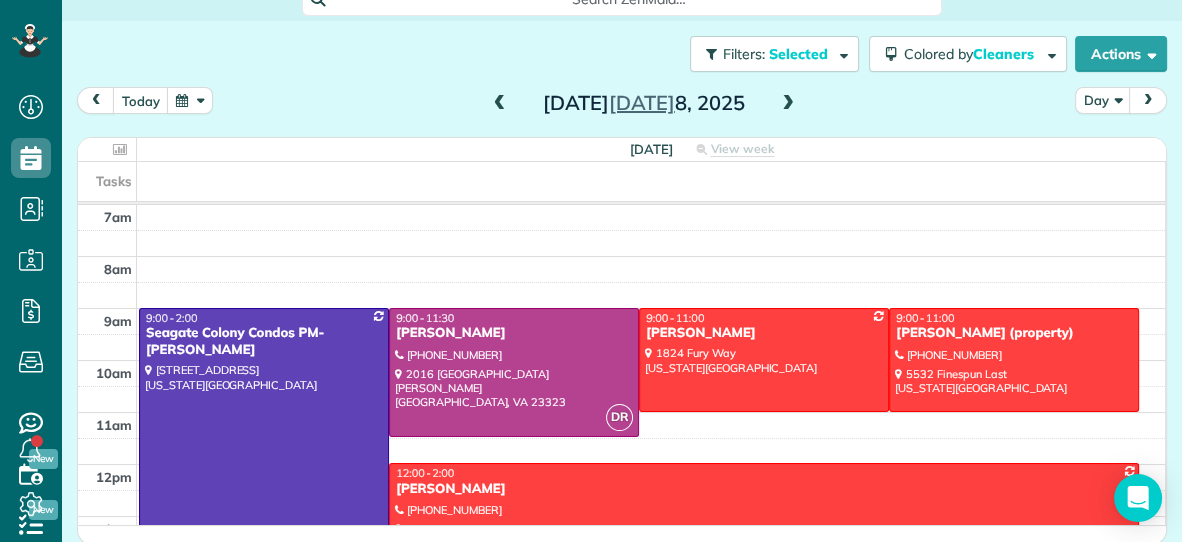click at bounding box center (264, 437) 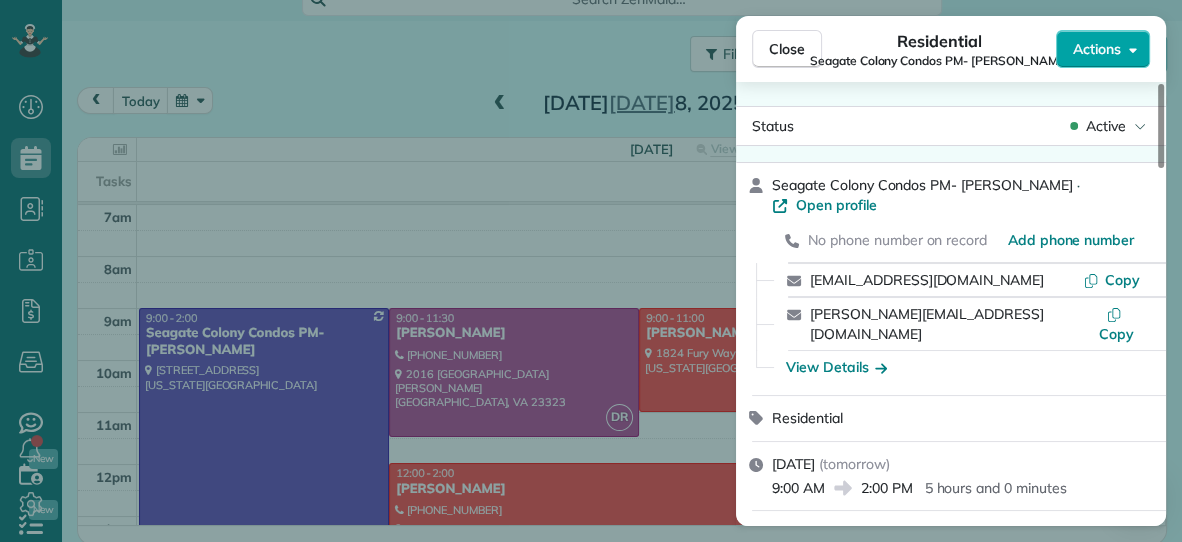 click on "Actions" at bounding box center [1097, 49] 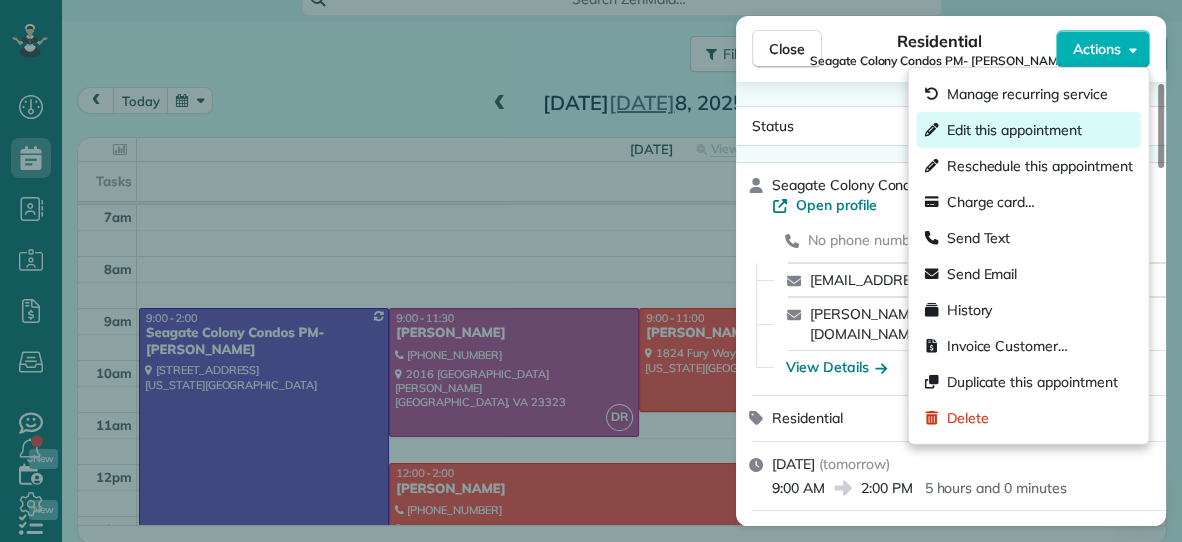 click on "Edit this appointment" at bounding box center [1014, 130] 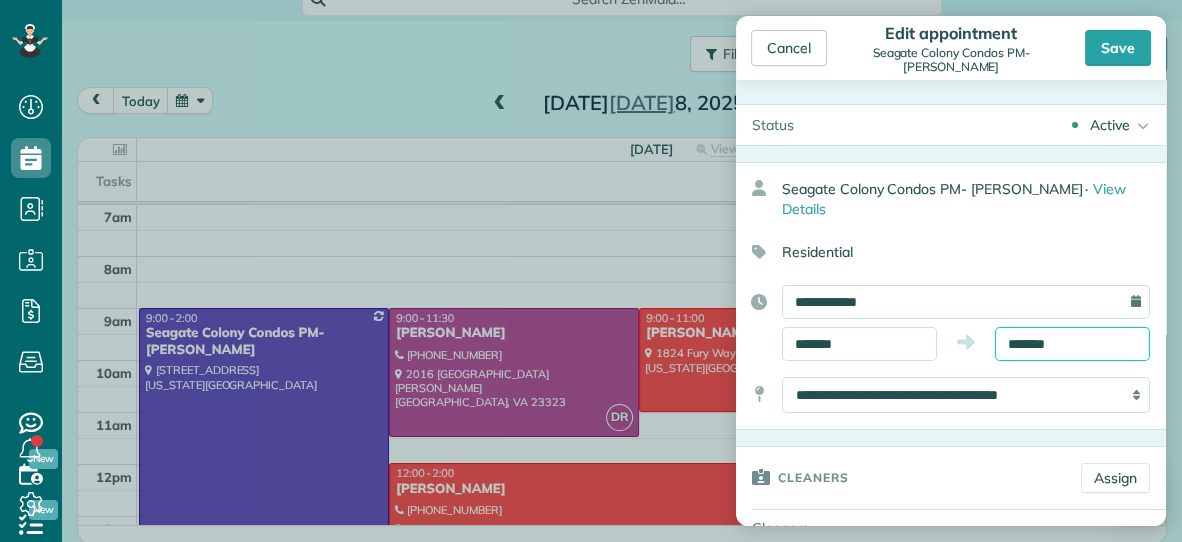 click on "*******" at bounding box center [1072, 344] 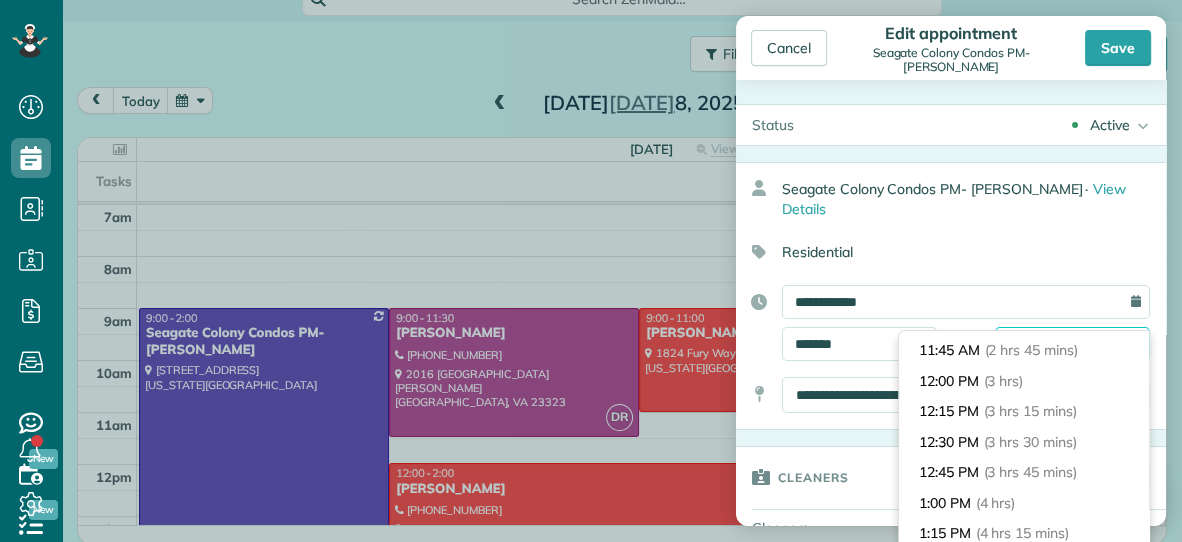 scroll, scrollTop: 329, scrollLeft: 0, axis: vertical 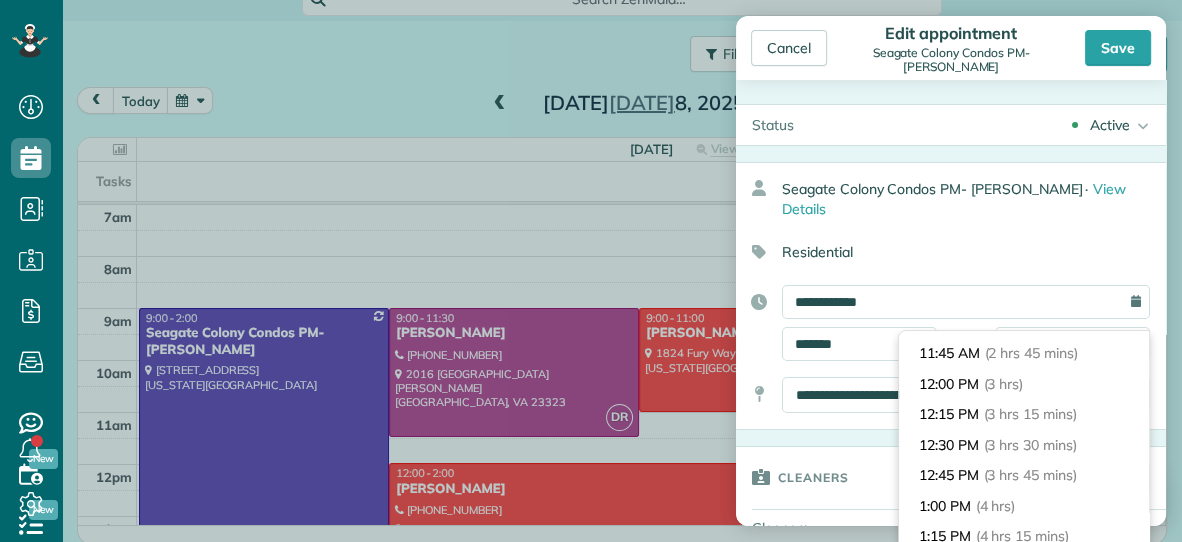 click on "12:00 PM  (3 hrs)" at bounding box center (1024, 384) 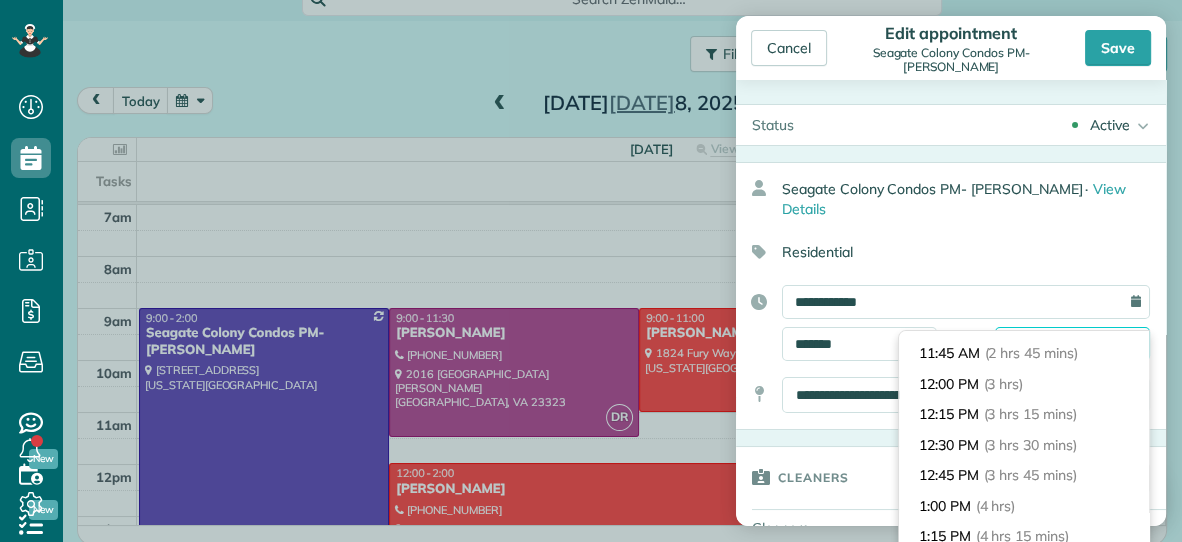 type on "********" 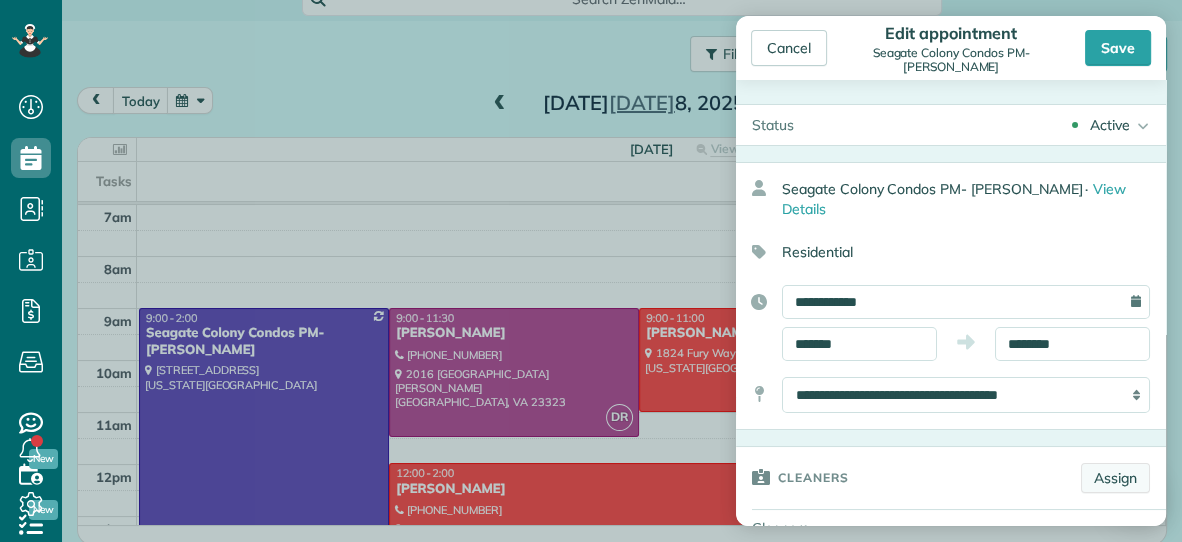 click on "Assign" at bounding box center [1115, 478] 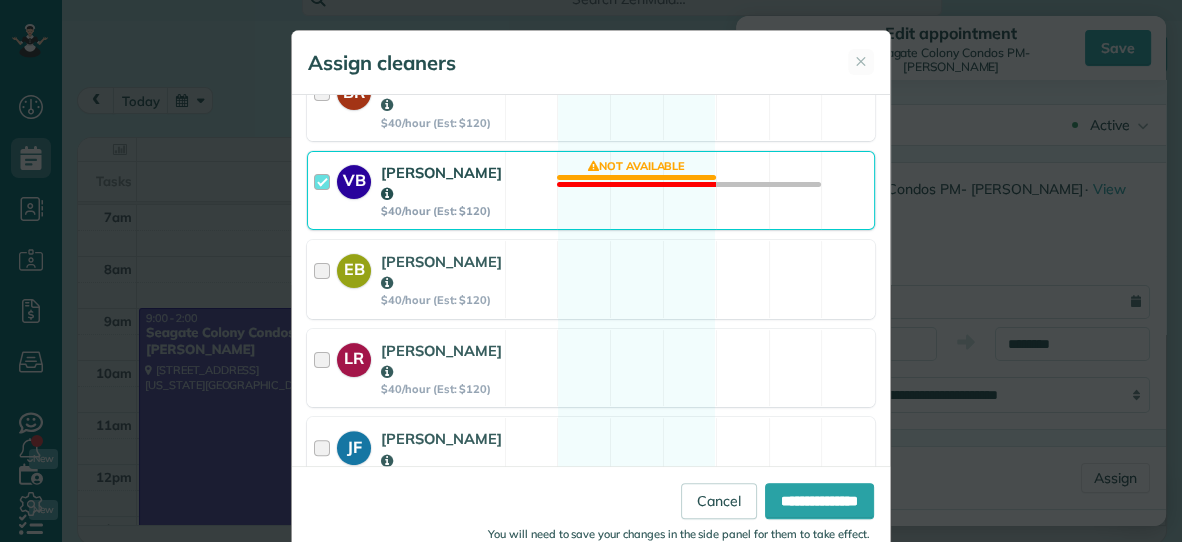 scroll, scrollTop: 483, scrollLeft: 0, axis: vertical 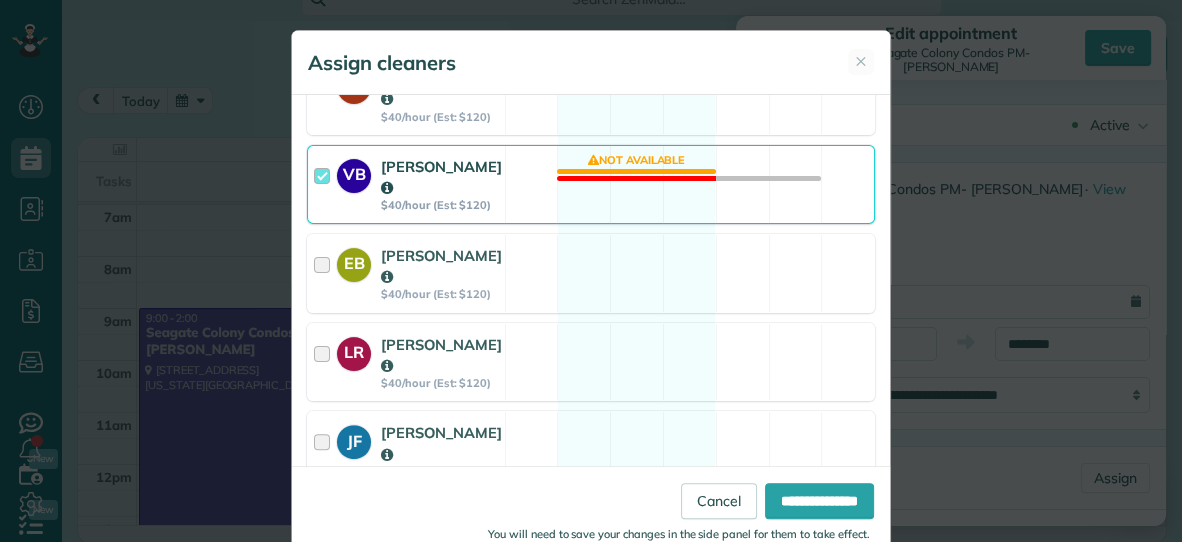 click on "VB
Vanessa Beason
$40/hour (Est: $120)
Not available" at bounding box center (591, 184) 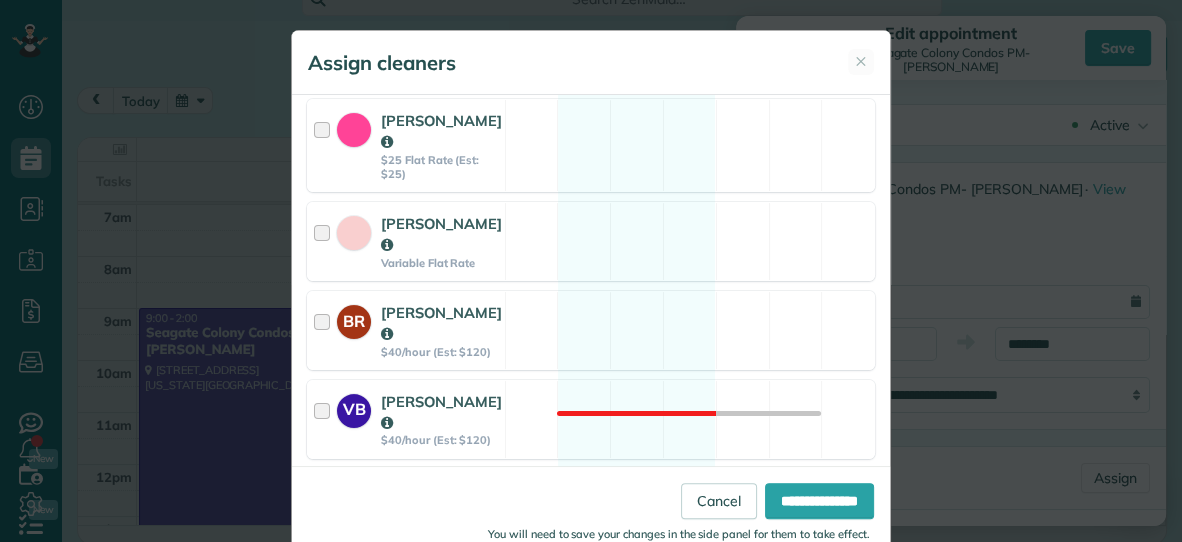 scroll, scrollTop: 244, scrollLeft: 0, axis: vertical 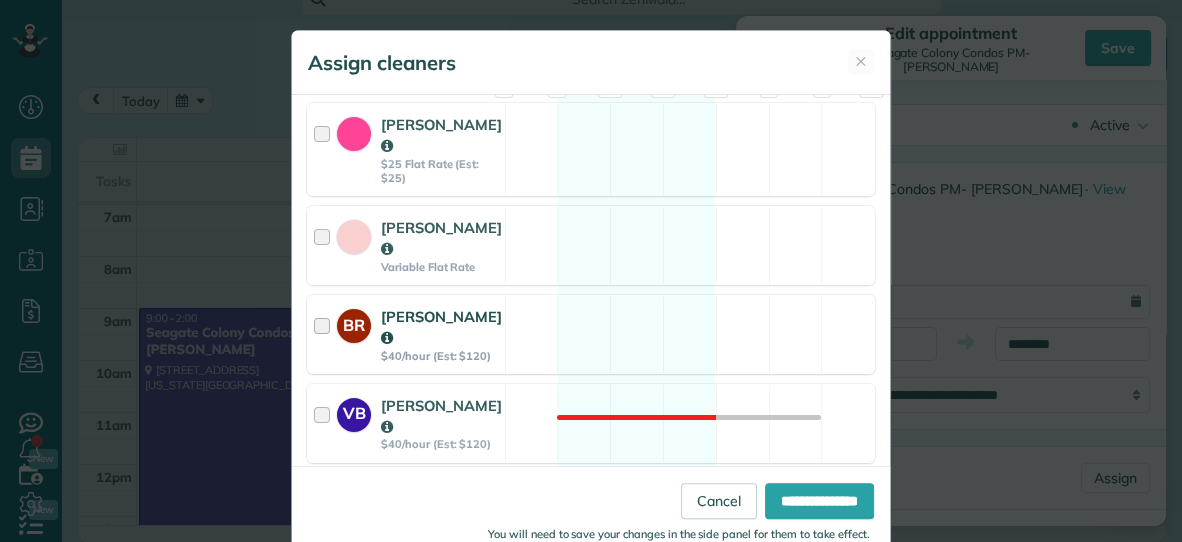 click on "BR
Becky Ramsay
$40/hour (Est: $120)
Available" at bounding box center (591, 334) 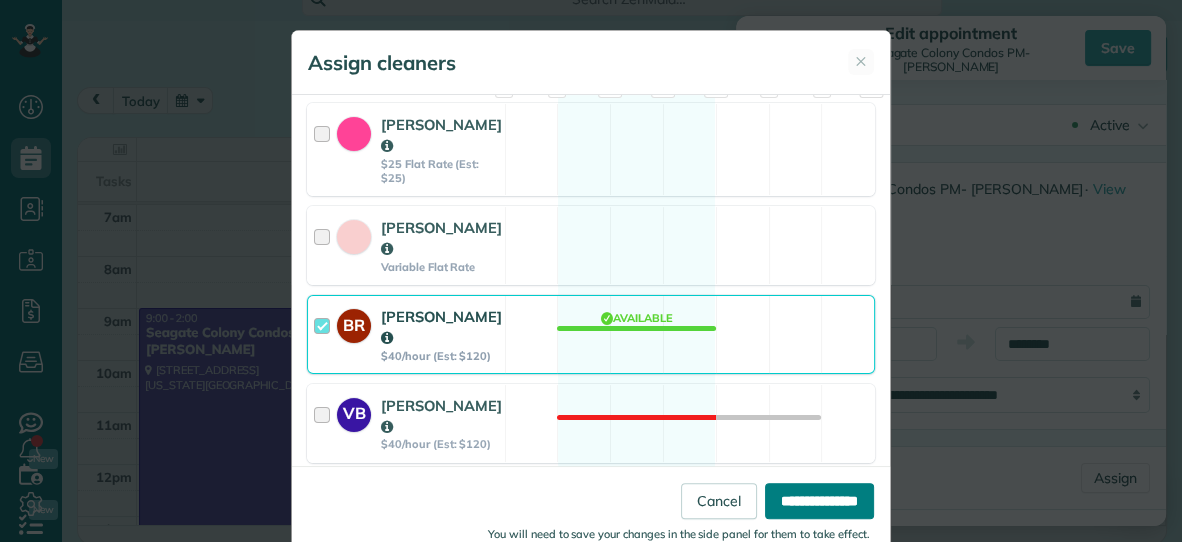 click on "**********" at bounding box center [819, 501] 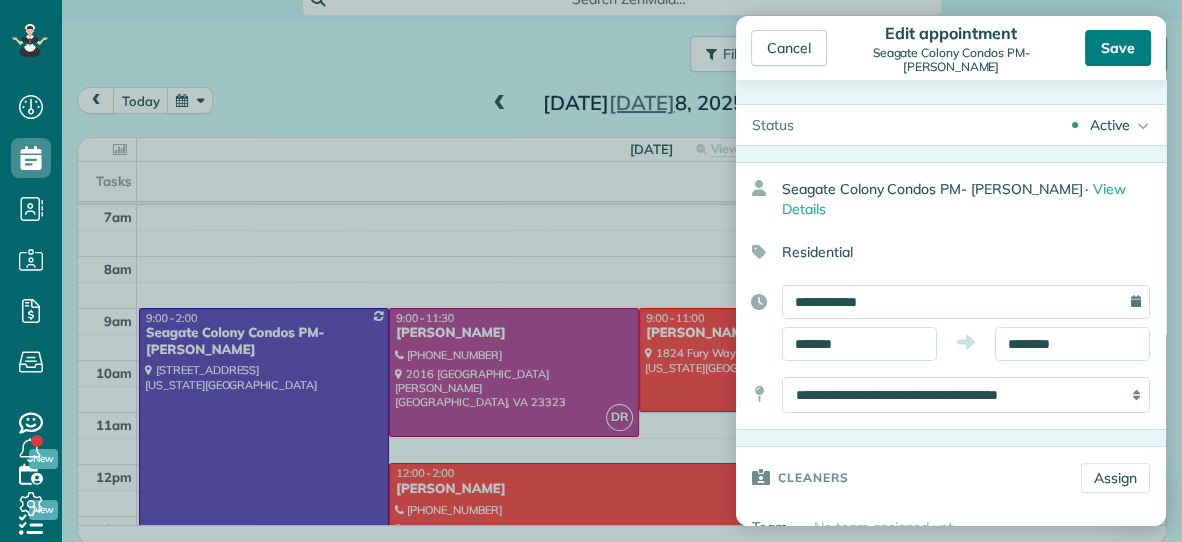 click on "Save" at bounding box center [1118, 48] 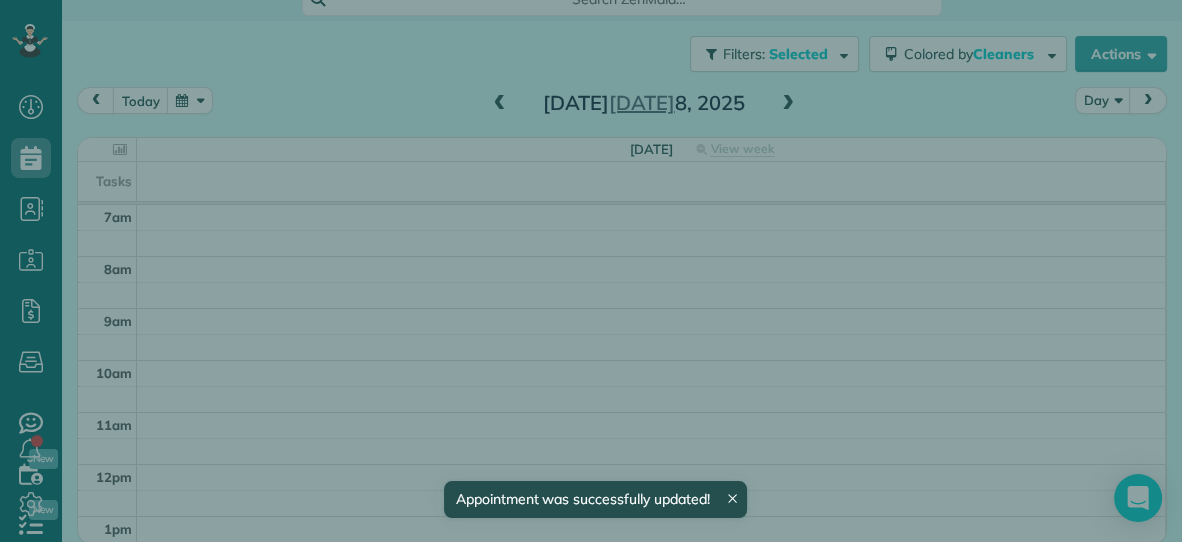 click on "Close" at bounding box center [787, 49] 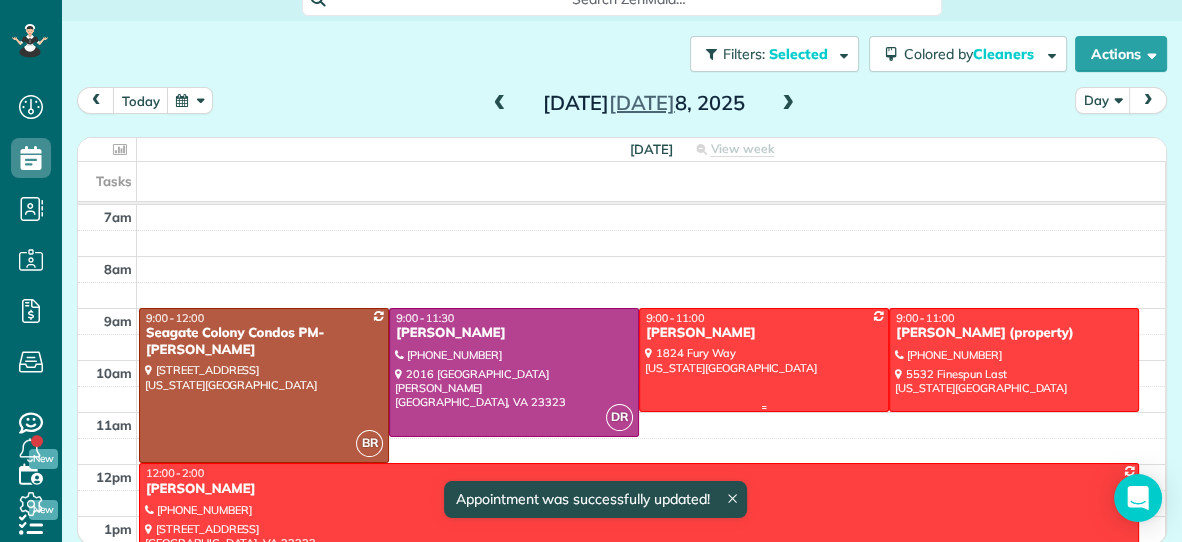 click on "Shelley Spell" at bounding box center (764, 333) 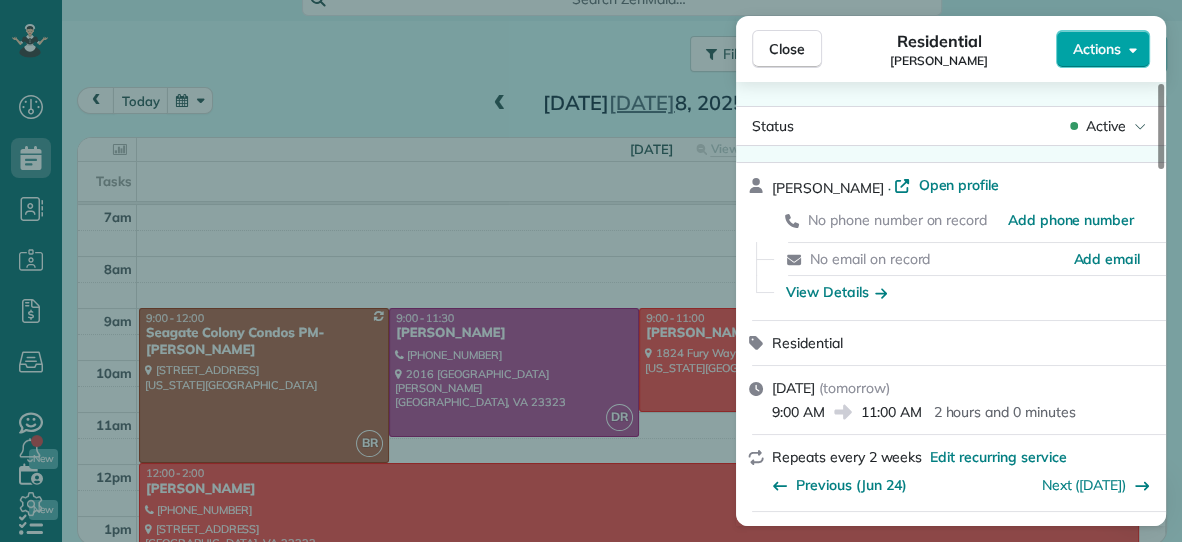 click on "Actions" at bounding box center [1103, 49] 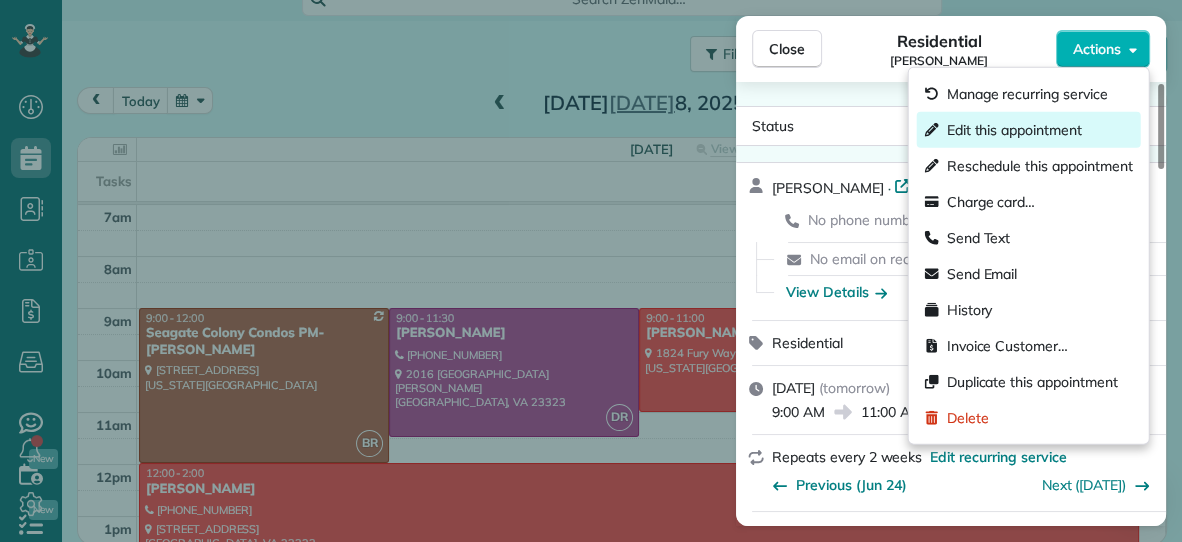 click on "Edit this appointment" at bounding box center (1014, 130) 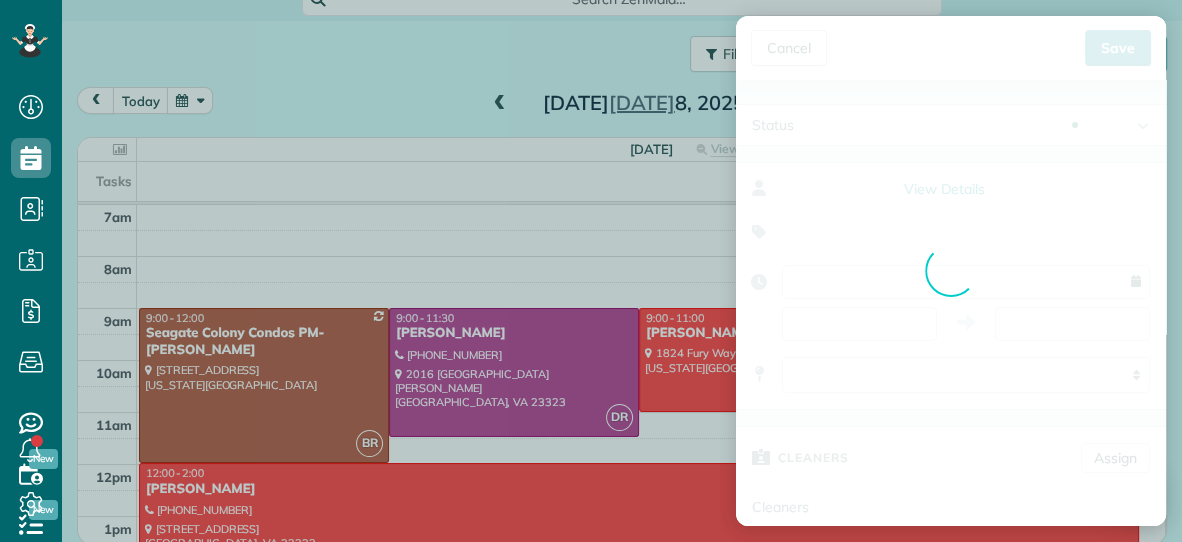 type on "**********" 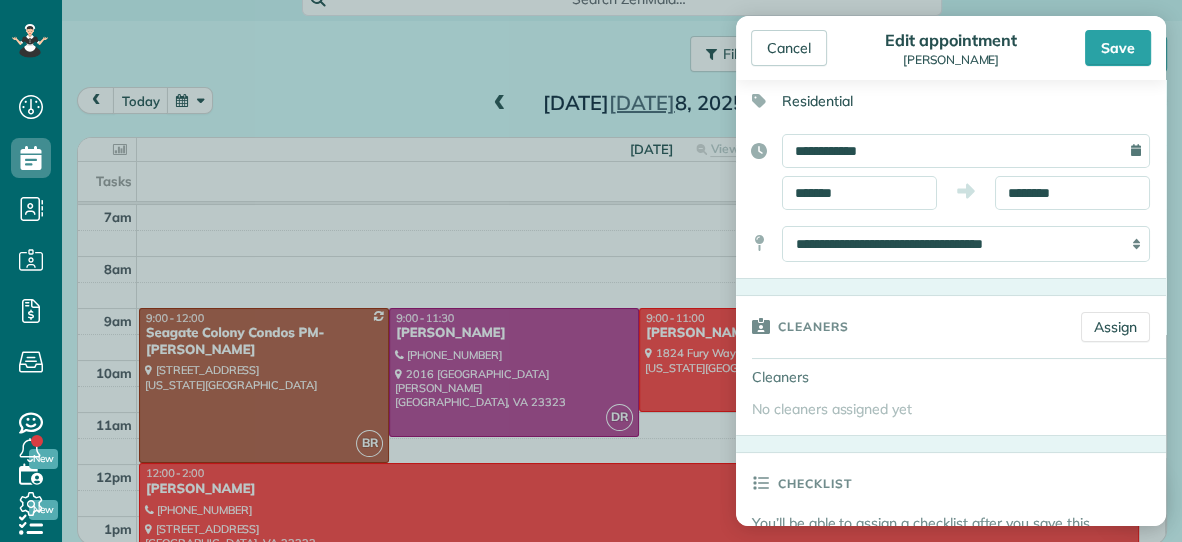 scroll, scrollTop: 137, scrollLeft: 0, axis: vertical 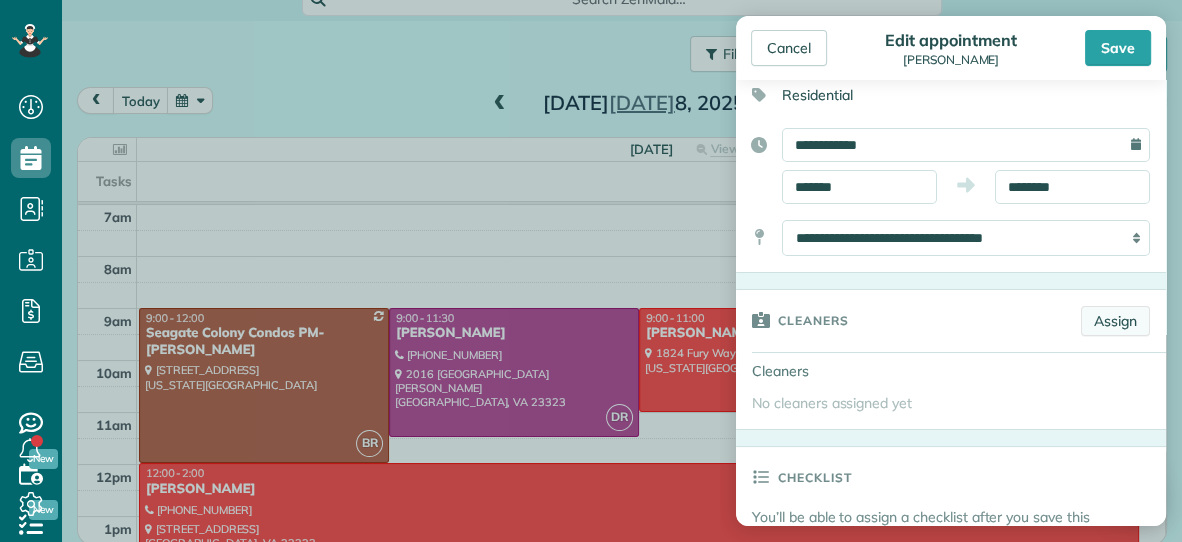 click on "Assign" at bounding box center [1115, 321] 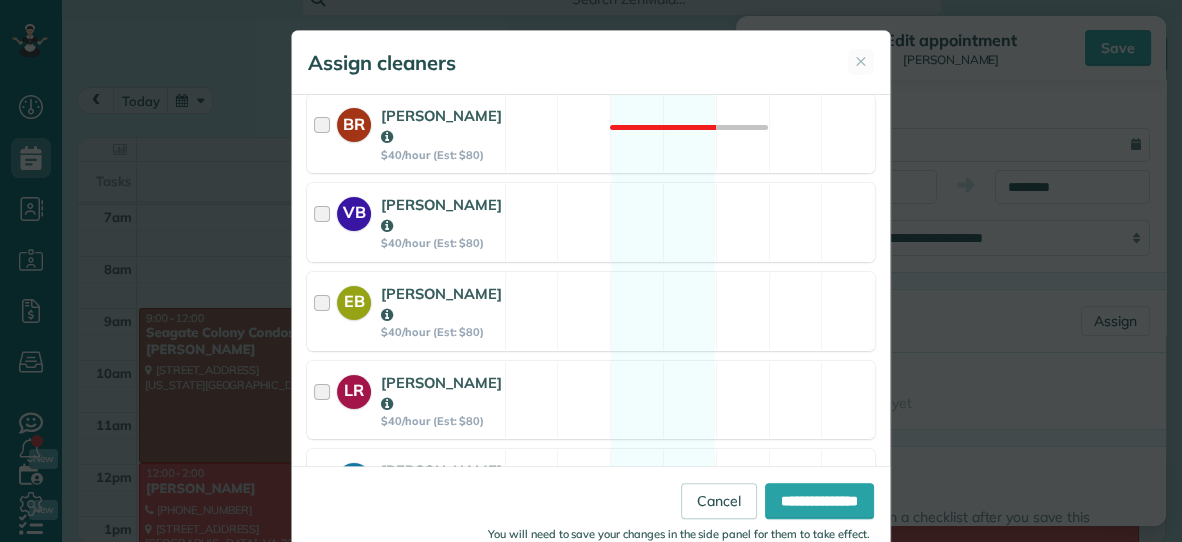 scroll, scrollTop: 483, scrollLeft: 0, axis: vertical 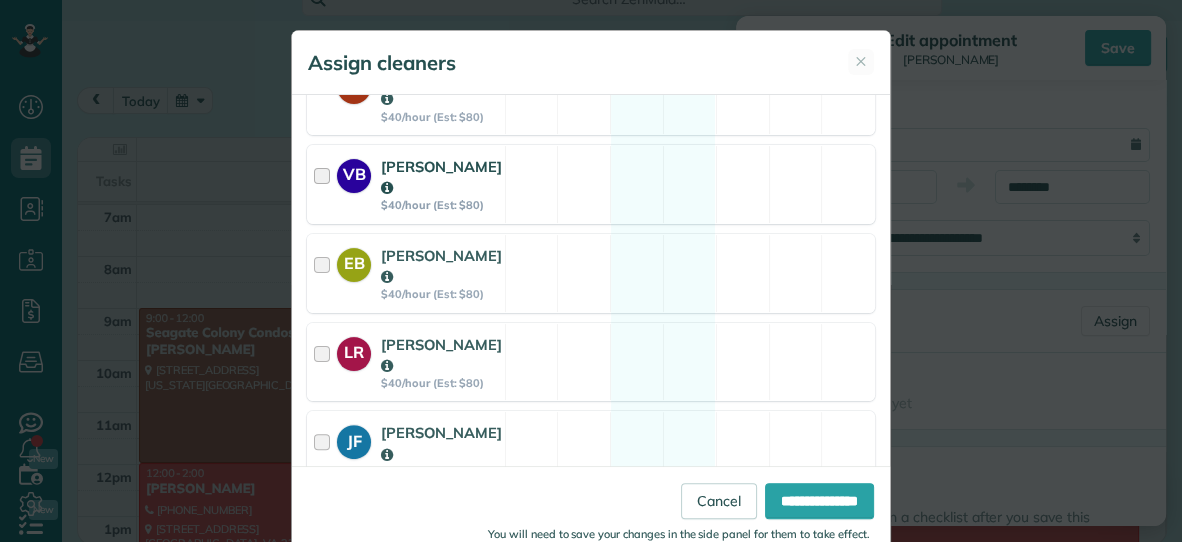 click on "VB
Vanessa Beason
$40/hour (Est: $80)
Available" at bounding box center (591, 184) 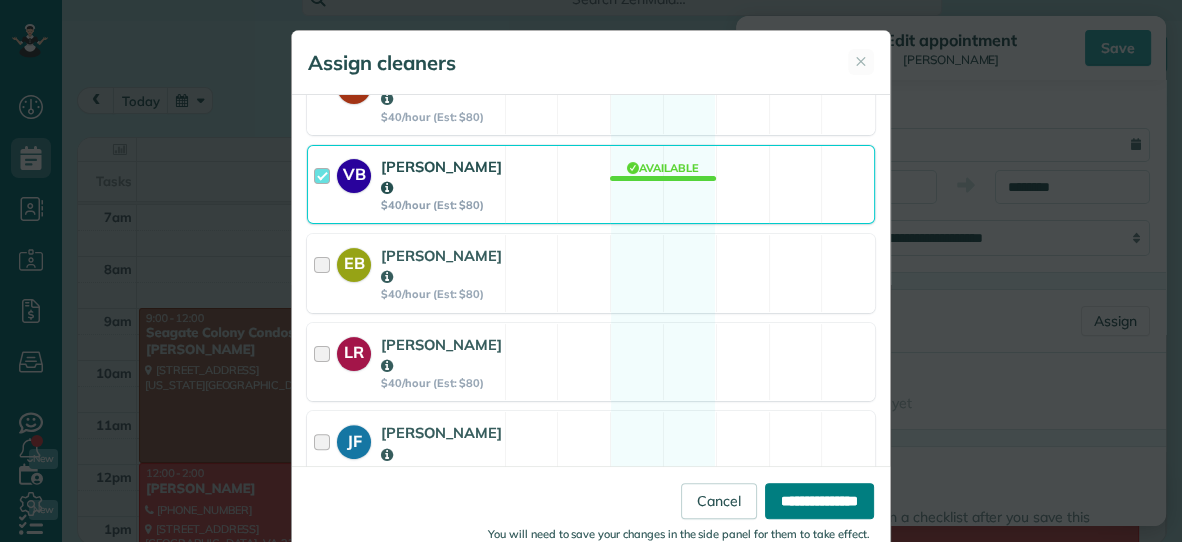 click on "**********" at bounding box center [819, 501] 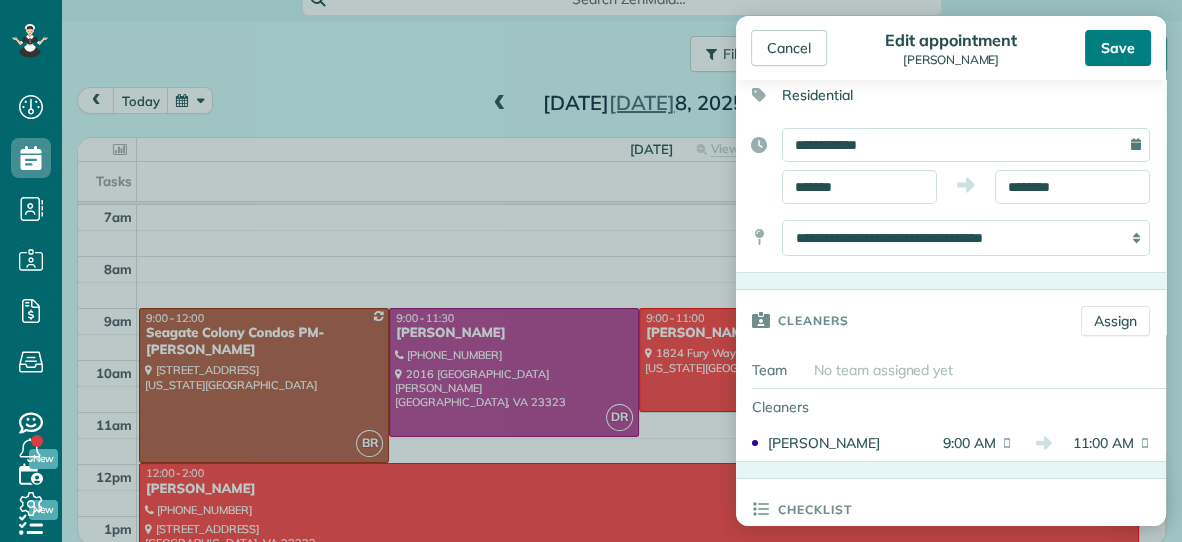 click on "Save" at bounding box center (1118, 48) 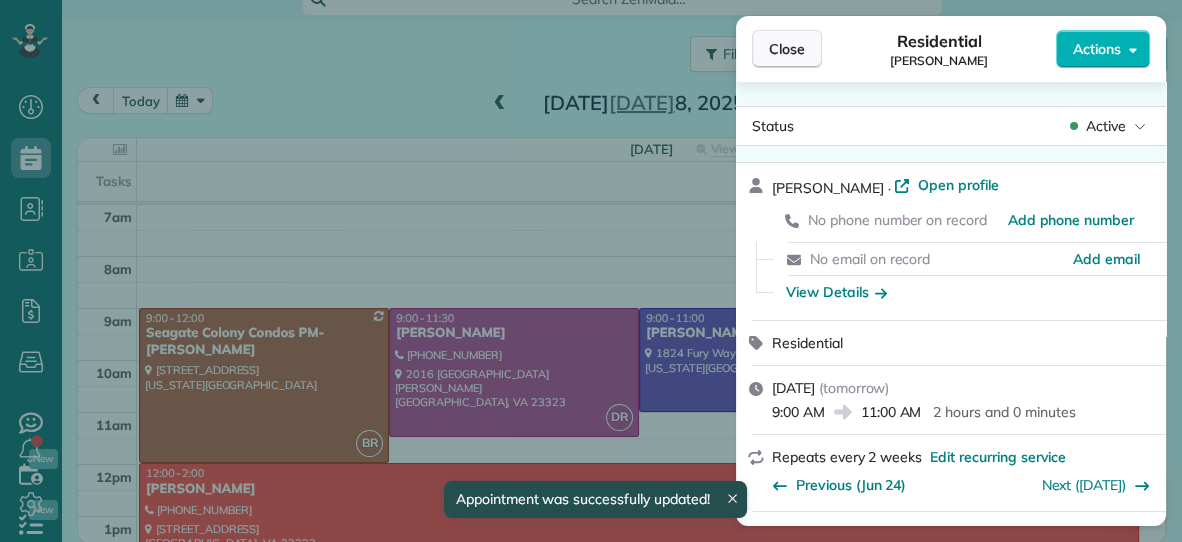 click on "Close" at bounding box center [787, 49] 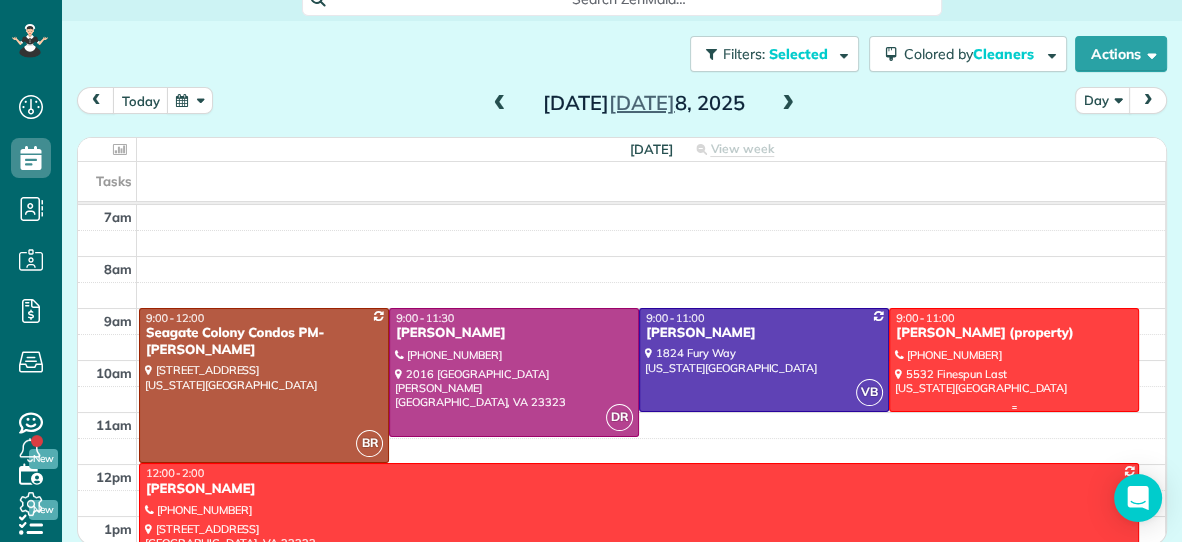 click at bounding box center (1014, 359) 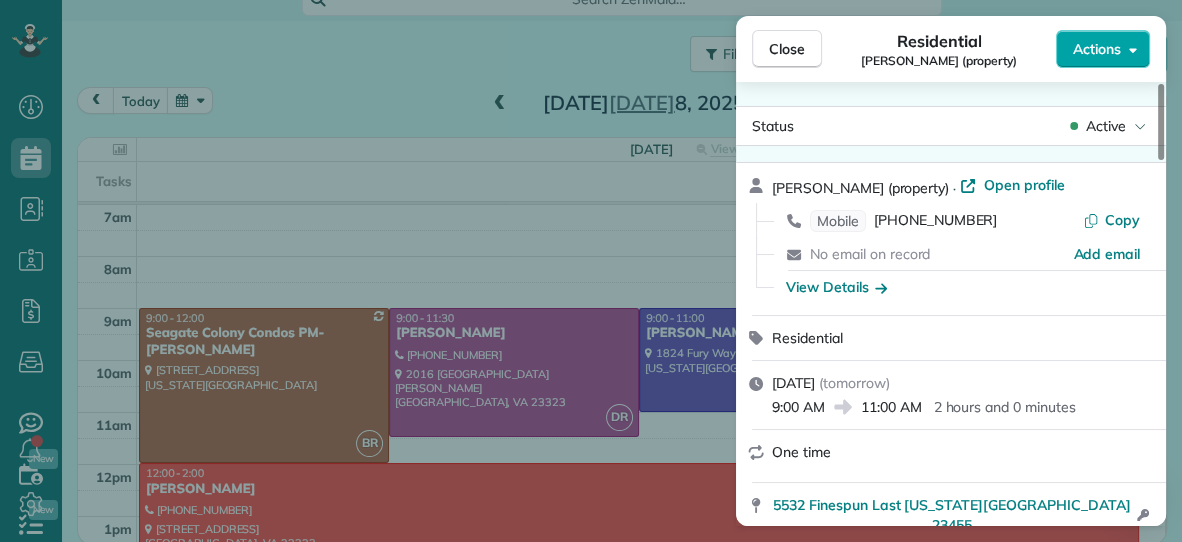 click on "Actions" at bounding box center [1097, 49] 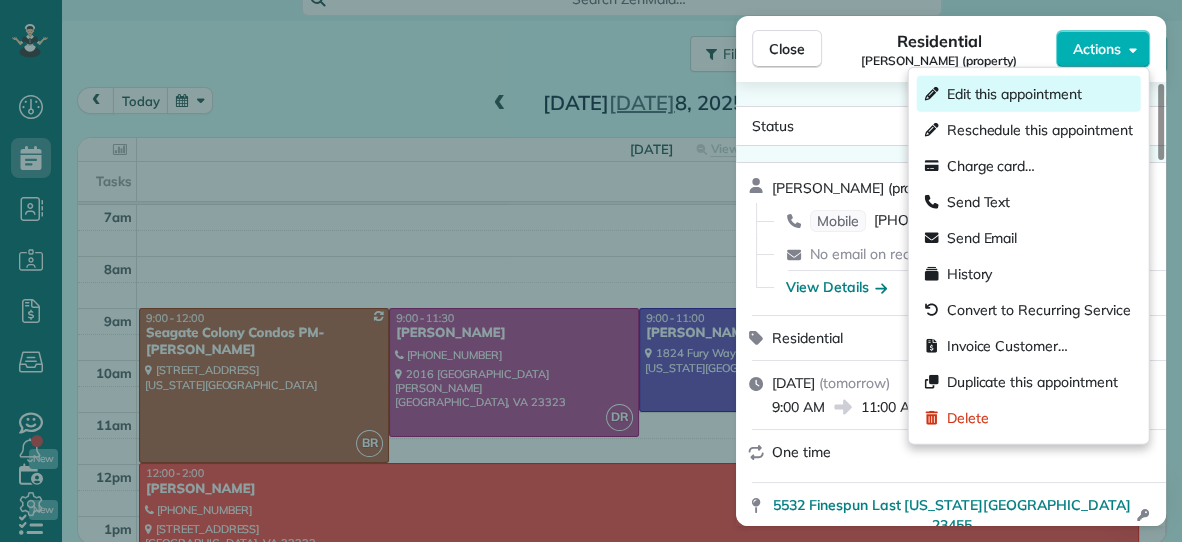 click on "Edit this appointment" at bounding box center (1014, 94) 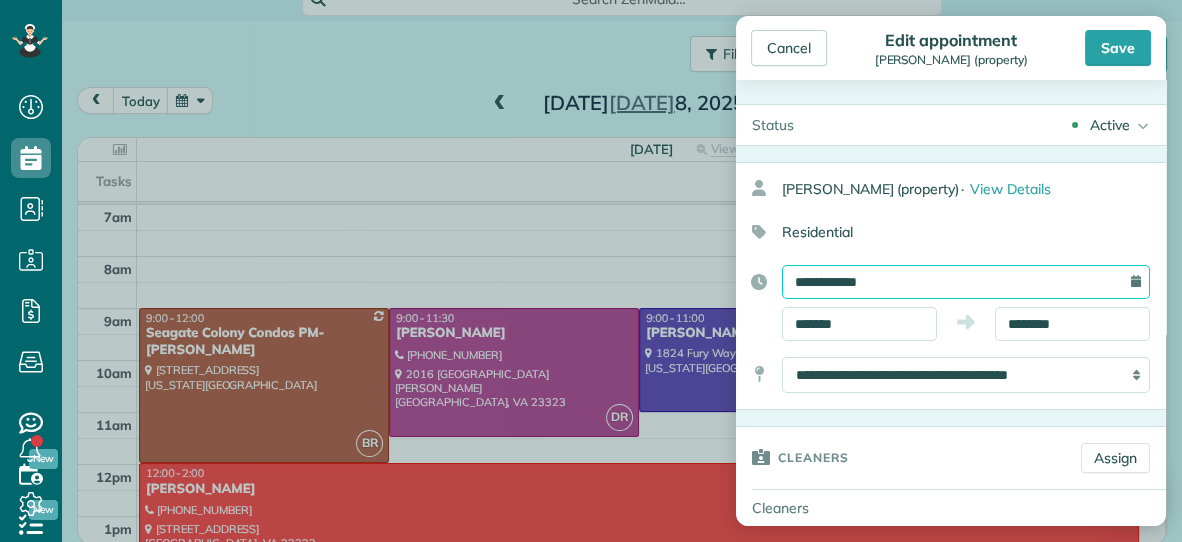 click on "**********" at bounding box center [966, 282] 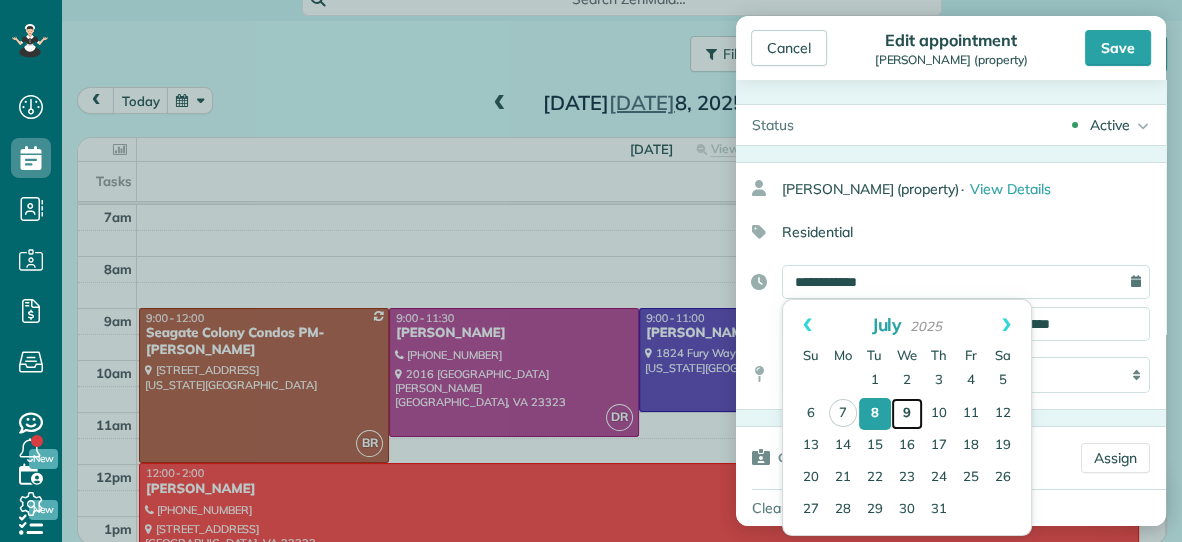 click on "9" at bounding box center [907, 414] 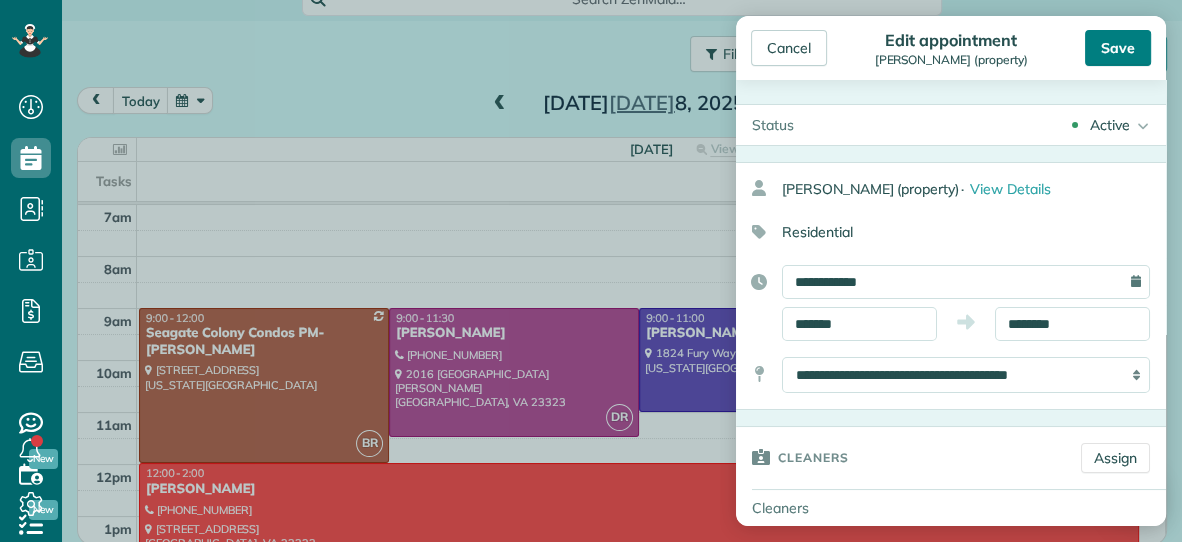 click on "Save" at bounding box center (1118, 48) 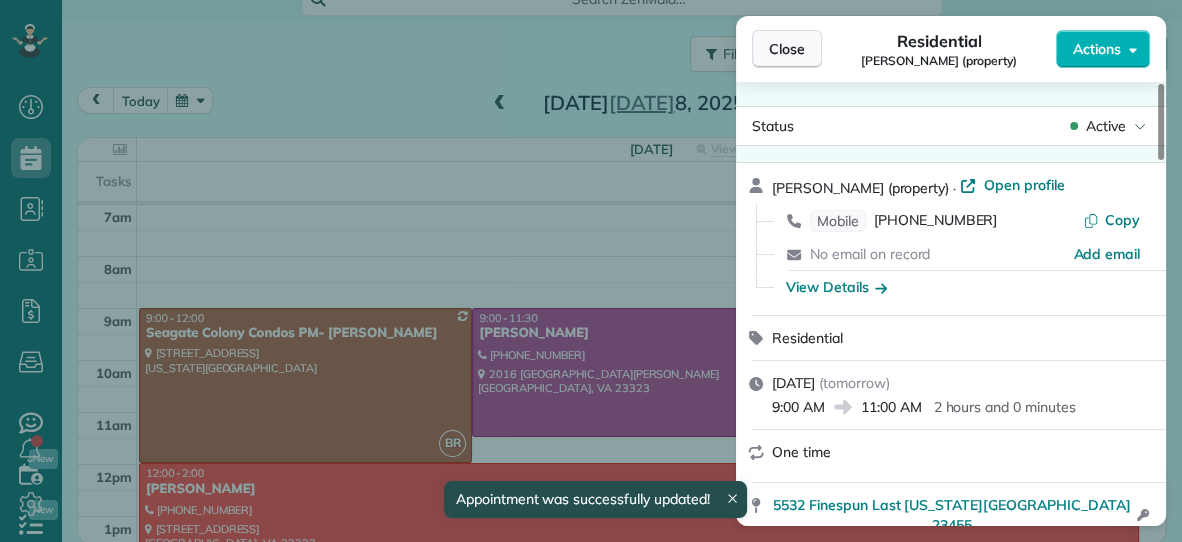 click on "Close" at bounding box center [787, 49] 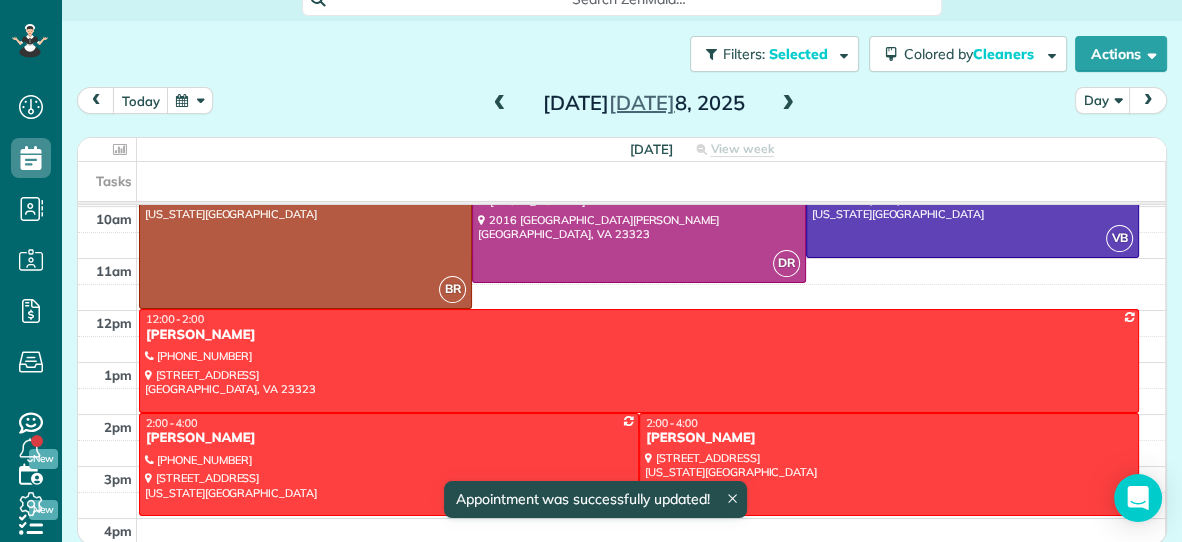 scroll, scrollTop: 159, scrollLeft: 0, axis: vertical 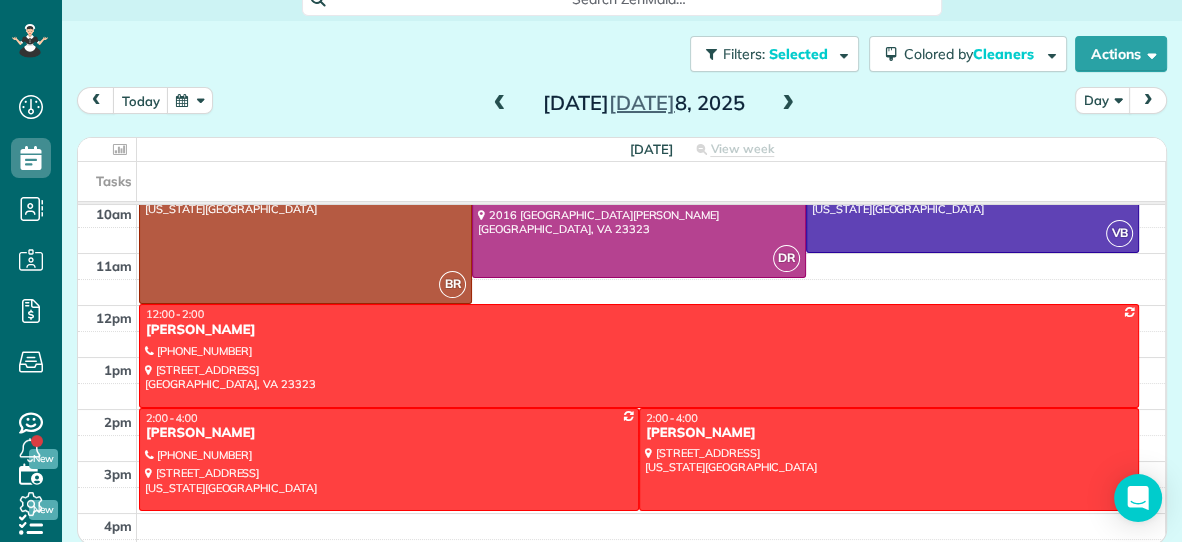 click on "7am 8am 9am 10am 11am 12pm 1pm 2pm 3pm 4pm 5pm 6pm BR 9:00 - 12:00 Seagate Colony Condos PM- Sara 2830 Shore Drive Virginia Beach, VA 23451 DR 9:00 - 11:30 Kylyn Keck (214) 681-2495 2016 Coral Ivy Lane Chesapeake, VA 23323 VB 9:00 - 11:00 Shelley Spell 1824 Fury Way Virginia Beach, VA 23456 12:00 - 2:00 Victoria Southall (757) 818-1618 3628 Kathys Way Chesapeake, VA 23323 2:00 - 4:00 Melissa (804) 338-1133 112 68th Street Virginia Beach, VA 23451 2:00 - 4:00 Sarah Jacobson 203 57th St Virginia Beach, VA 23451" at bounding box center [621, 357] 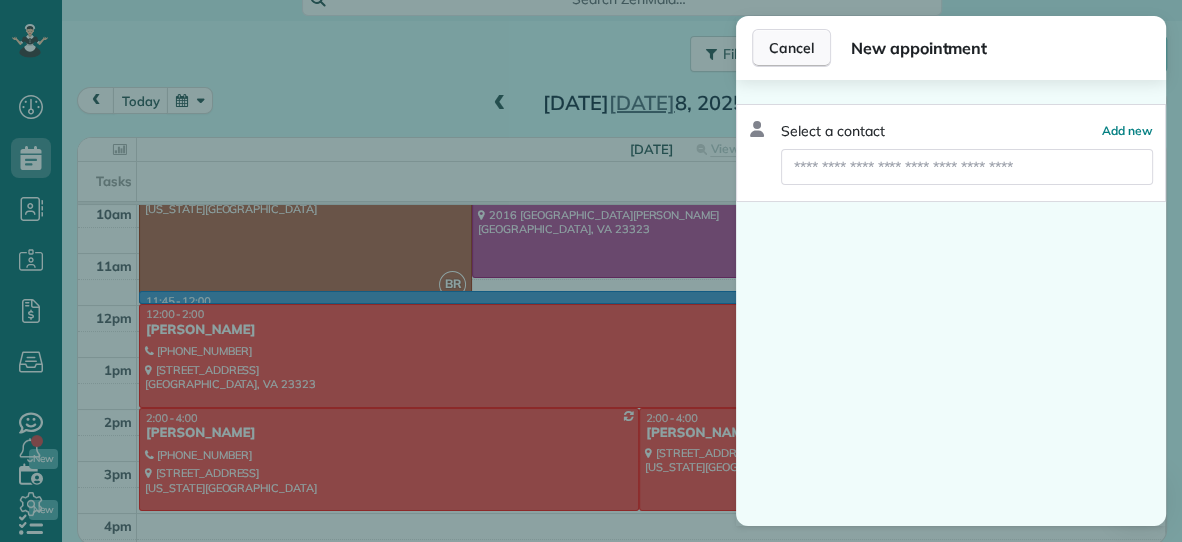 click on "Cancel" at bounding box center (791, 48) 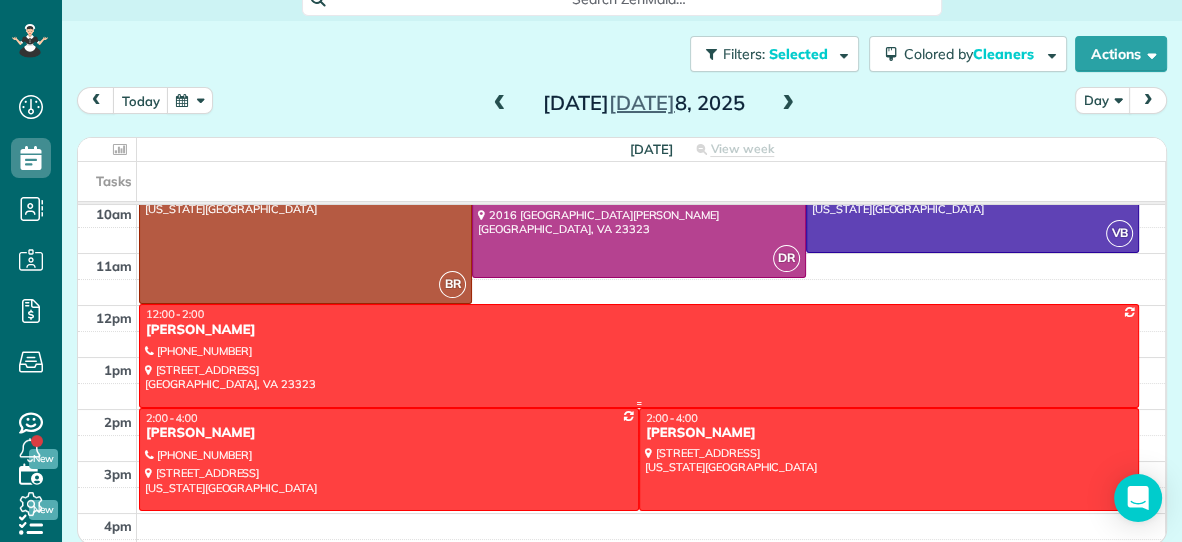 click on "Victoria Southall" at bounding box center [639, 330] 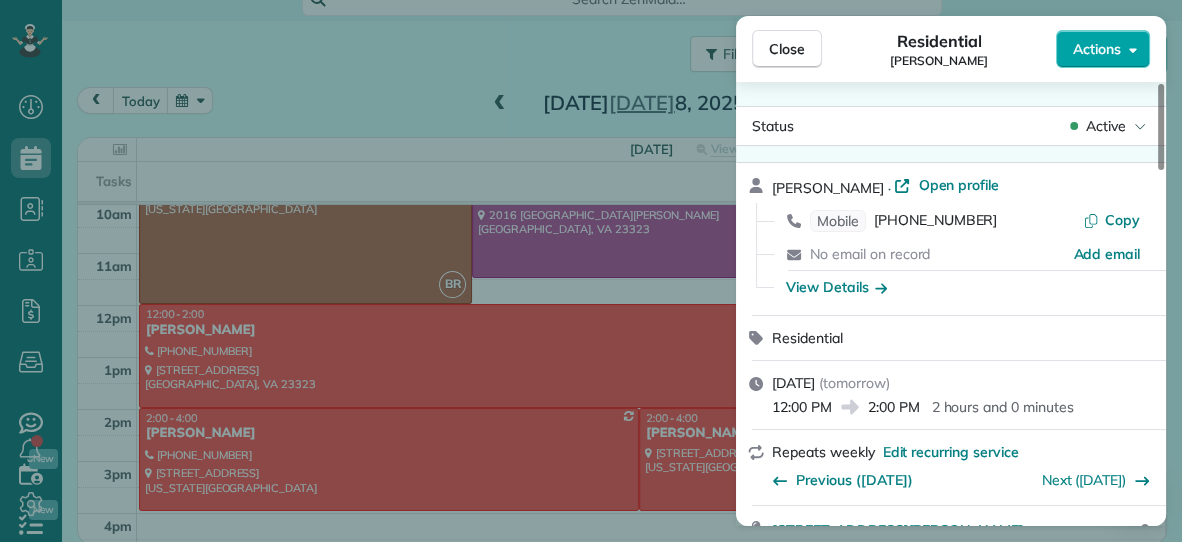 click on "Actions" at bounding box center (1103, 49) 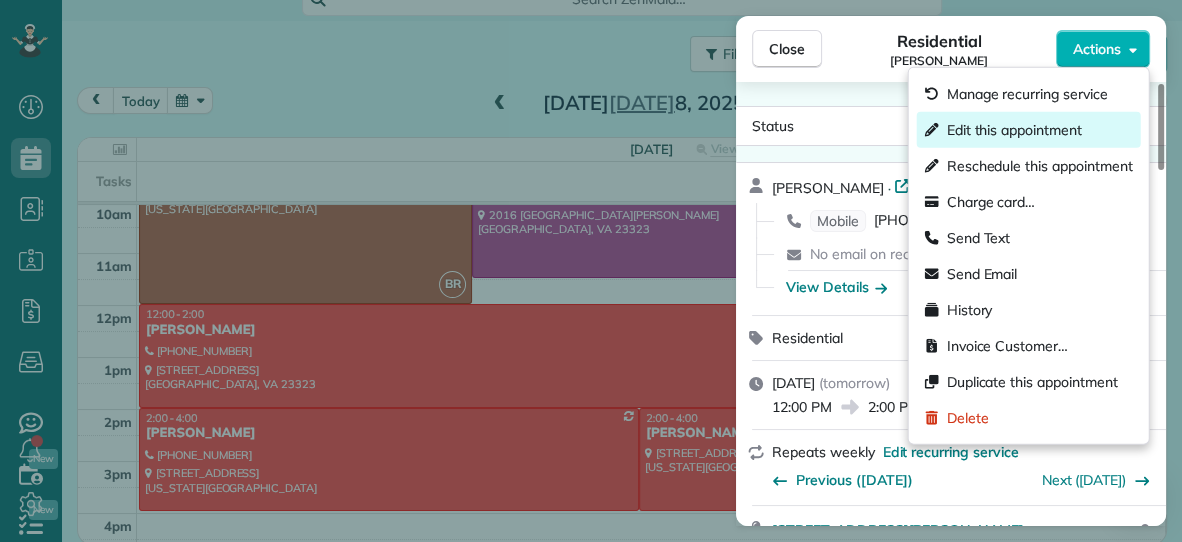 click on "Edit this appointment" at bounding box center [1014, 130] 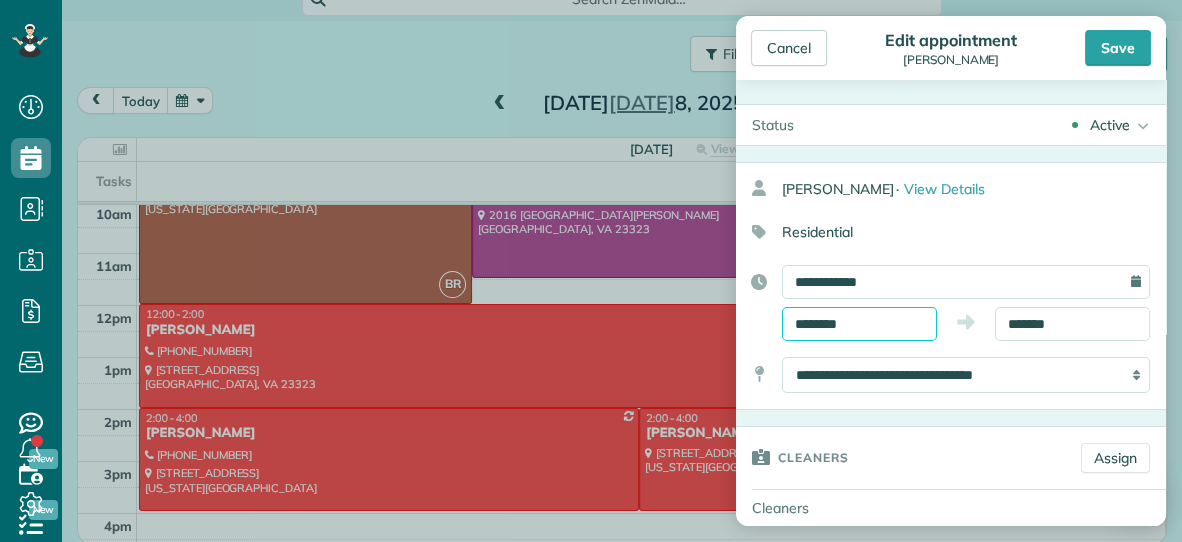 click on "********" at bounding box center [859, 324] 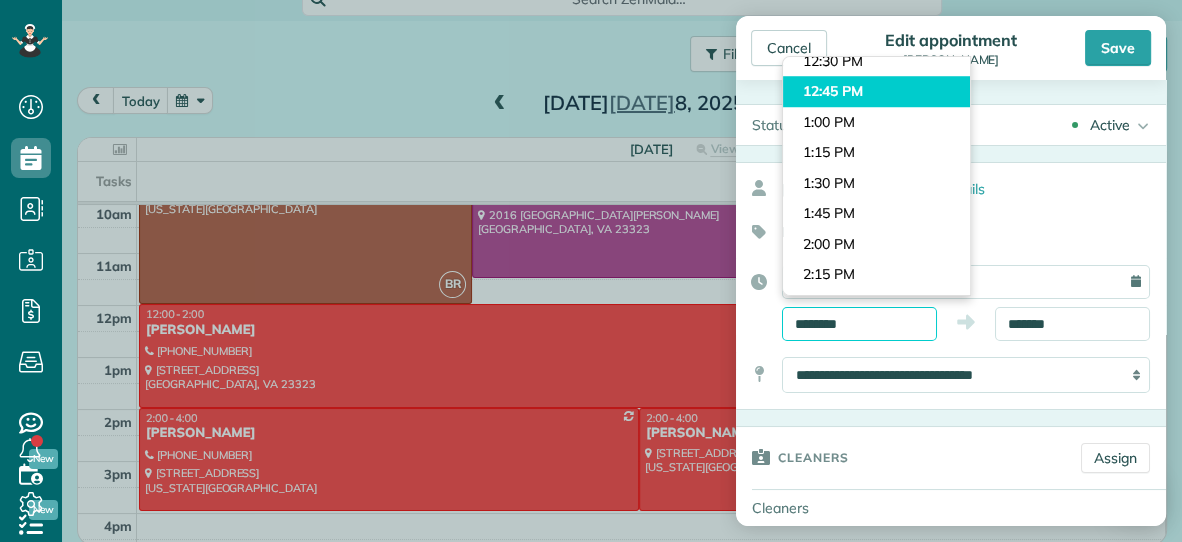 scroll, scrollTop: 1524, scrollLeft: 0, axis: vertical 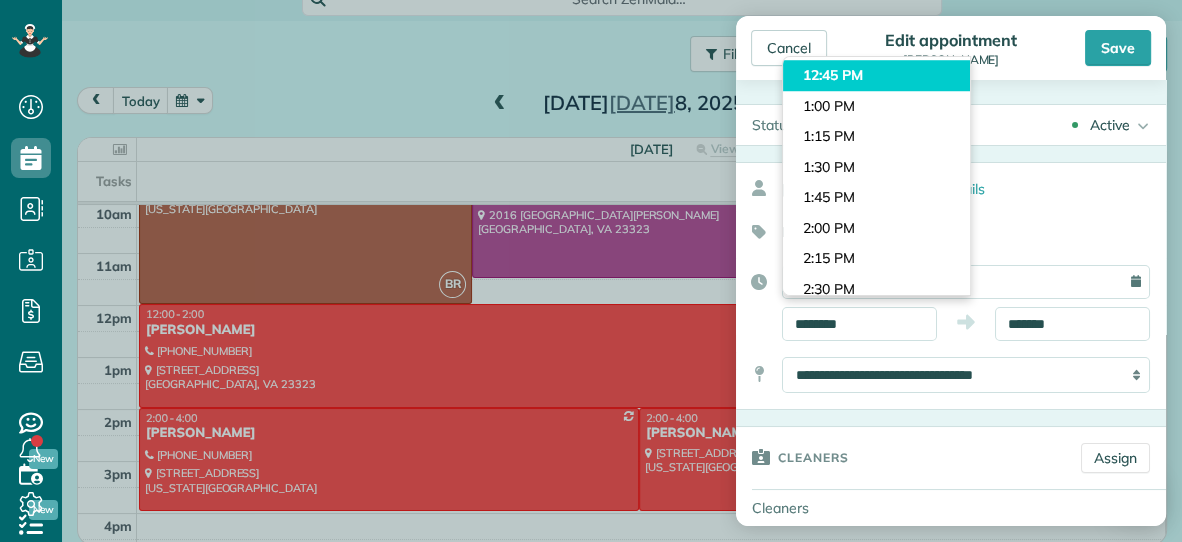 click on "Dashboard
Scheduling
Calendar View
List View
Dispatch View - Weekly scheduling (Beta)" at bounding box center [591, 271] 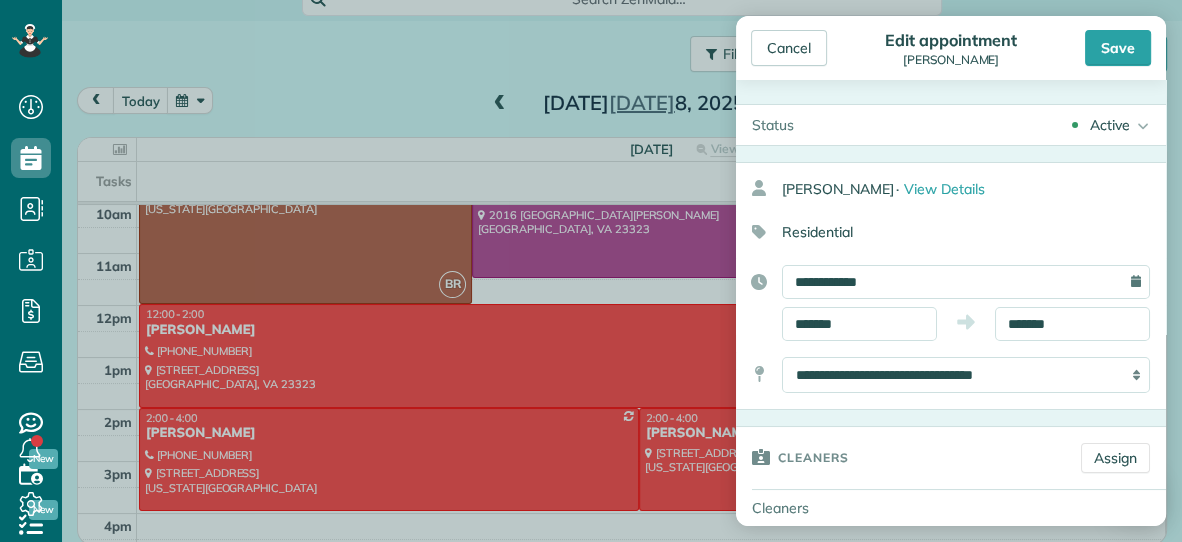 click on "**********" at bounding box center [951, 286] 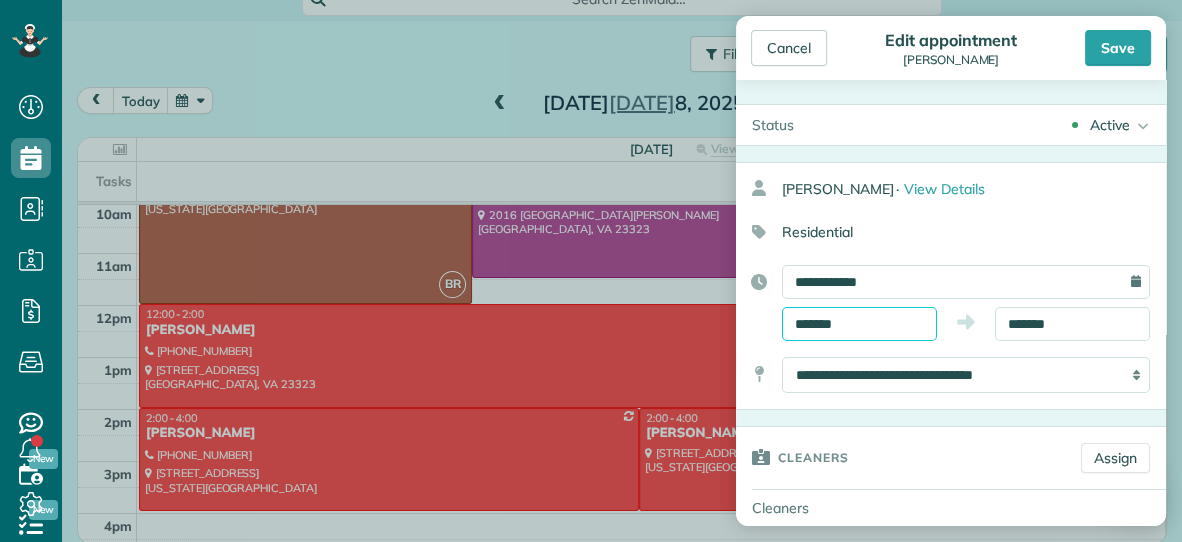 click on "*******" at bounding box center [859, 324] 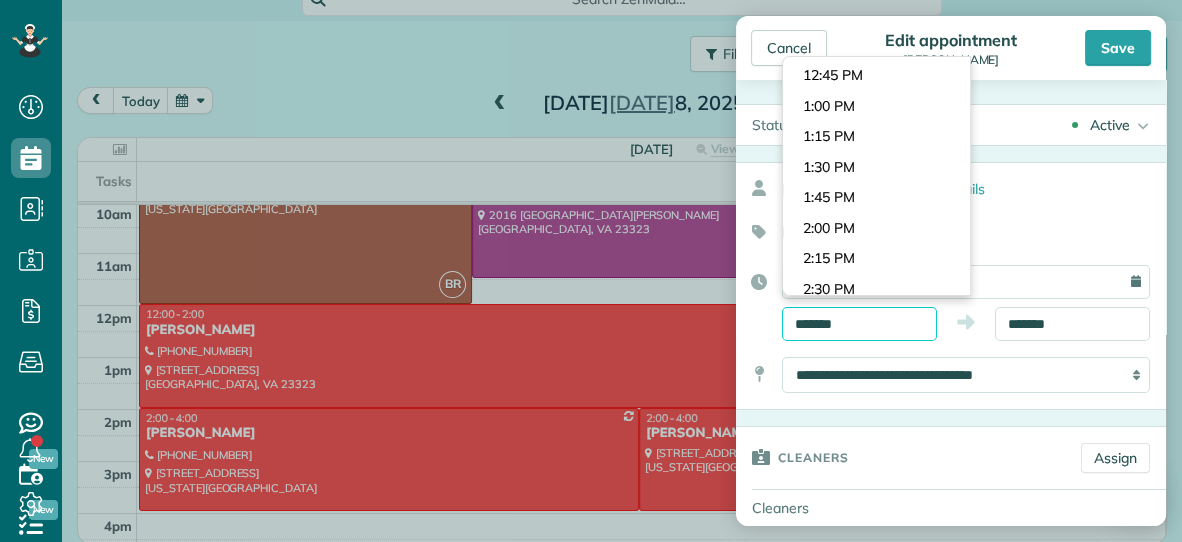 scroll, scrollTop: 1616, scrollLeft: 0, axis: vertical 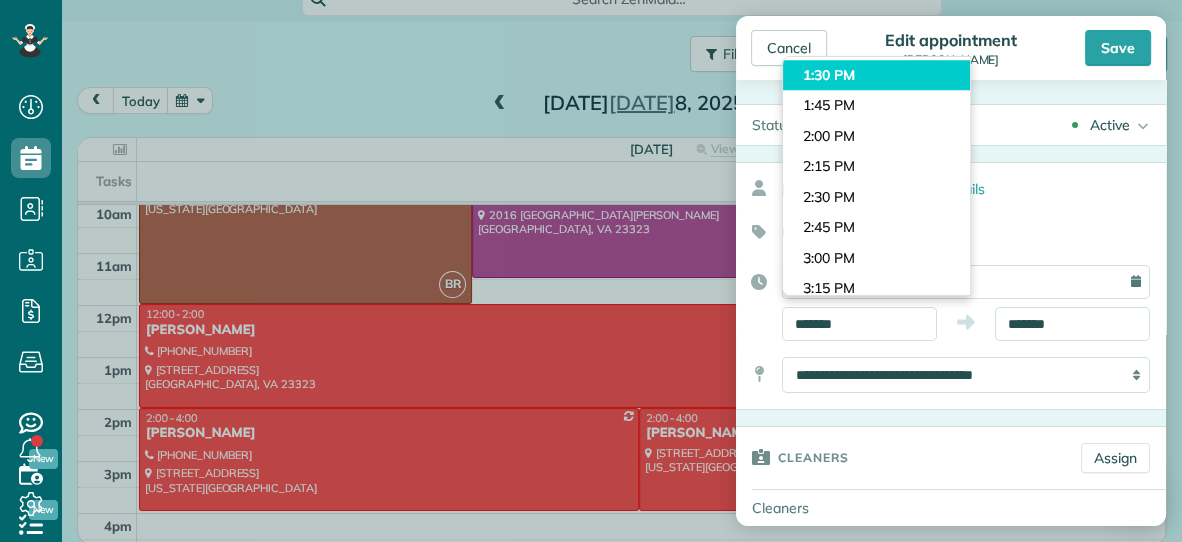 click on "Dashboard
Scheduling
Calendar View
List View
Dispatch View - Weekly scheduling (Beta)" at bounding box center (591, 271) 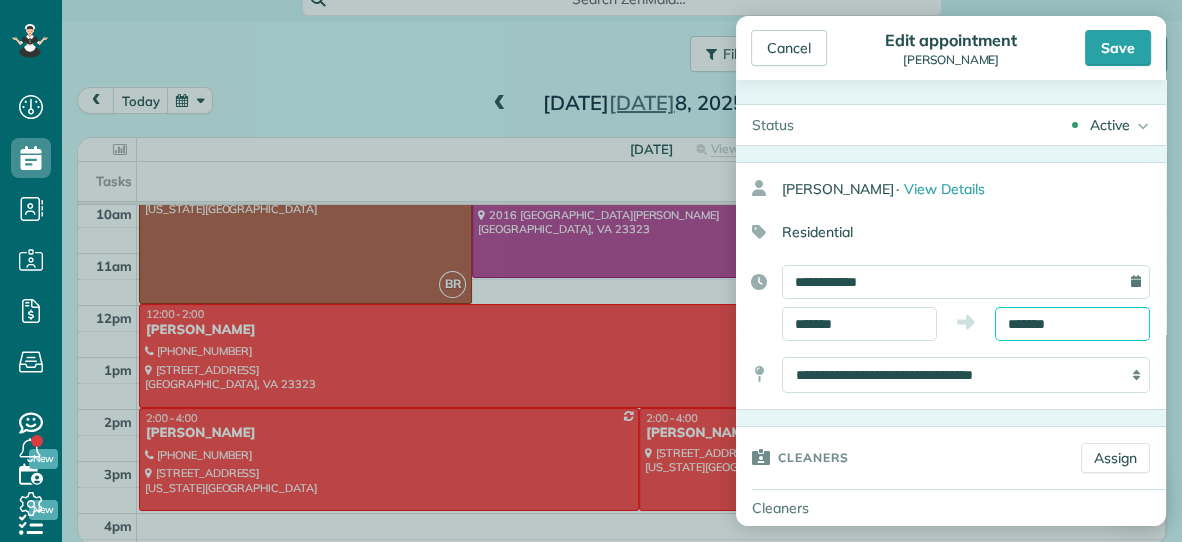 click on "*******" at bounding box center [1072, 324] 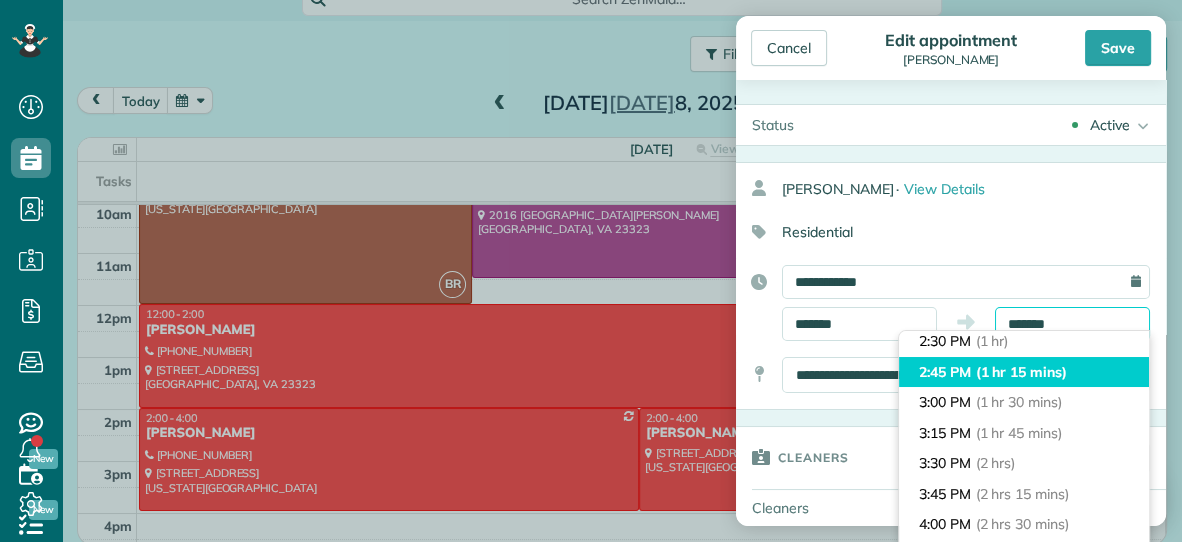 scroll, scrollTop: 132, scrollLeft: 0, axis: vertical 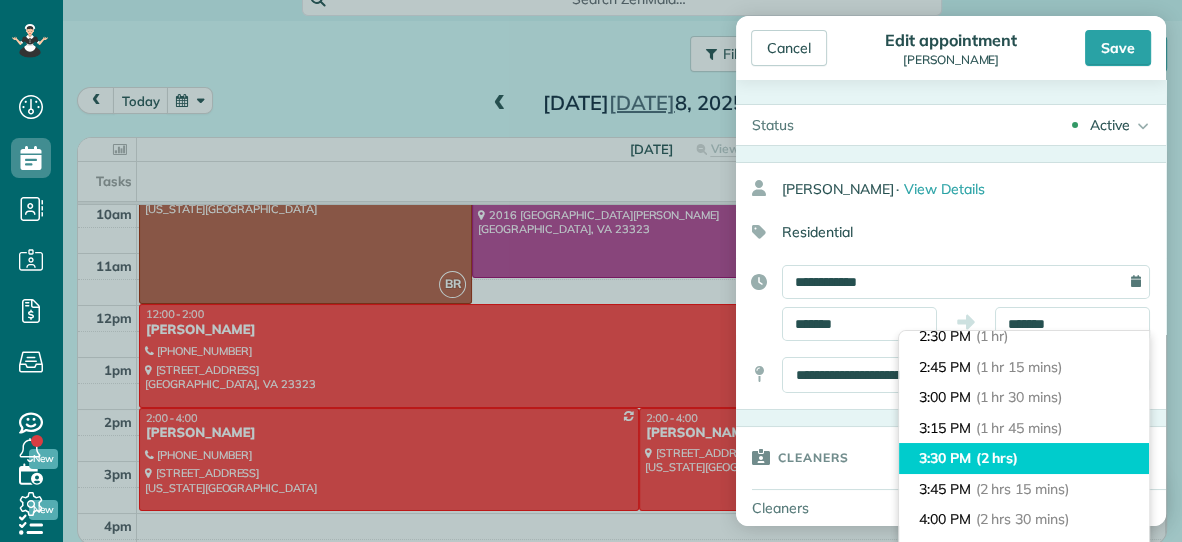 click on "(2 hrs)" at bounding box center [997, 458] 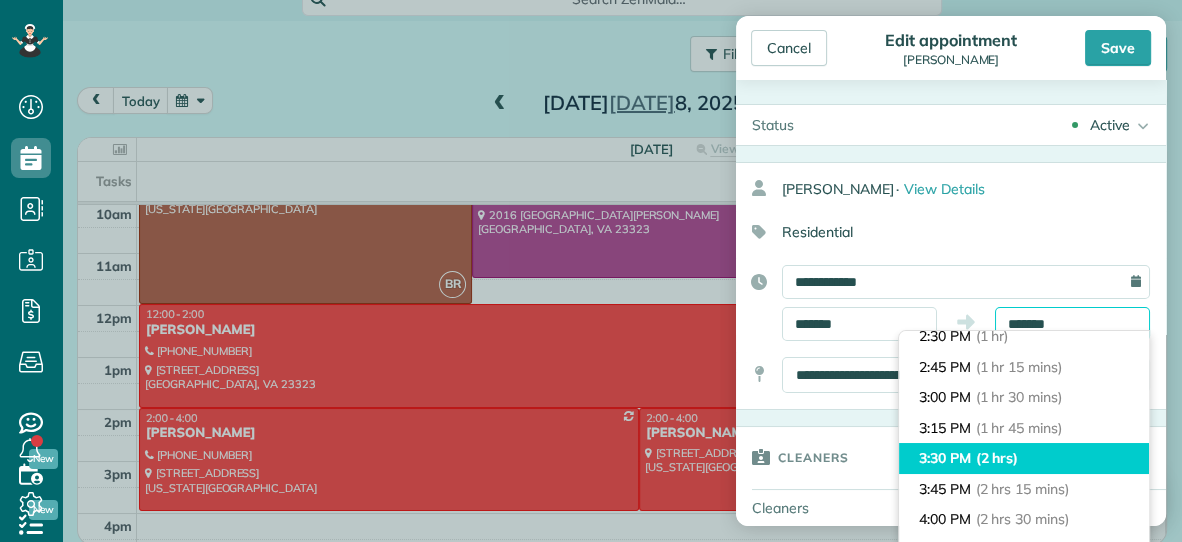 type on "*******" 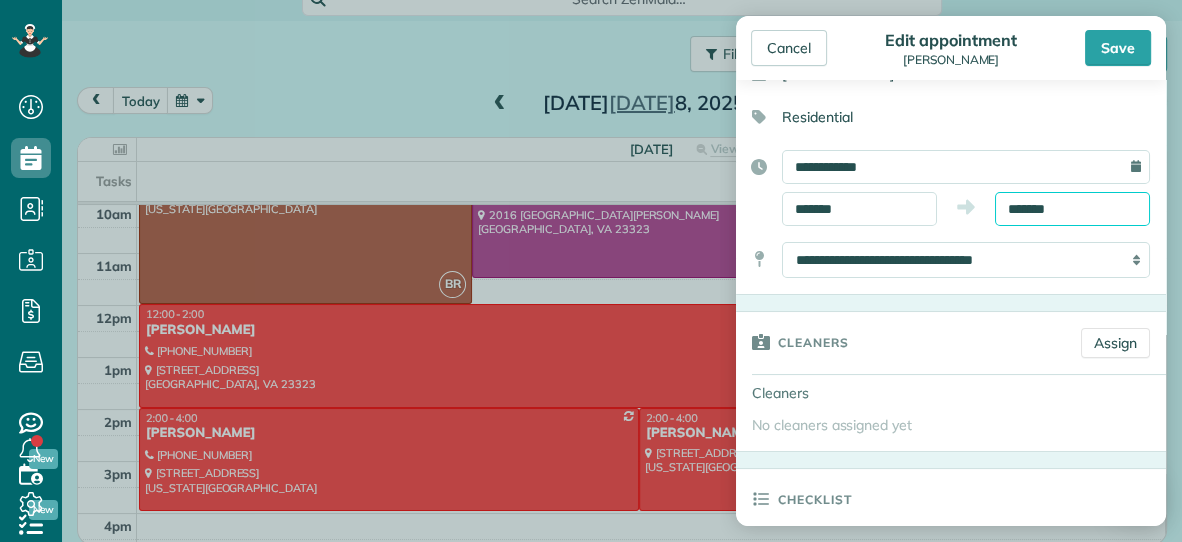 scroll, scrollTop: 118, scrollLeft: 0, axis: vertical 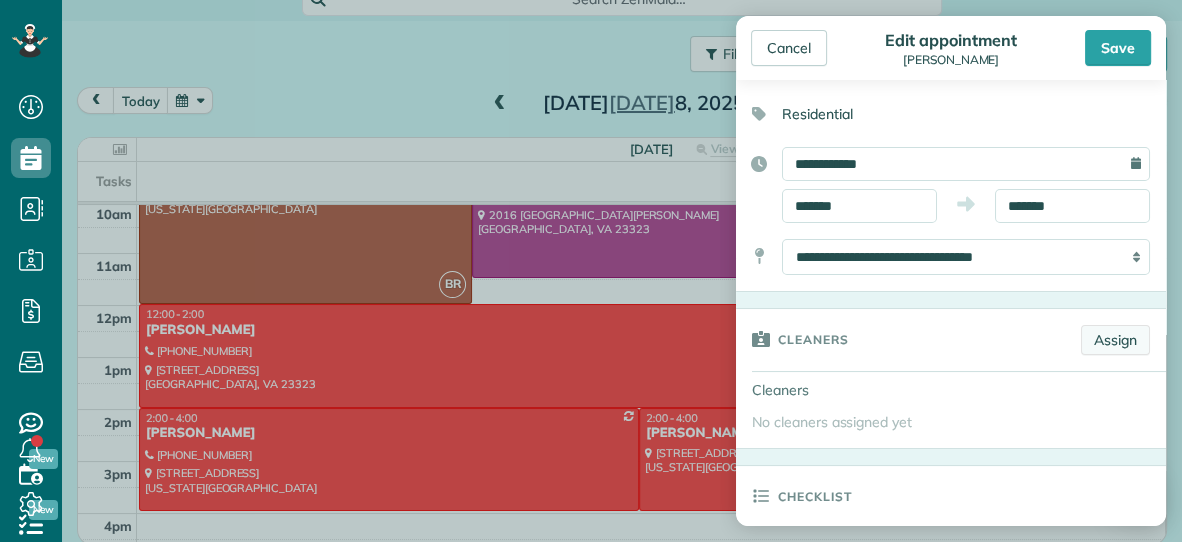 click on "Assign" at bounding box center (1115, 340) 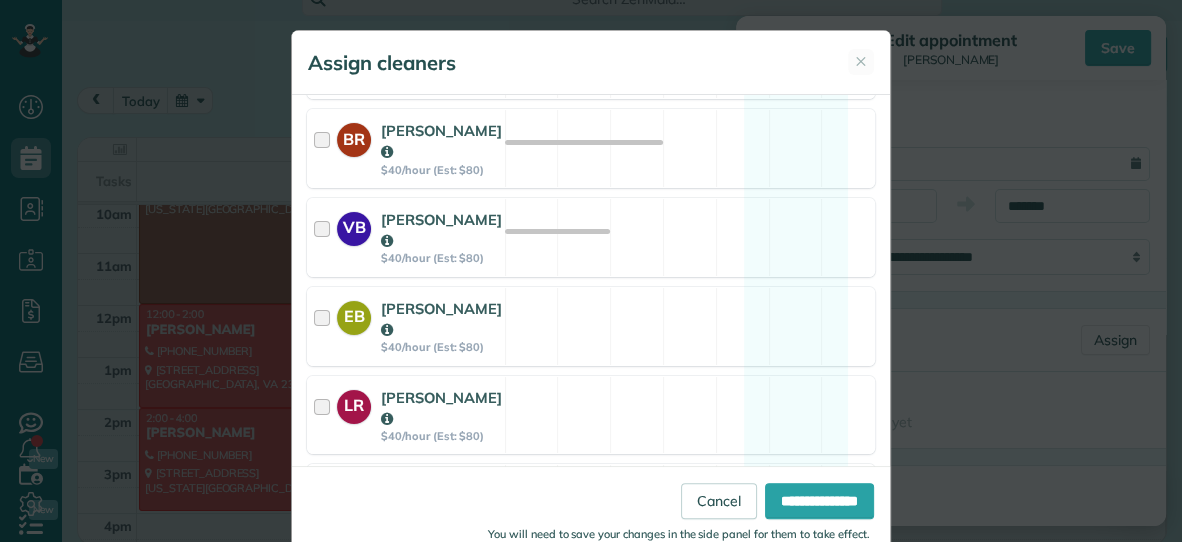scroll, scrollTop: 483, scrollLeft: 0, axis: vertical 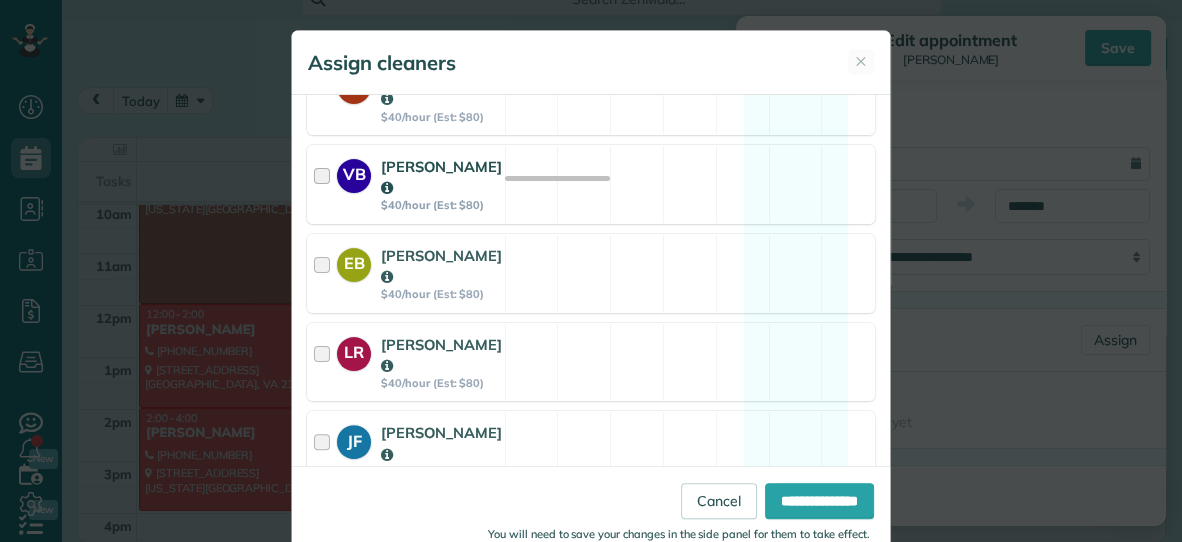 click on "VB
Vanessa Beason
$40/hour (Est: $80)
Available" at bounding box center [591, 184] 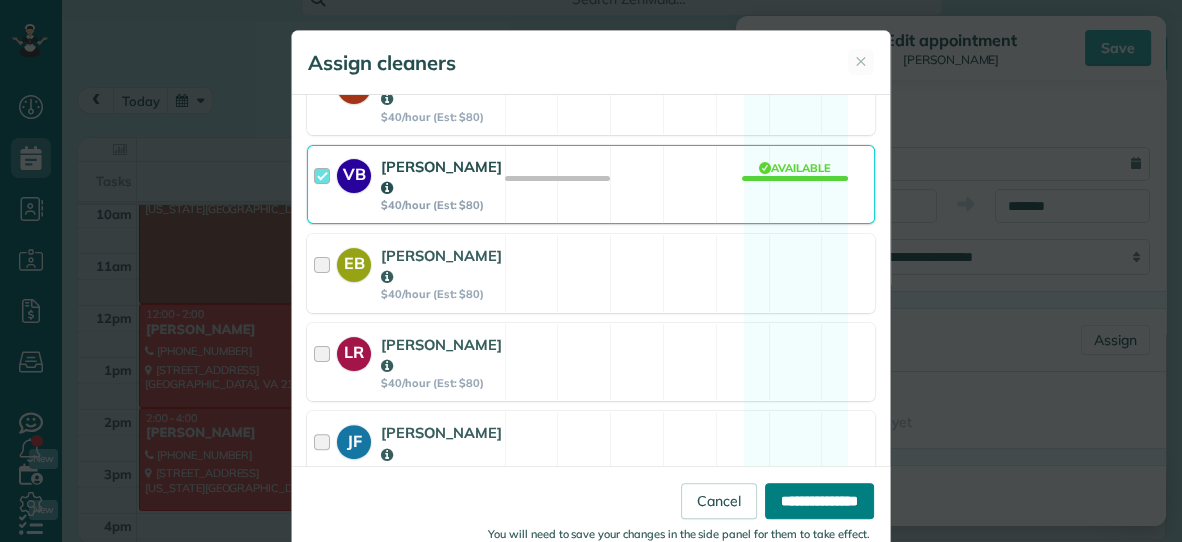 click on "**********" at bounding box center [819, 501] 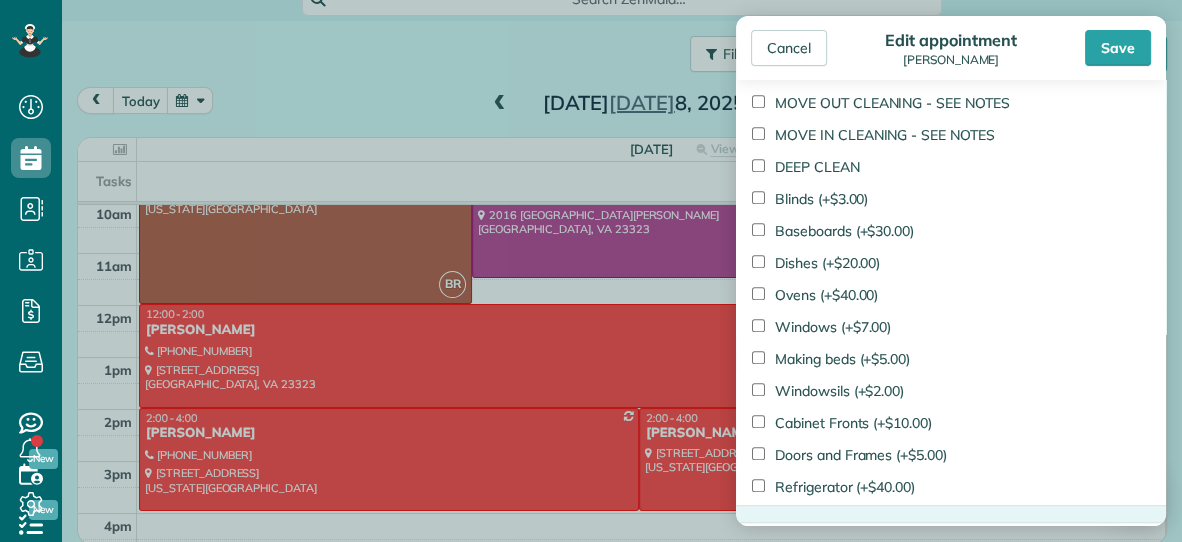 scroll, scrollTop: 1332, scrollLeft: 0, axis: vertical 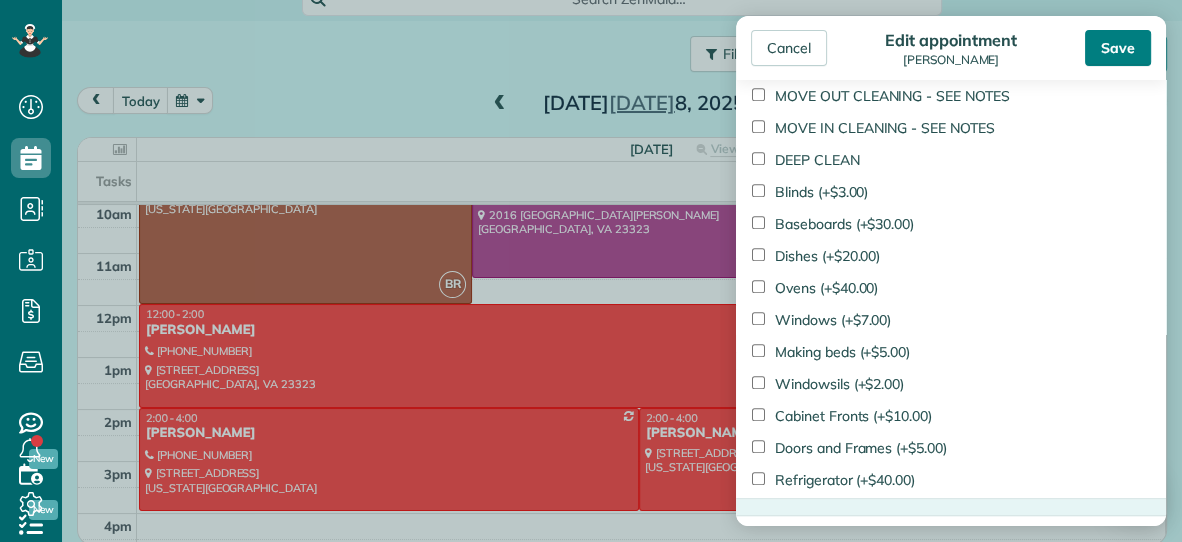 click on "Save" at bounding box center [1118, 48] 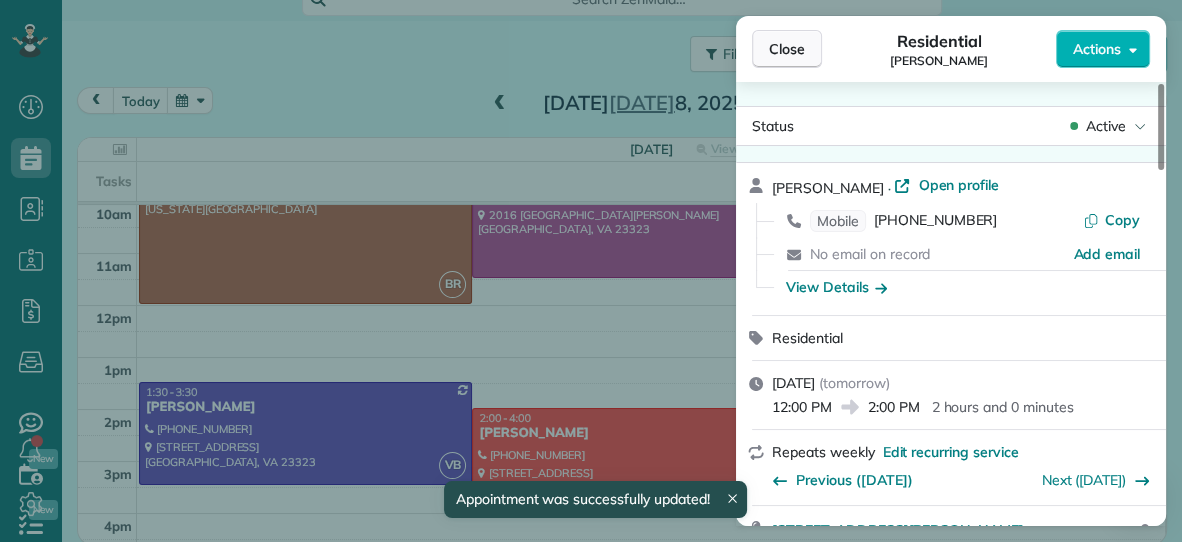 click on "Close" at bounding box center [787, 49] 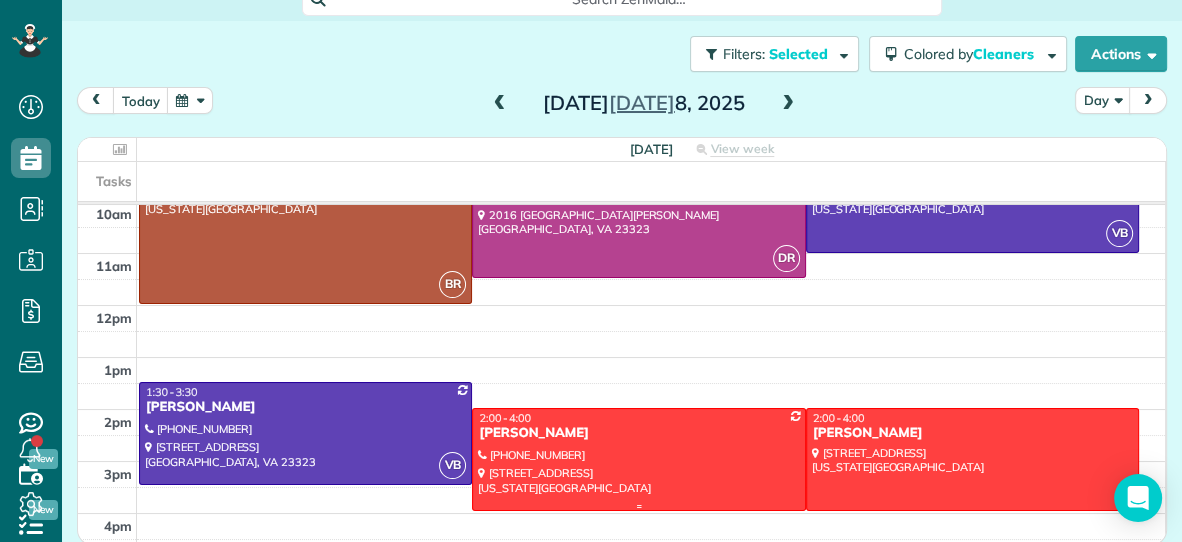click at bounding box center [638, 459] 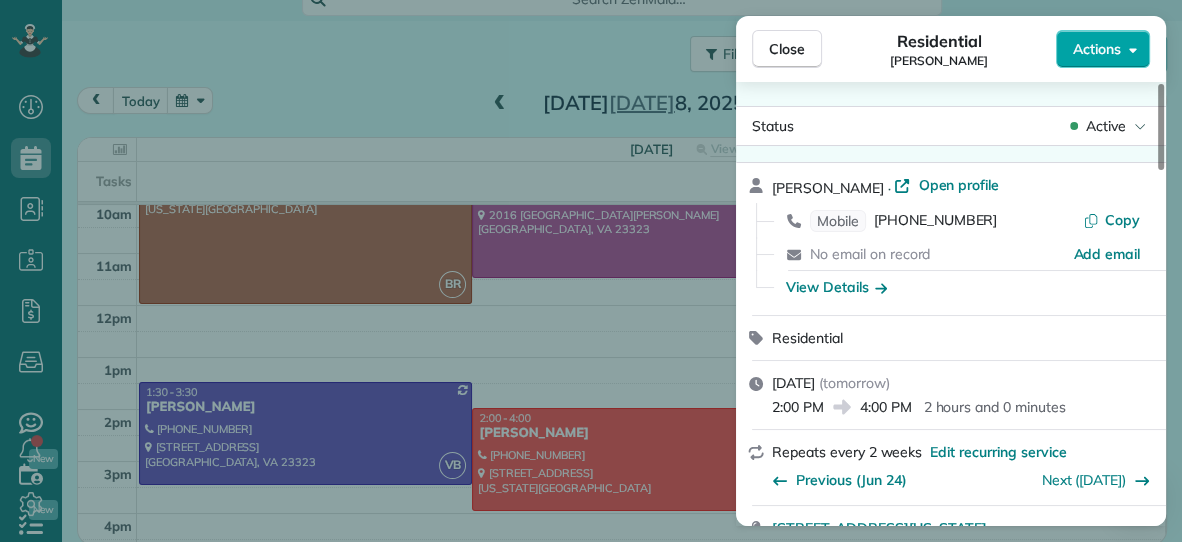 click on "Actions" at bounding box center (1097, 49) 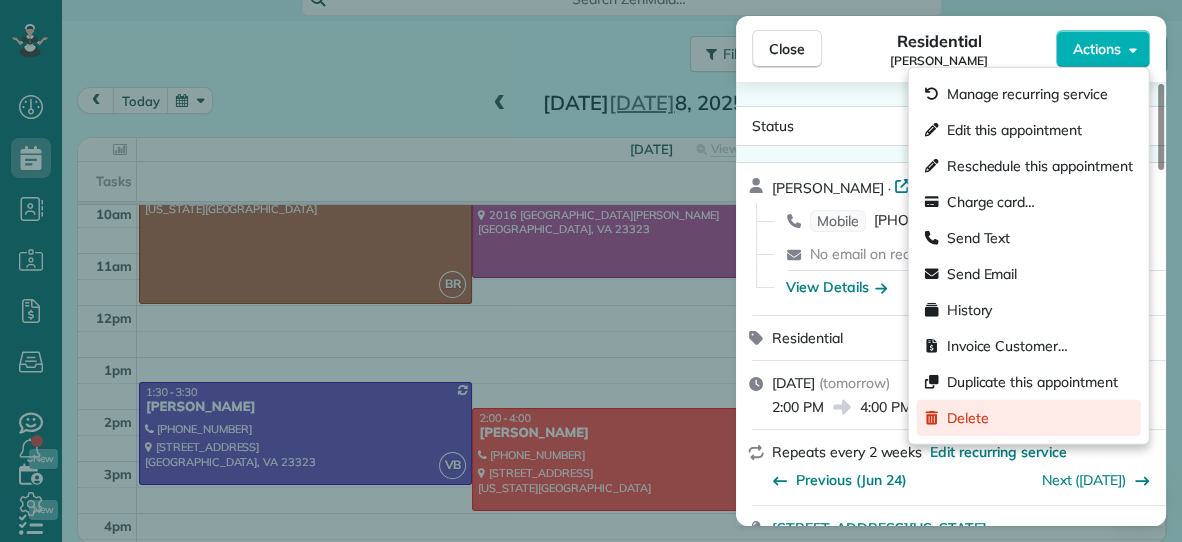 click on "Delete" at bounding box center (968, 418) 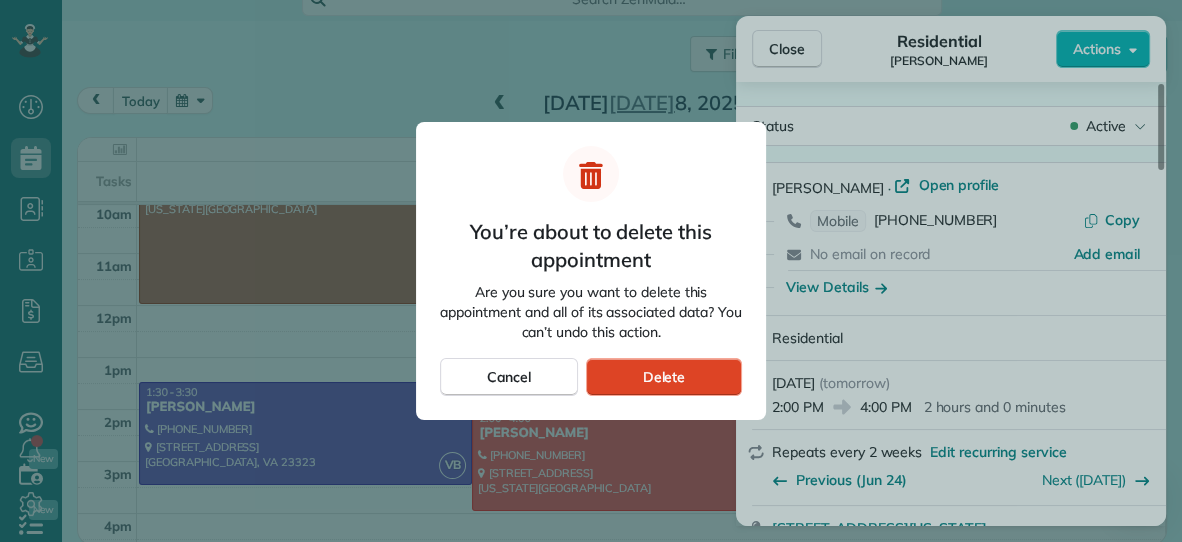 click on "Delete" at bounding box center [663, 377] 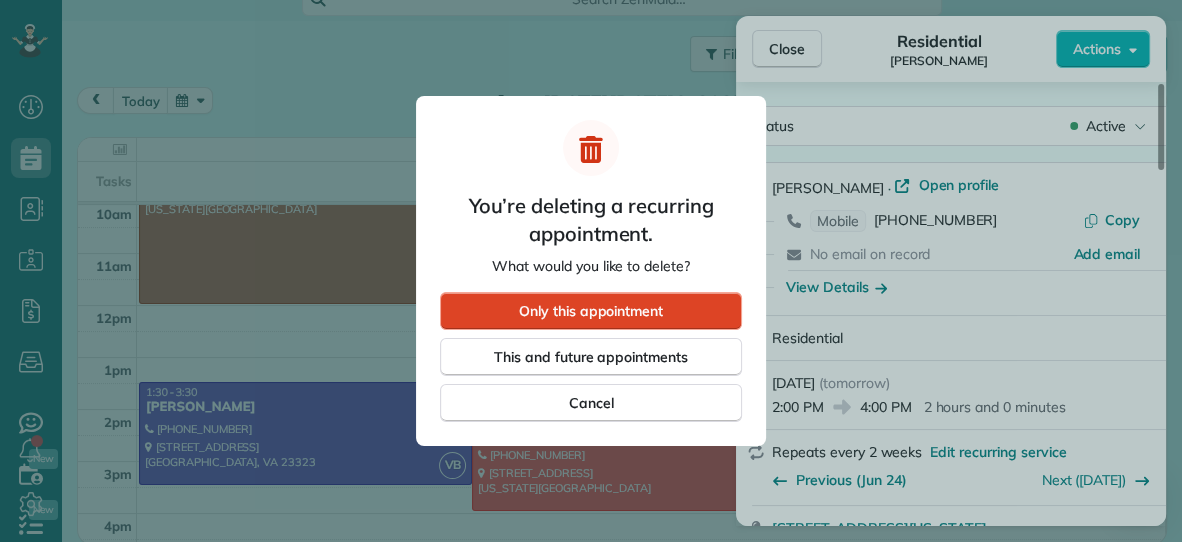 click on "Only this appointment" at bounding box center [591, 311] 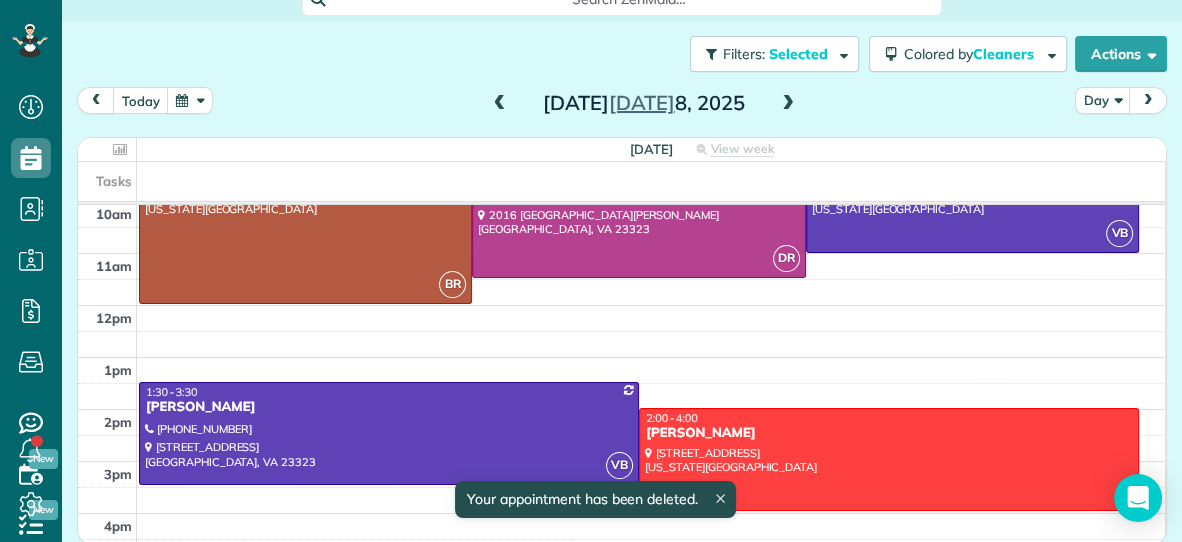 click on "7am 8am 9am 10am 11am 12pm 1pm 2pm 3pm 4pm 5pm 6pm BR 9:00 - 12:00 Seagate Colony Condos PM- Sara 2830 Shore Drive Virginia Beach, VA 23451 DR 9:00 - 11:30 Kylyn Keck (214) 681-2495 2016 Coral Ivy Lane Chesapeake, VA 23323 VB 9:00 - 11:00 Shelley Spell 1824 Fury Way Virginia Beach, VA 23456 VB 1:30 - 3:30 Victoria Southall (757) 818-1618 3628 Kathys Way Chesapeake, VA 23323 2:00 - 4:00 Sarah Jacobson 203 57th St Virginia Beach, VA 23451" at bounding box center (621, 357) 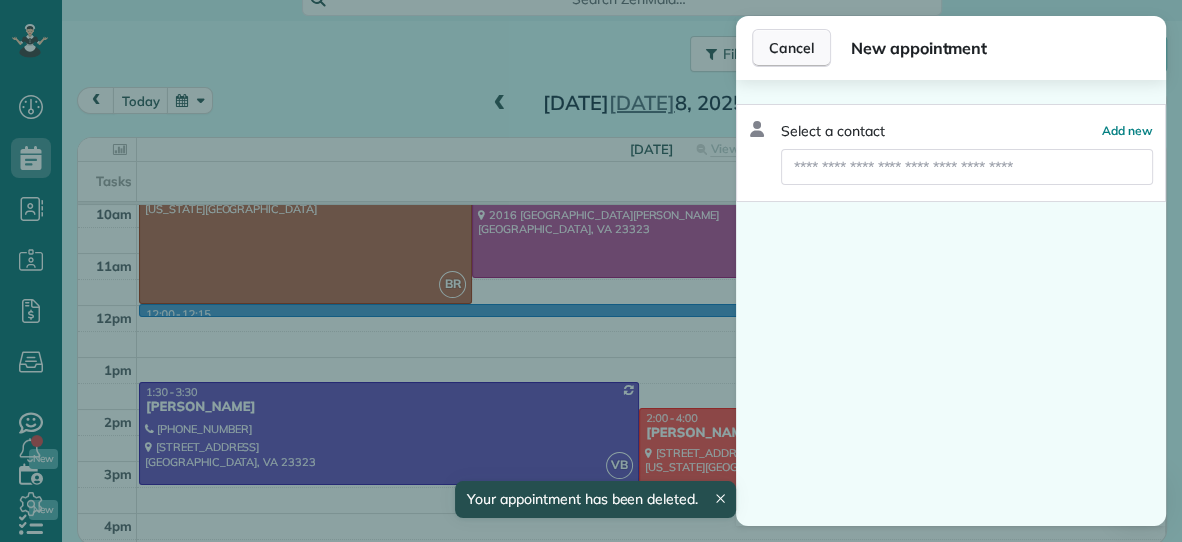 click on "Cancel" at bounding box center (791, 48) 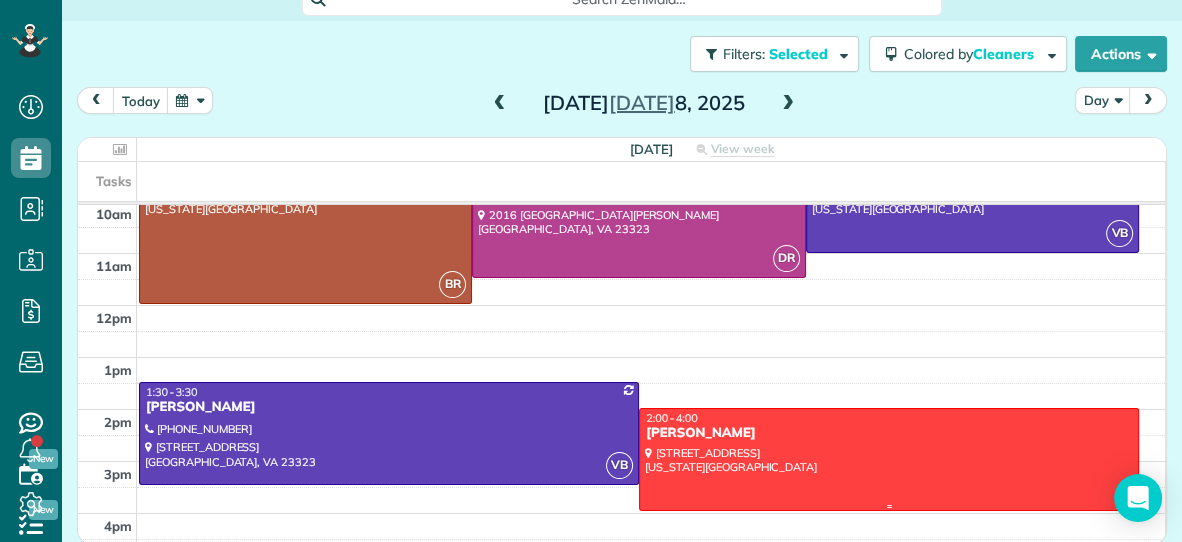 click at bounding box center (889, 459) 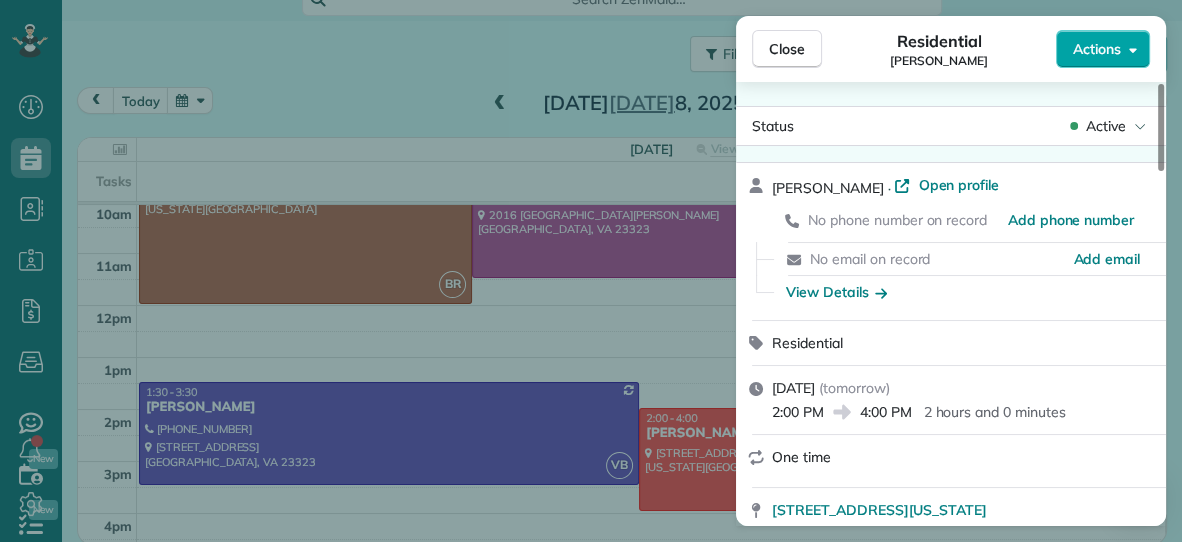 click on "Actions" at bounding box center (1097, 49) 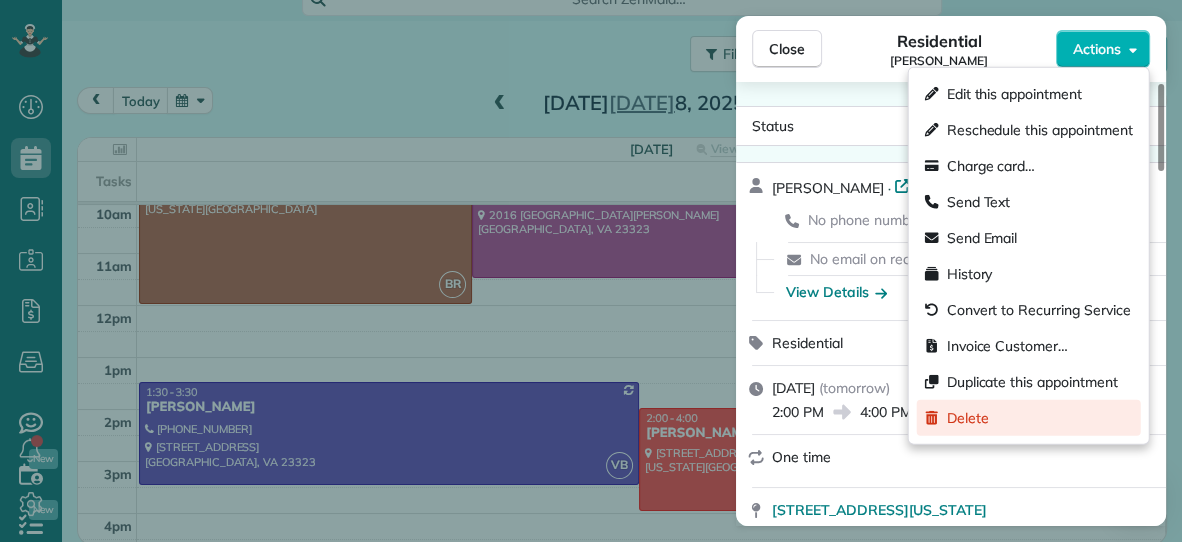 click on "Delete" at bounding box center (968, 418) 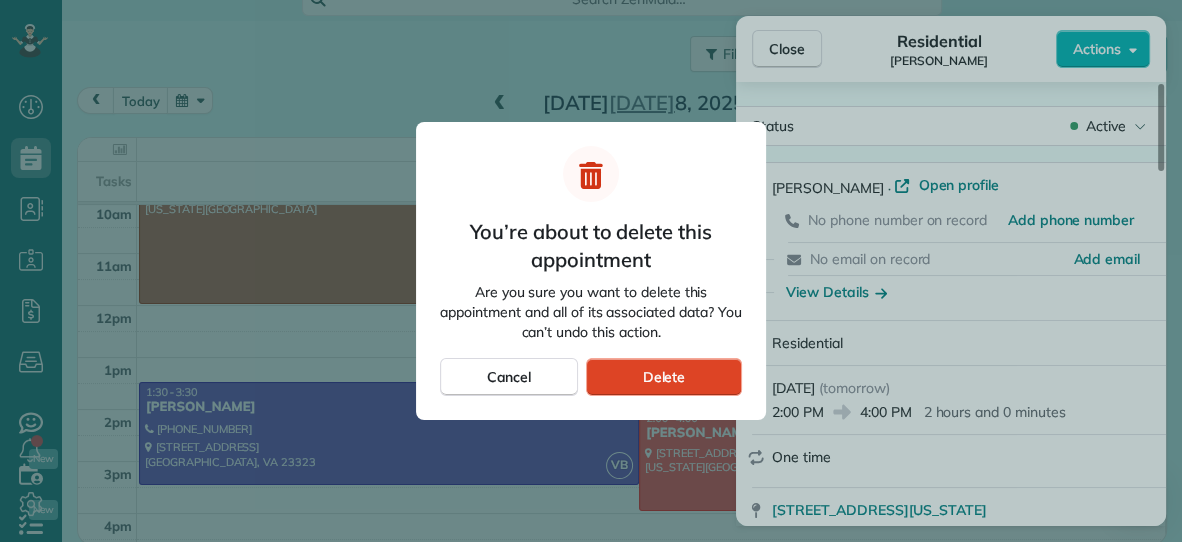 click on "Delete" at bounding box center [663, 377] 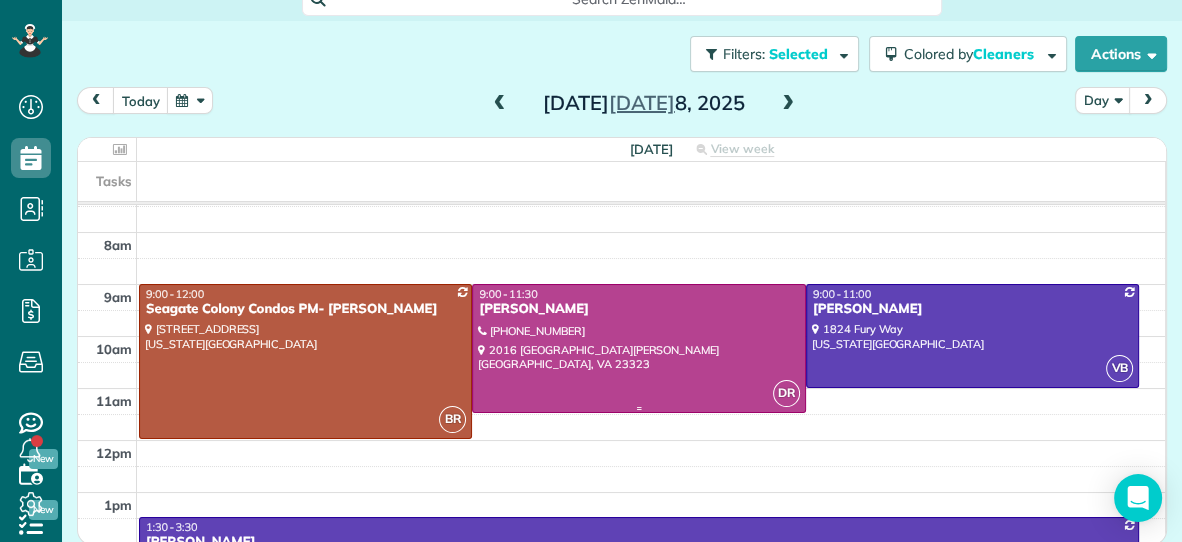 scroll, scrollTop: 21, scrollLeft: 0, axis: vertical 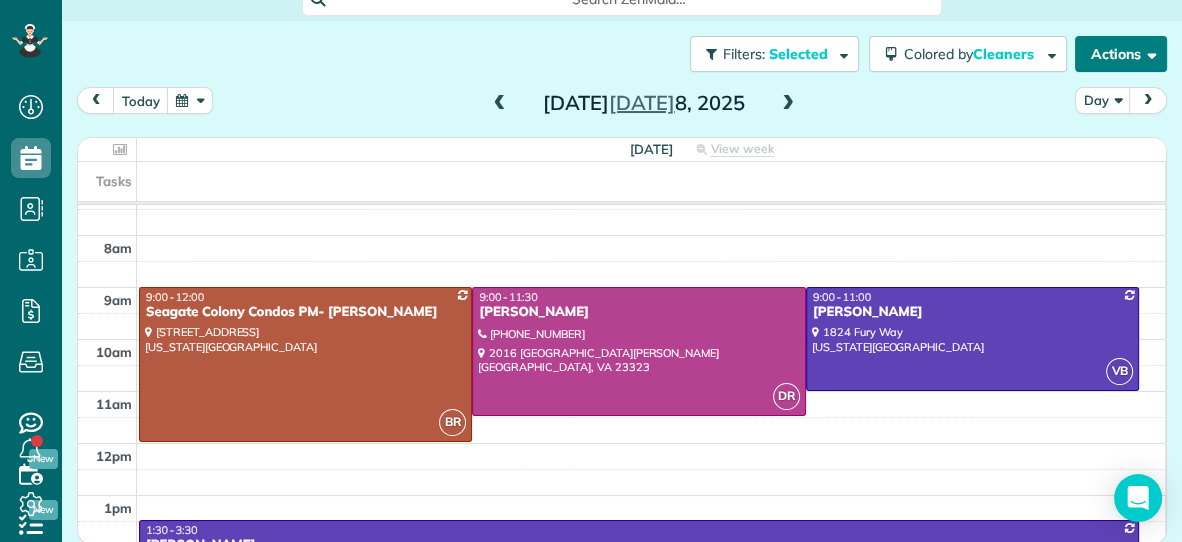 click on "Actions" at bounding box center [1121, 54] 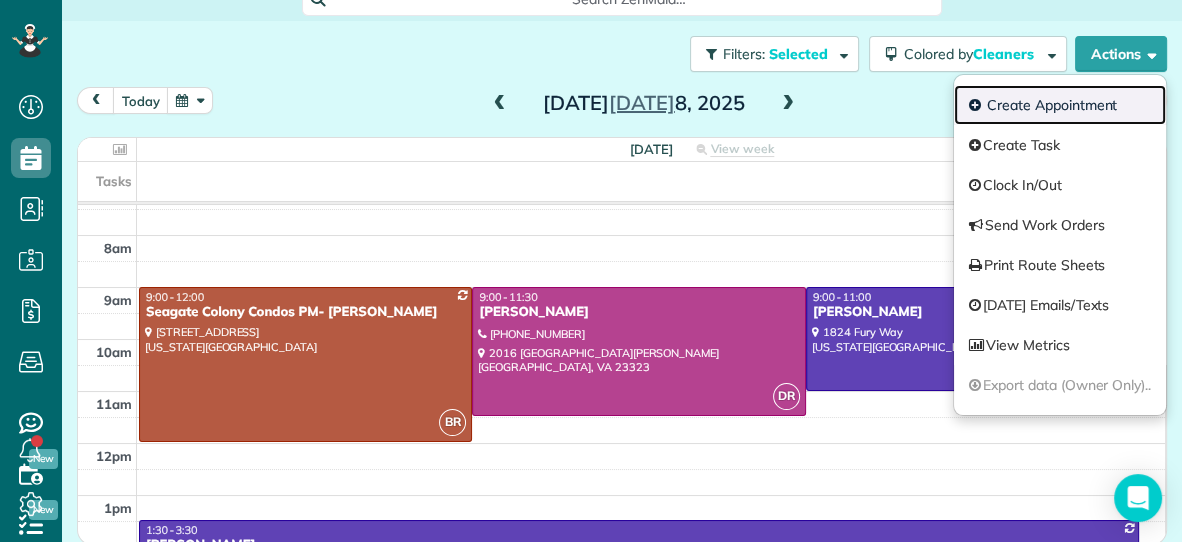 click on "Create Appointment" at bounding box center [1060, 105] 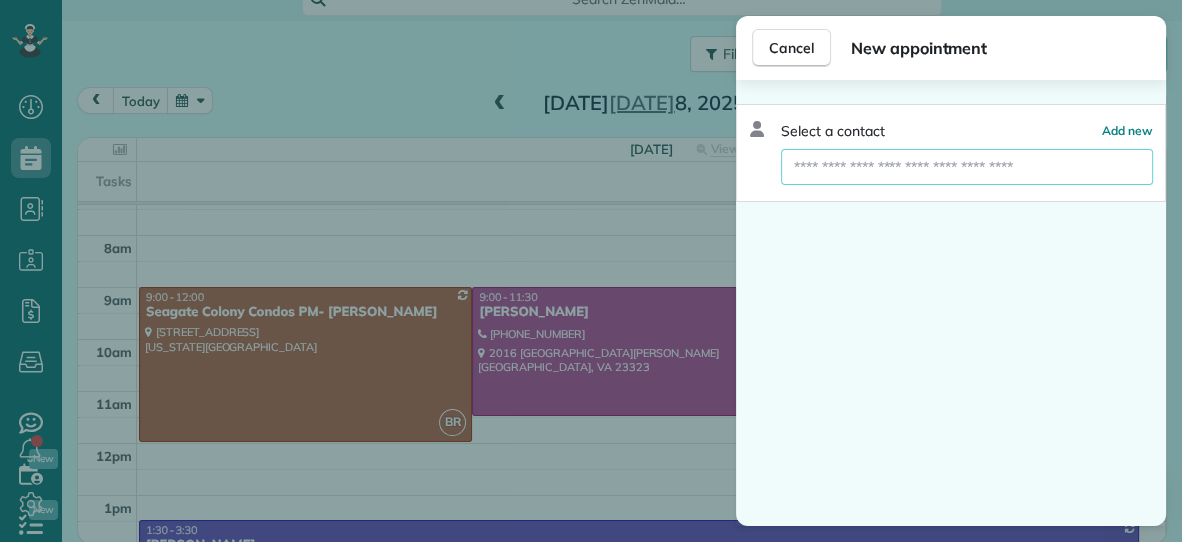 click at bounding box center [967, 167] 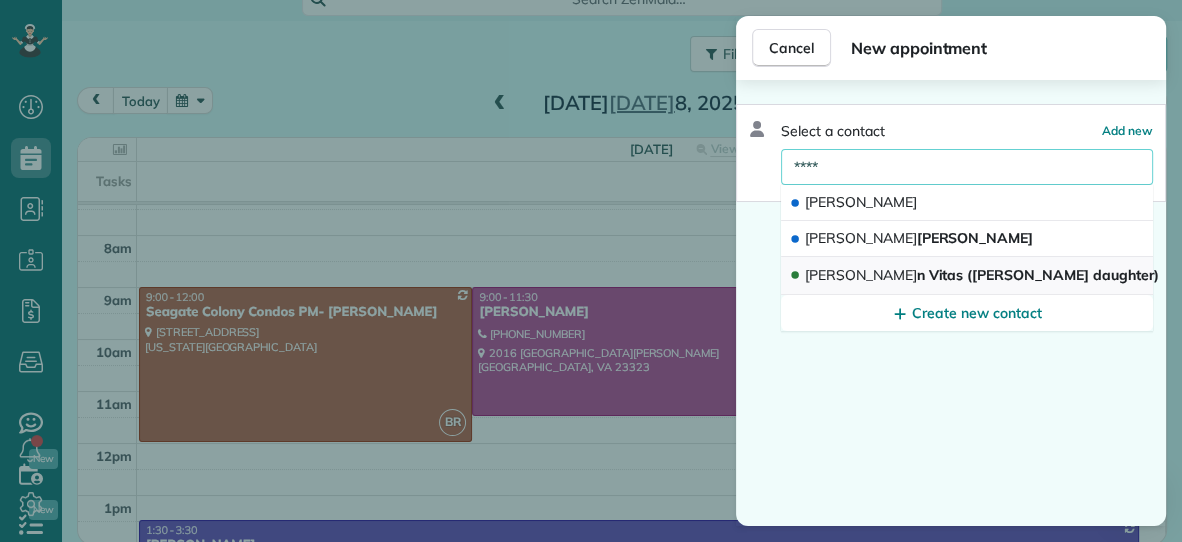 type on "****" 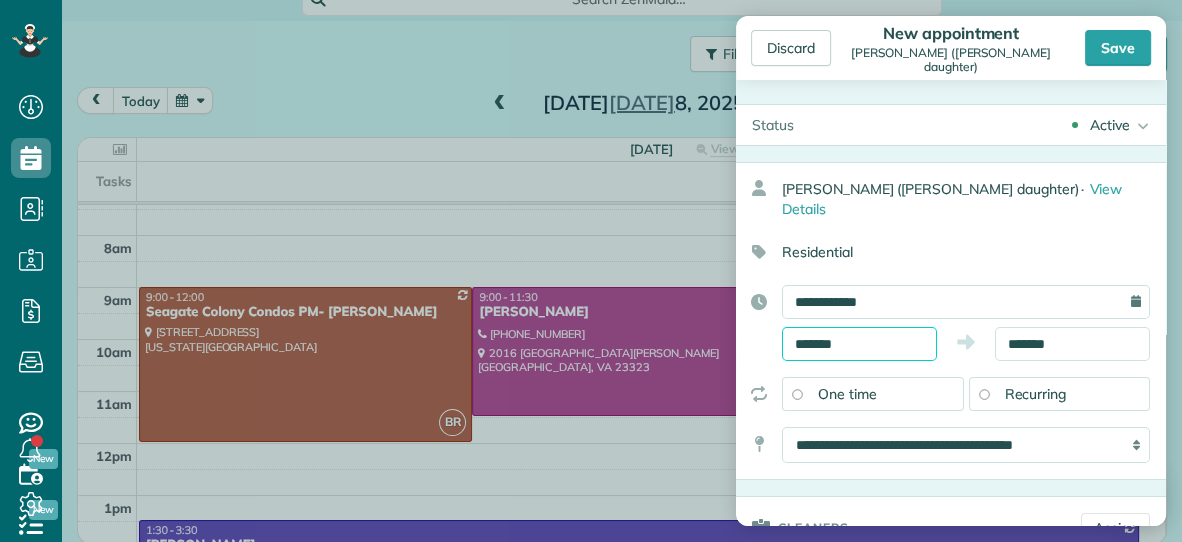 click on "*******" at bounding box center [859, 344] 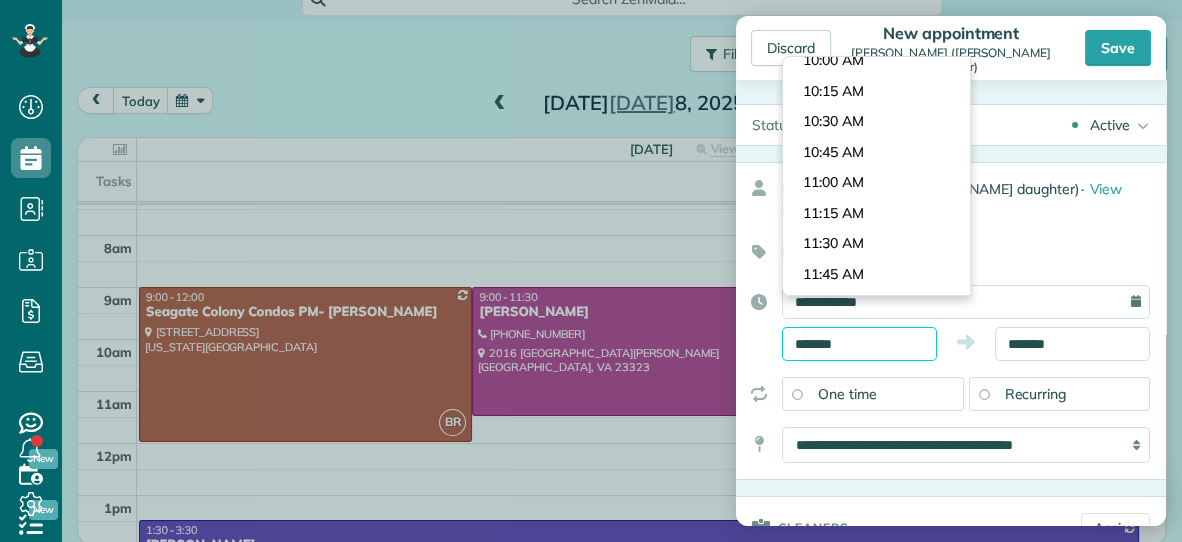 scroll, scrollTop: 1215, scrollLeft: 0, axis: vertical 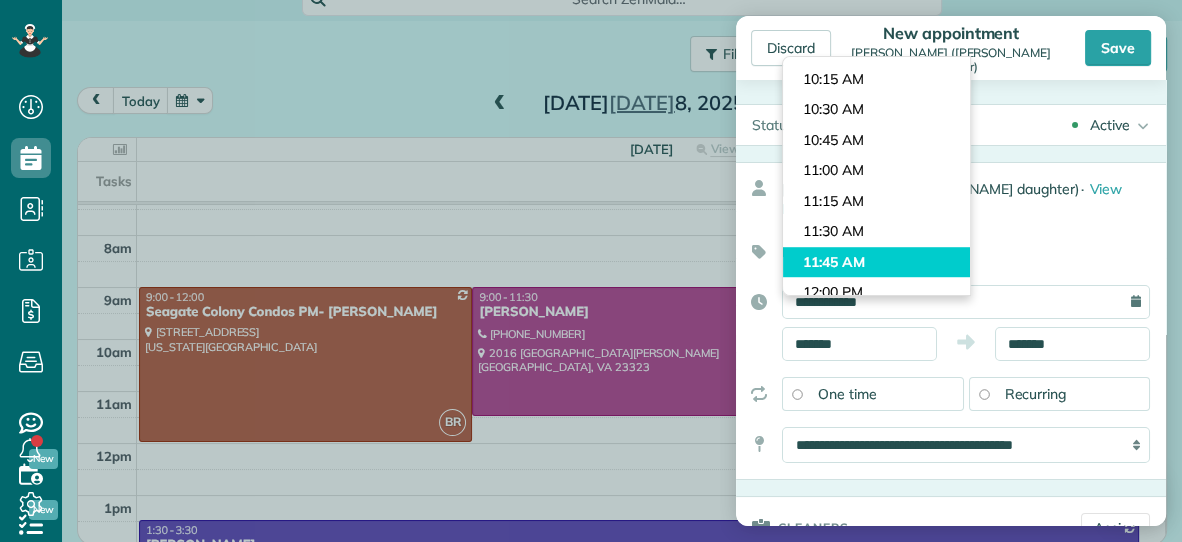 click on "Dashboard
Scheduling
Calendar View
List View
Dispatch View - Weekly scheduling (Beta)" at bounding box center [591, 271] 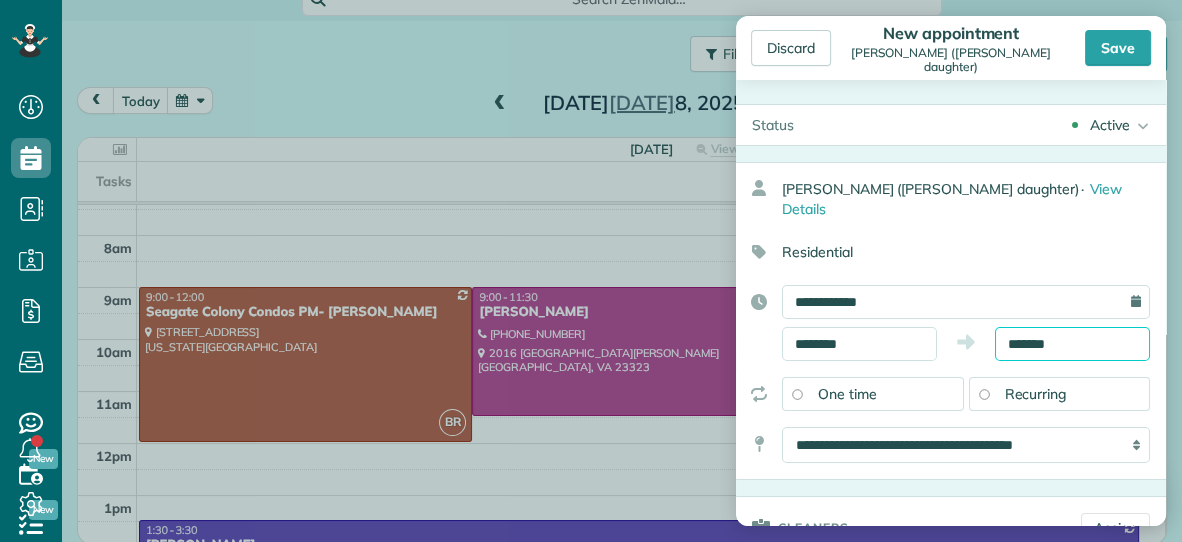 click on "*******" at bounding box center [1072, 344] 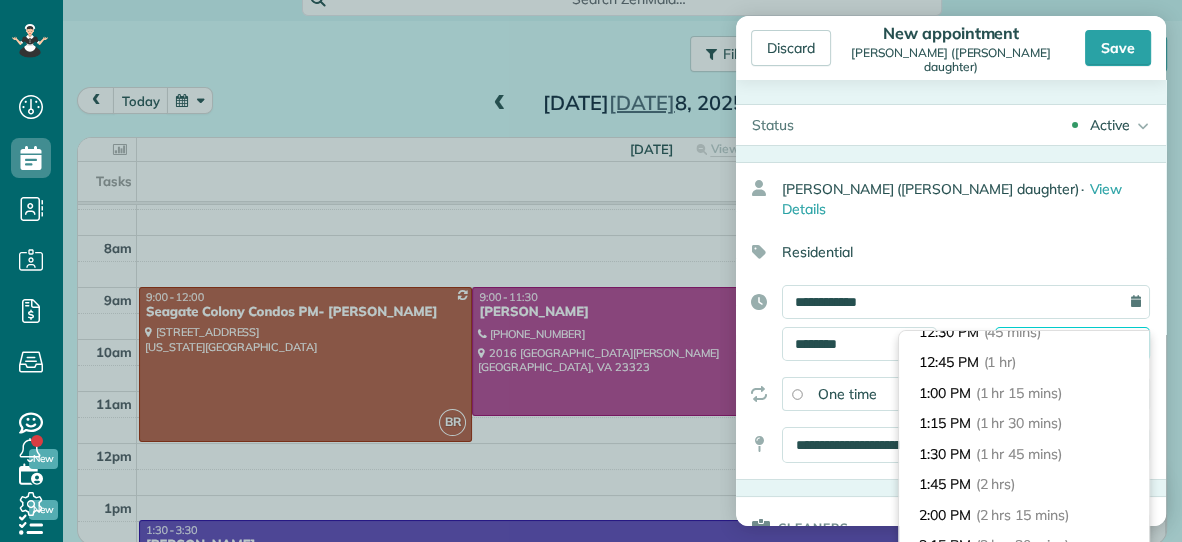 scroll, scrollTop: 102, scrollLeft: 0, axis: vertical 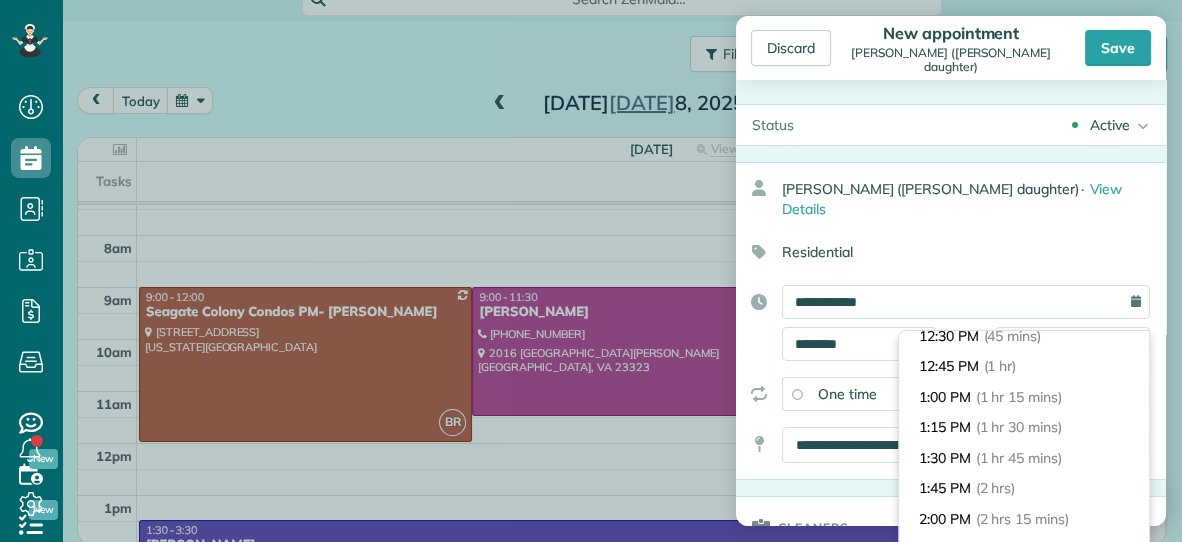 click on "1:15 PM  (1 hr 30 mins)" at bounding box center [1024, 427] 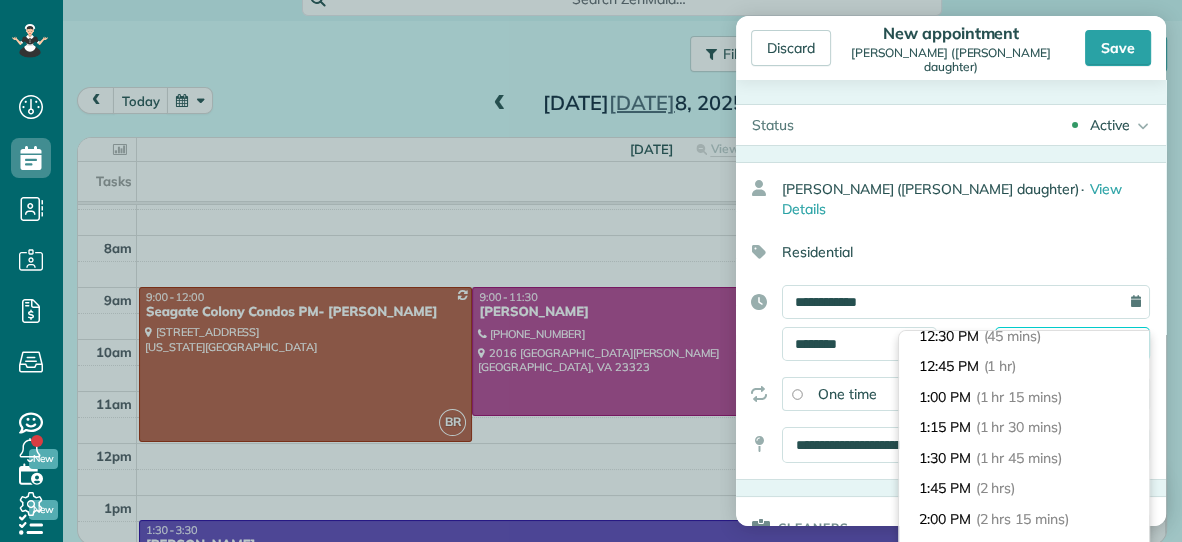 type on "*******" 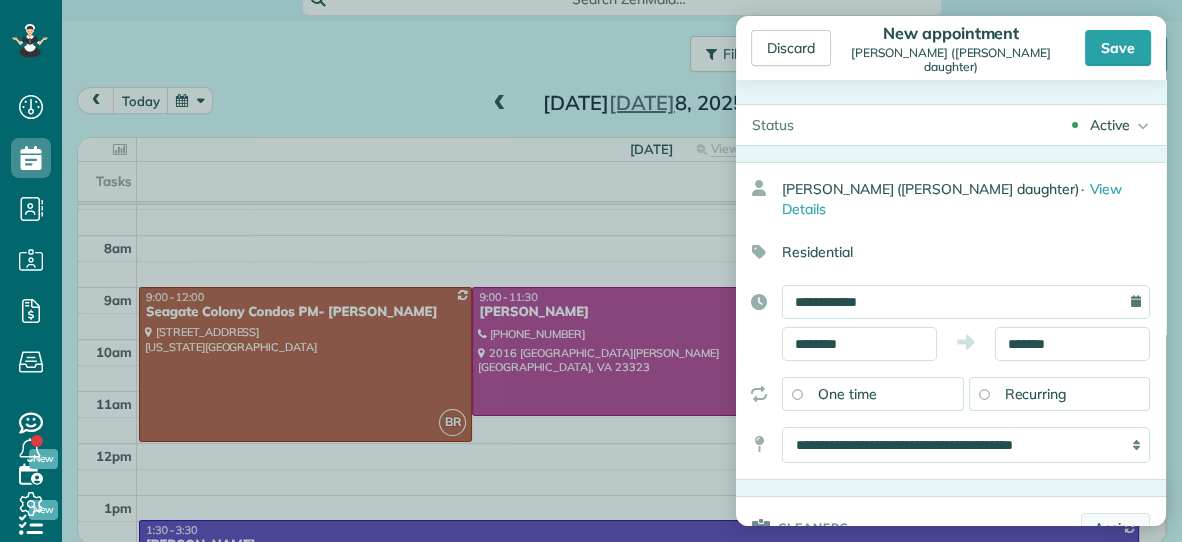 click on "Assign" at bounding box center [1115, 528] 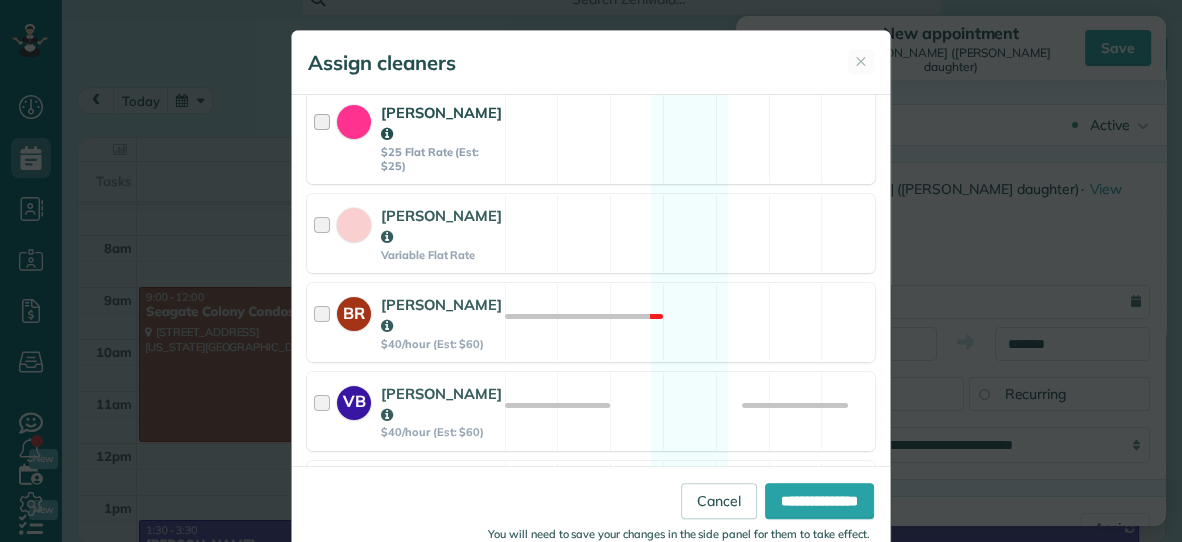 scroll, scrollTop: 339, scrollLeft: 0, axis: vertical 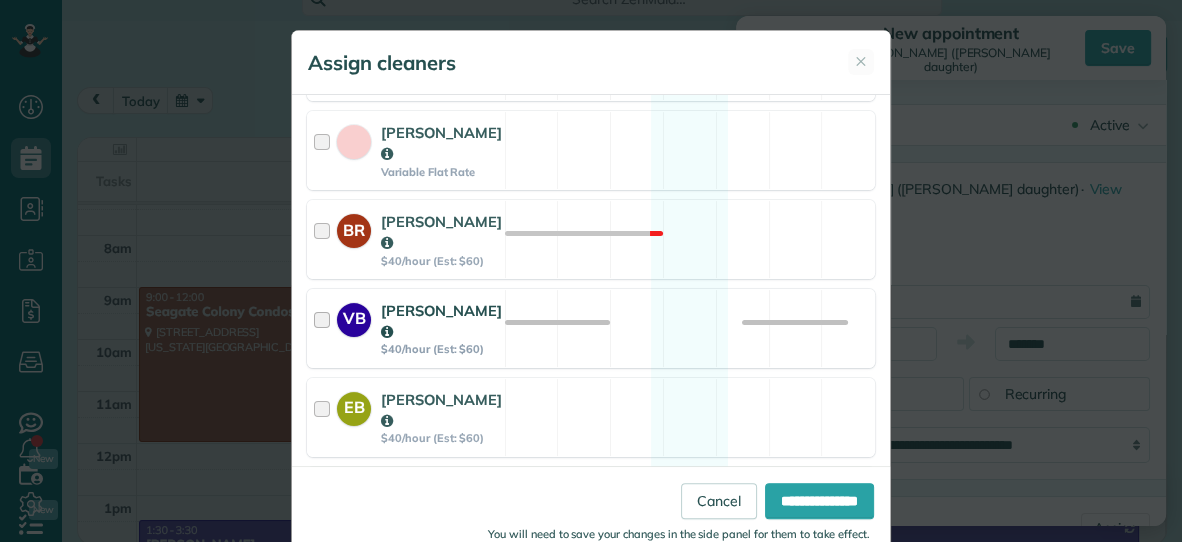 click on "VB
Vanessa Beason
$40/hour (Est: $60)
Available" at bounding box center (591, 328) 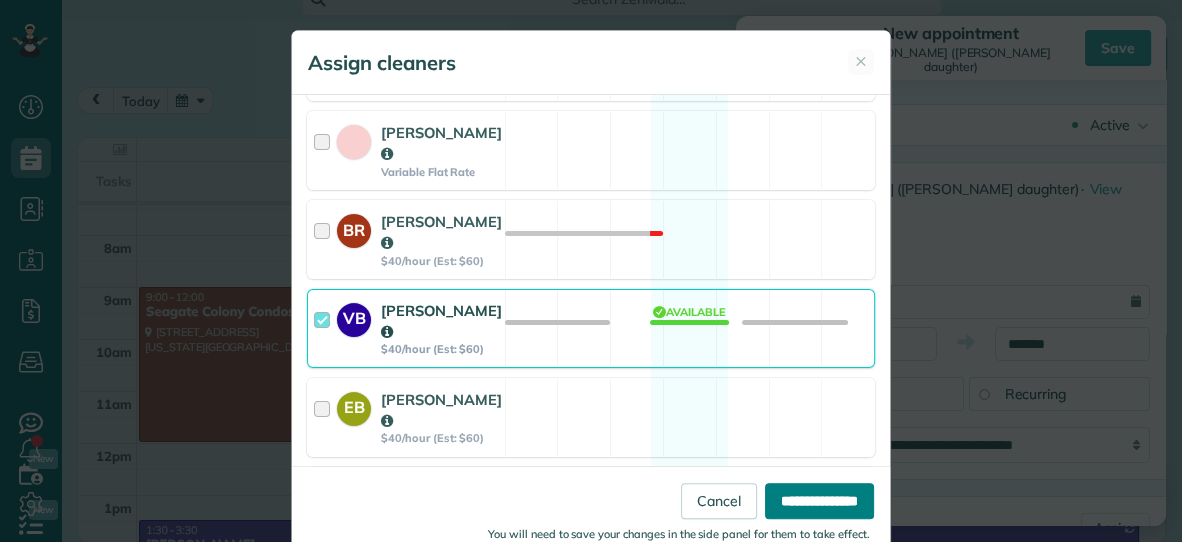 click on "**********" at bounding box center [819, 501] 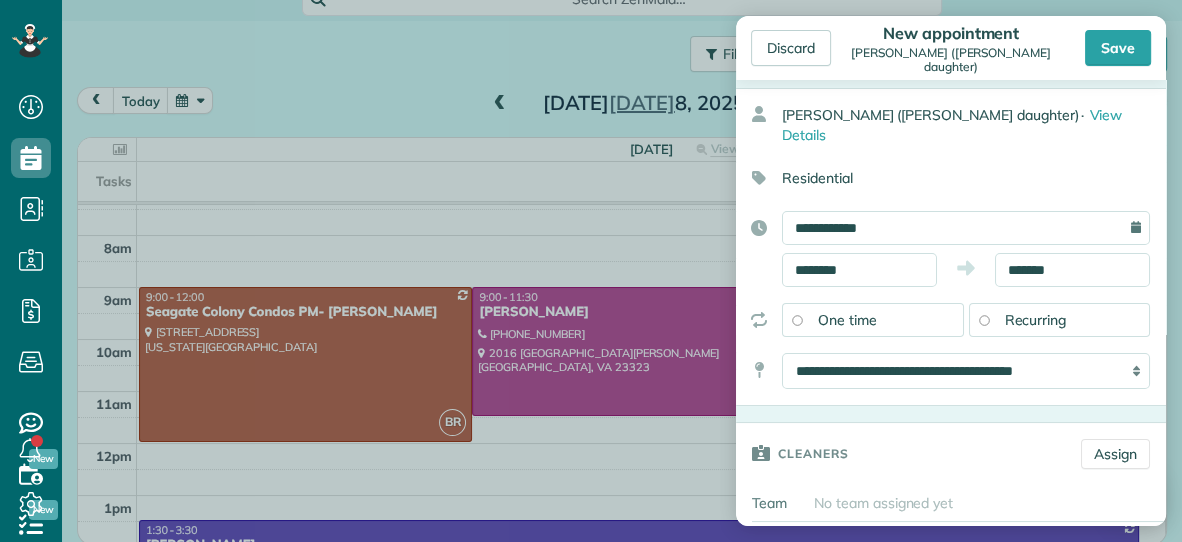 scroll, scrollTop: 72, scrollLeft: 0, axis: vertical 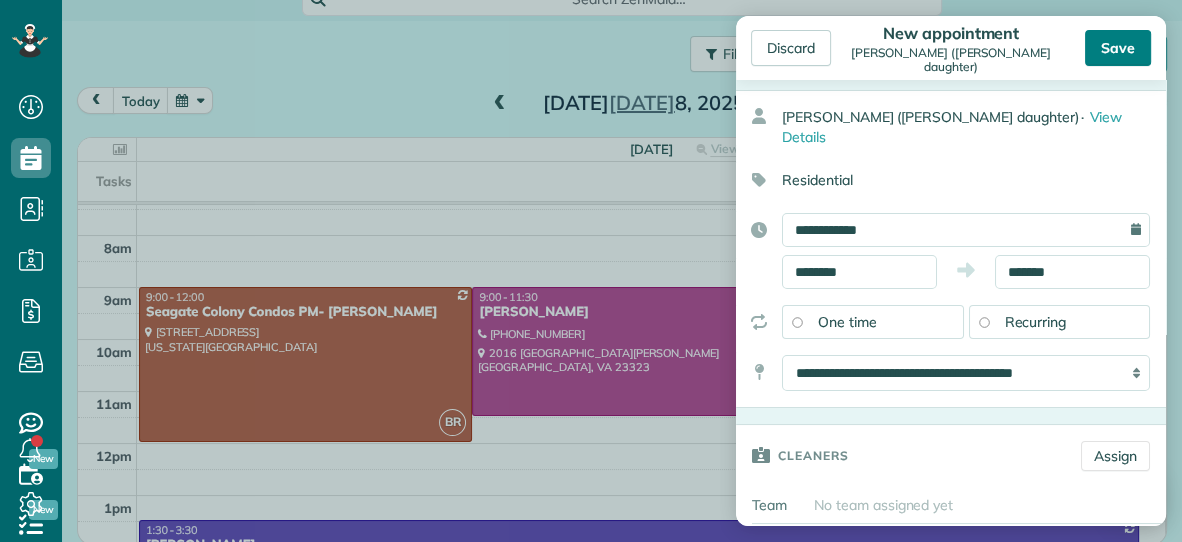 click on "Save" at bounding box center [1118, 48] 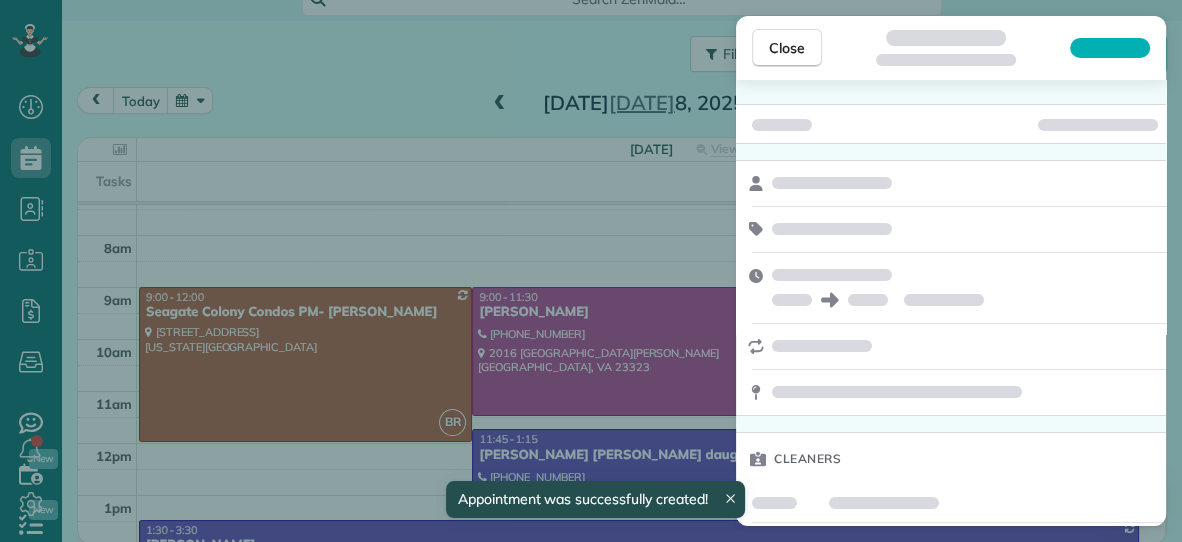 click on "Close" at bounding box center (787, 48) 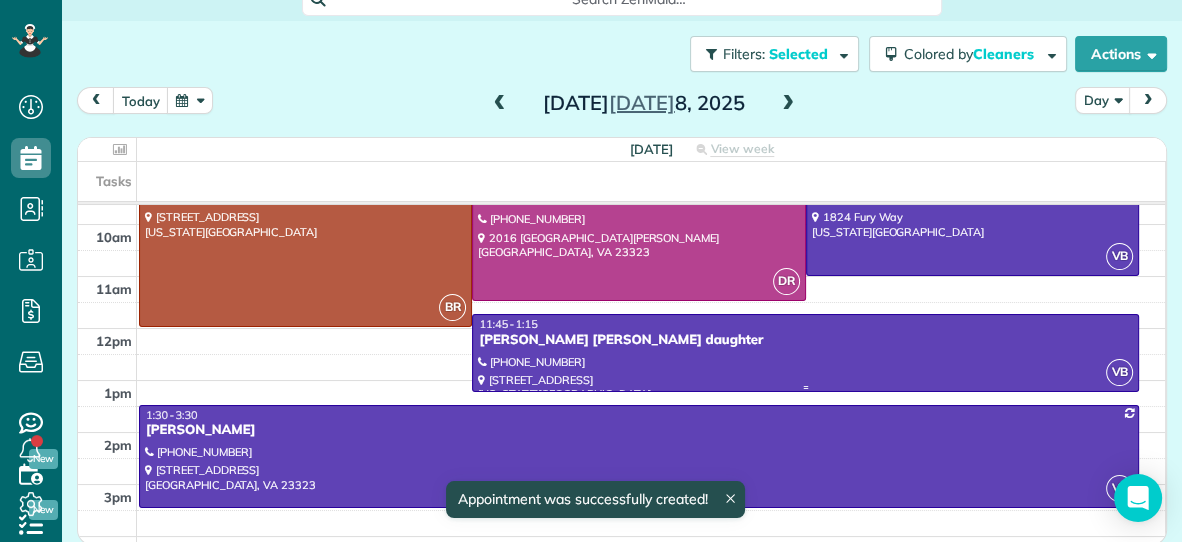 scroll, scrollTop: 140, scrollLeft: 0, axis: vertical 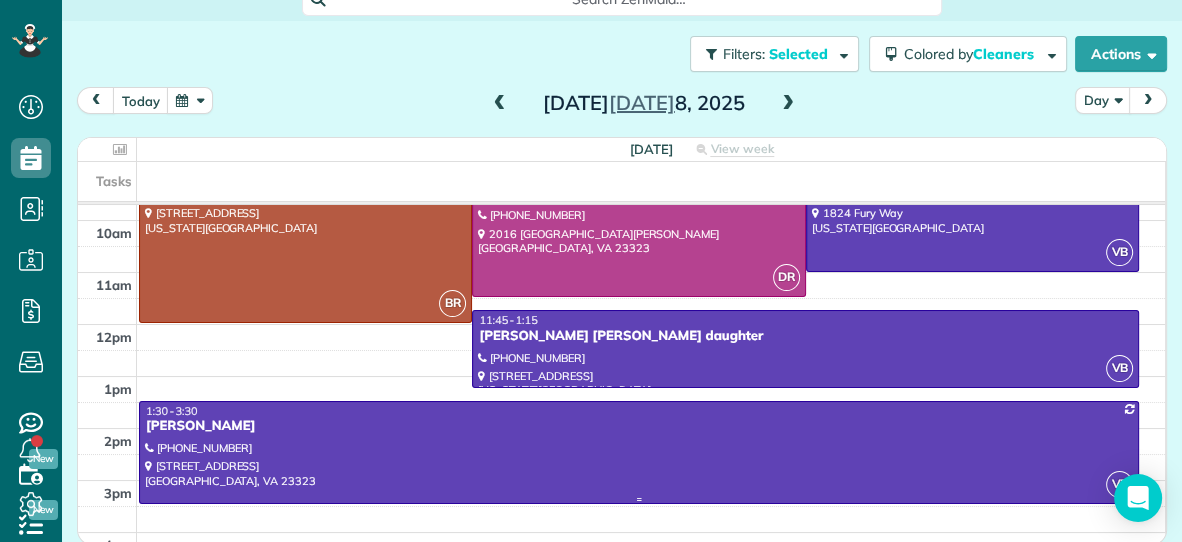 click at bounding box center [639, 452] 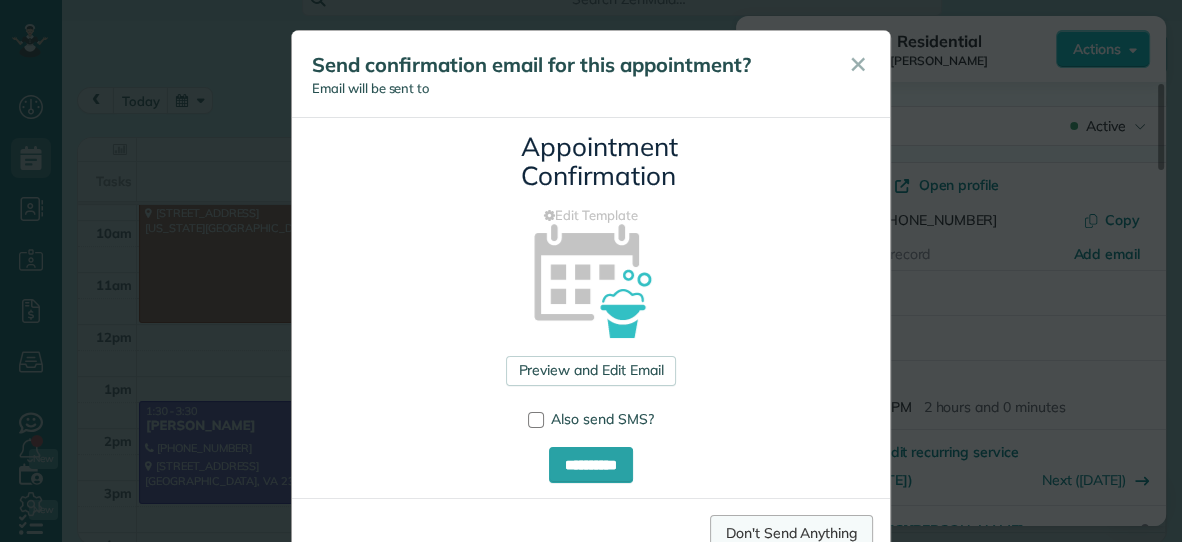 click on "Don't Send Anything" at bounding box center [791, 533] 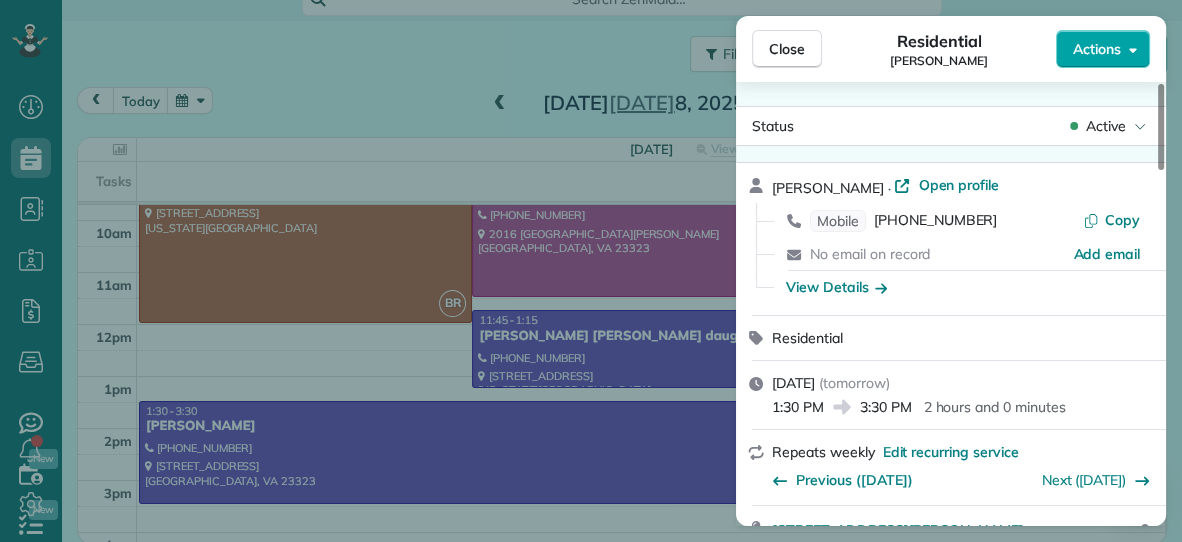click on "Actions" at bounding box center (1097, 49) 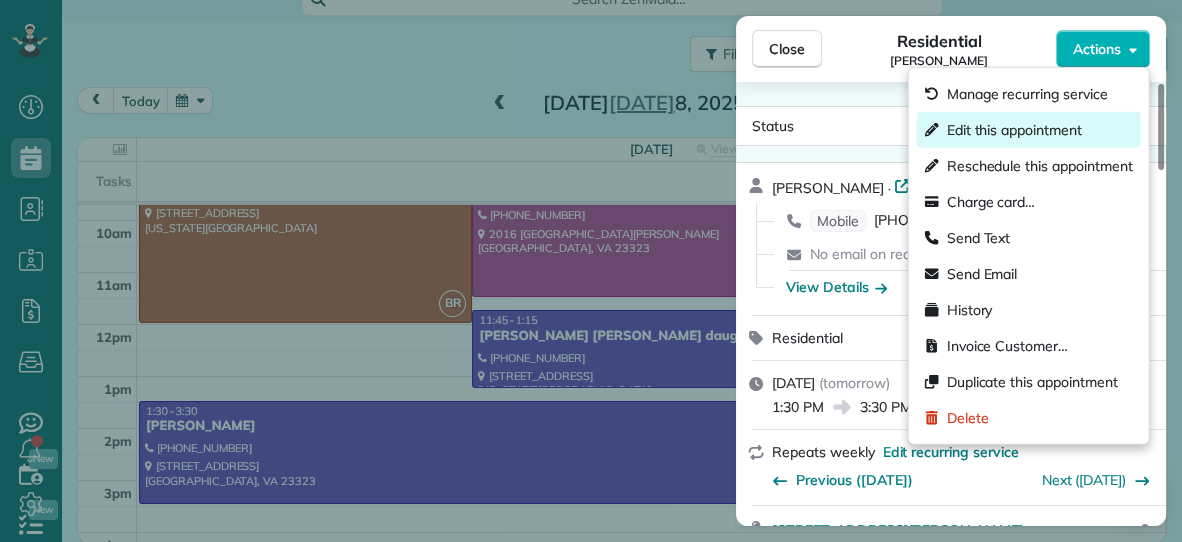 click on "Edit this appointment" at bounding box center [1014, 130] 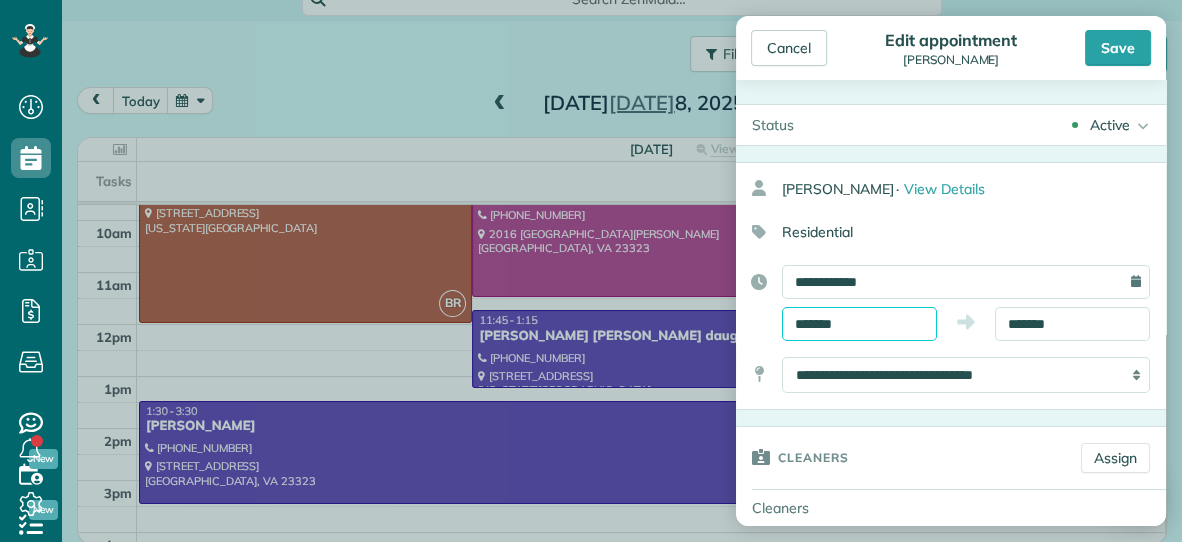 click on "*******" at bounding box center [859, 324] 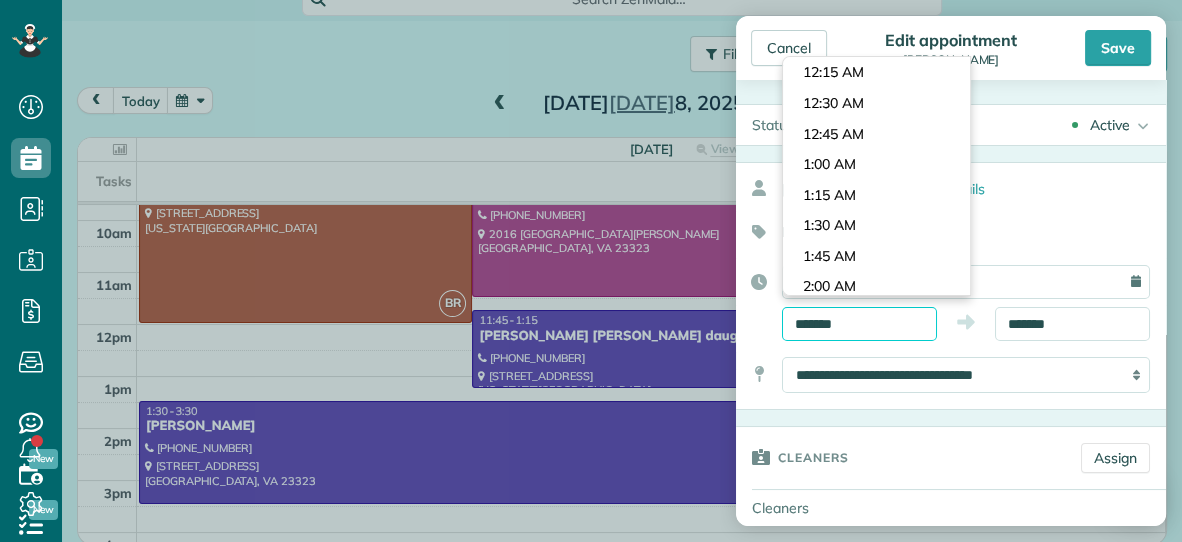 scroll, scrollTop: 1585, scrollLeft: 0, axis: vertical 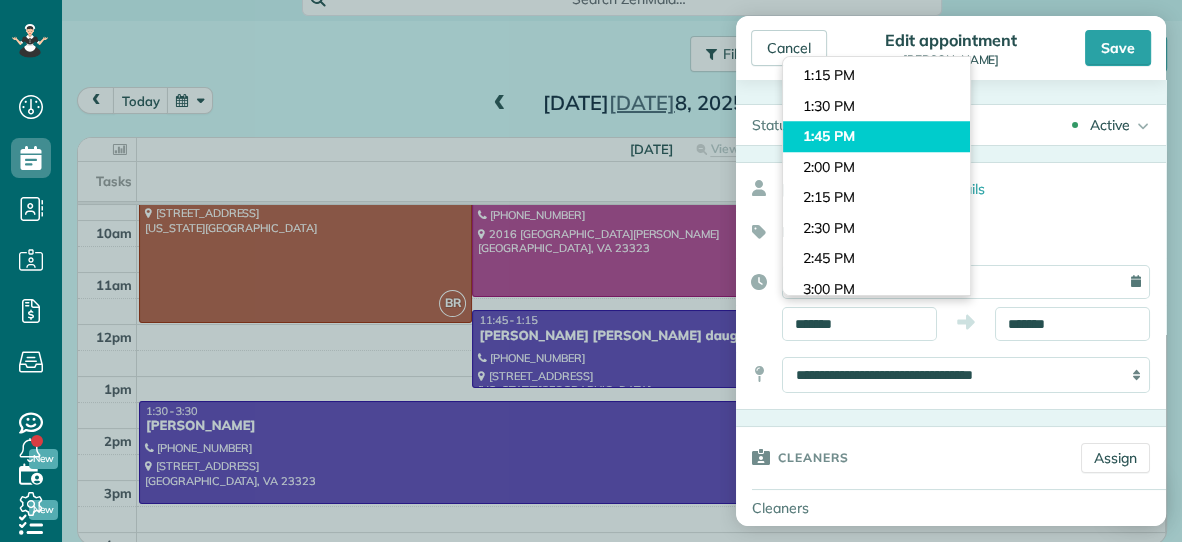 click on "Dashboard
Scheduling
Calendar View
List View
Dispatch View - Weekly scheduling (Beta)" at bounding box center [591, 271] 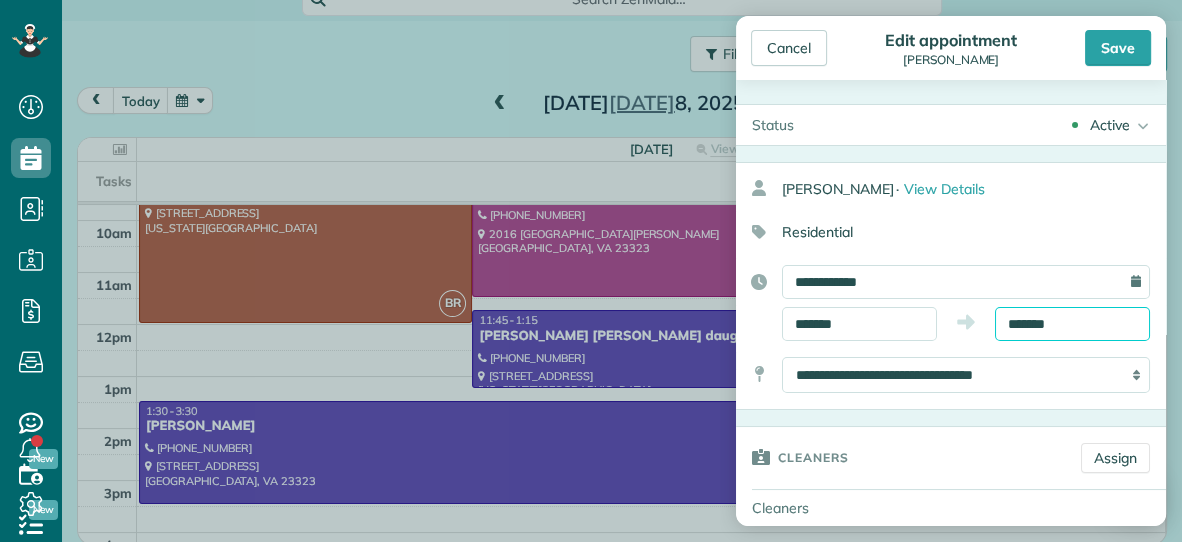 click on "*******" at bounding box center [1072, 324] 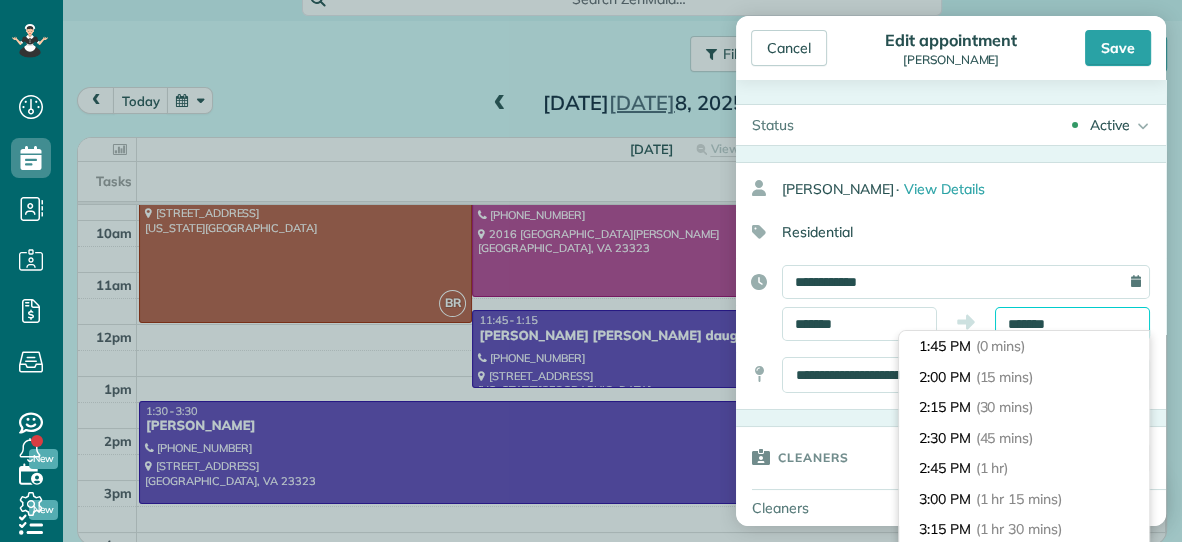 scroll, scrollTop: 182, scrollLeft: 0, axis: vertical 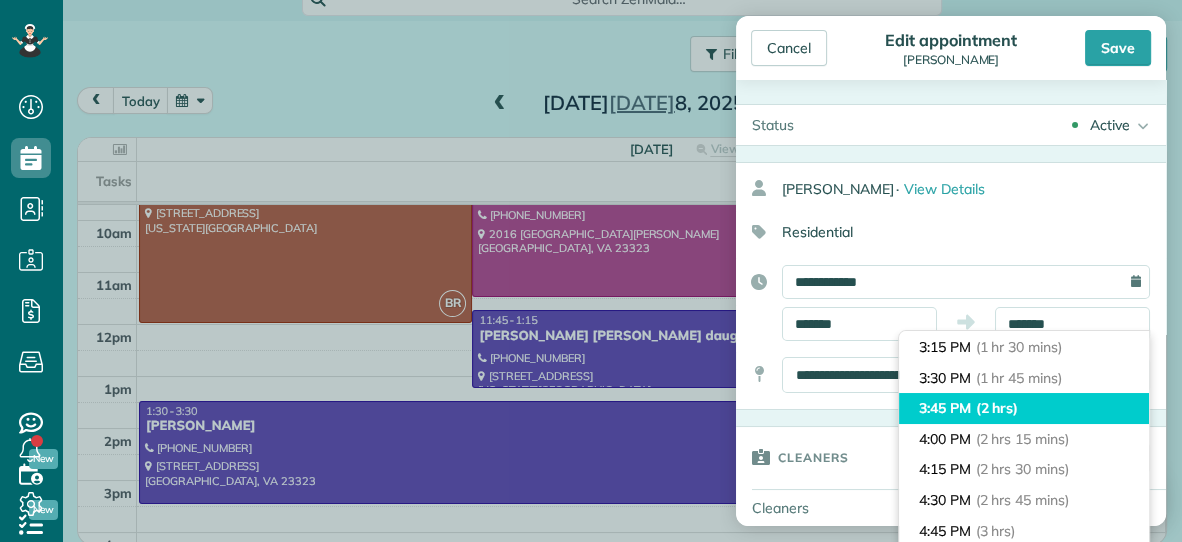 click on "(2 hrs)" at bounding box center [997, 408] 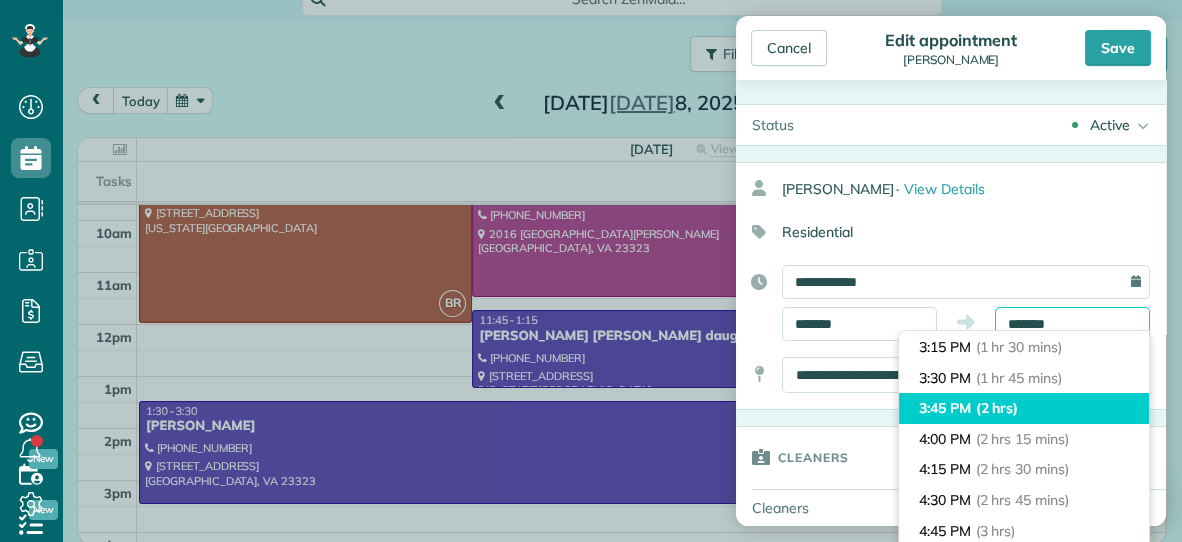 type on "*******" 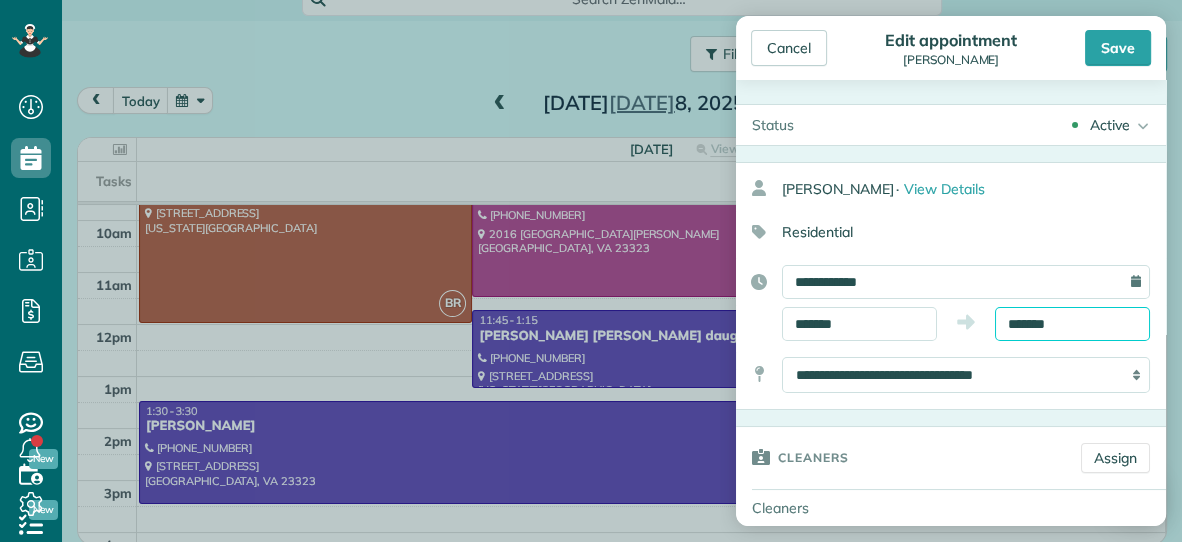 scroll, scrollTop: 135, scrollLeft: 0, axis: vertical 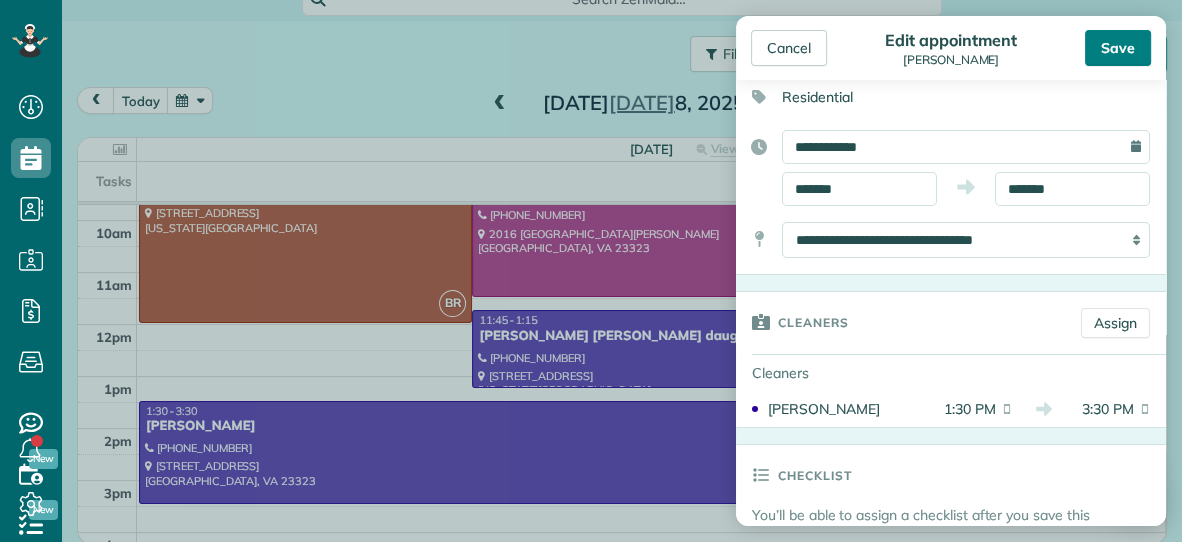 click on "Save" at bounding box center [1118, 48] 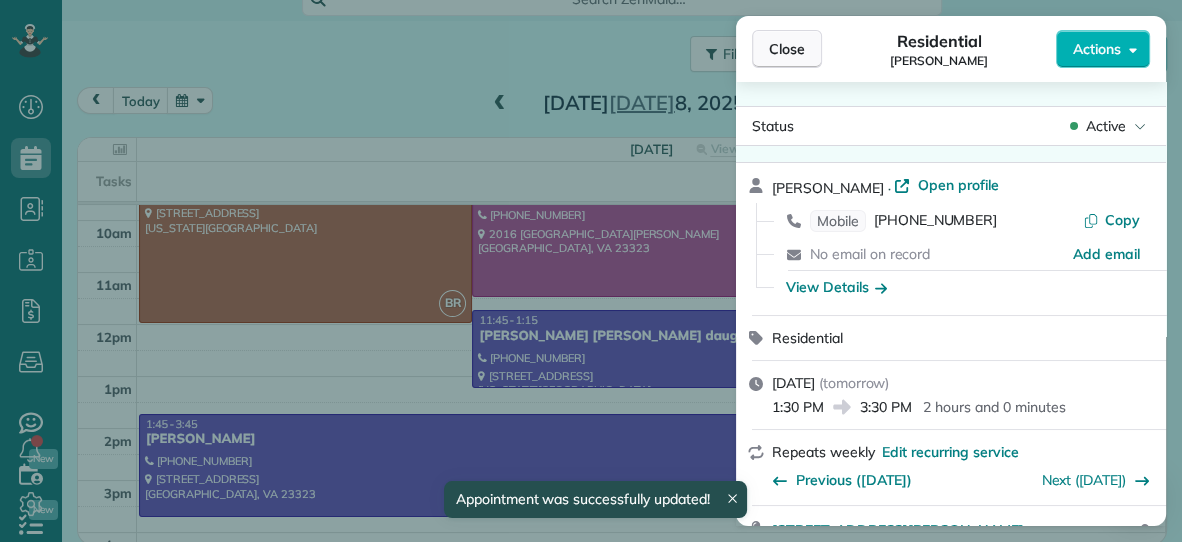 scroll, scrollTop: 139, scrollLeft: 0, axis: vertical 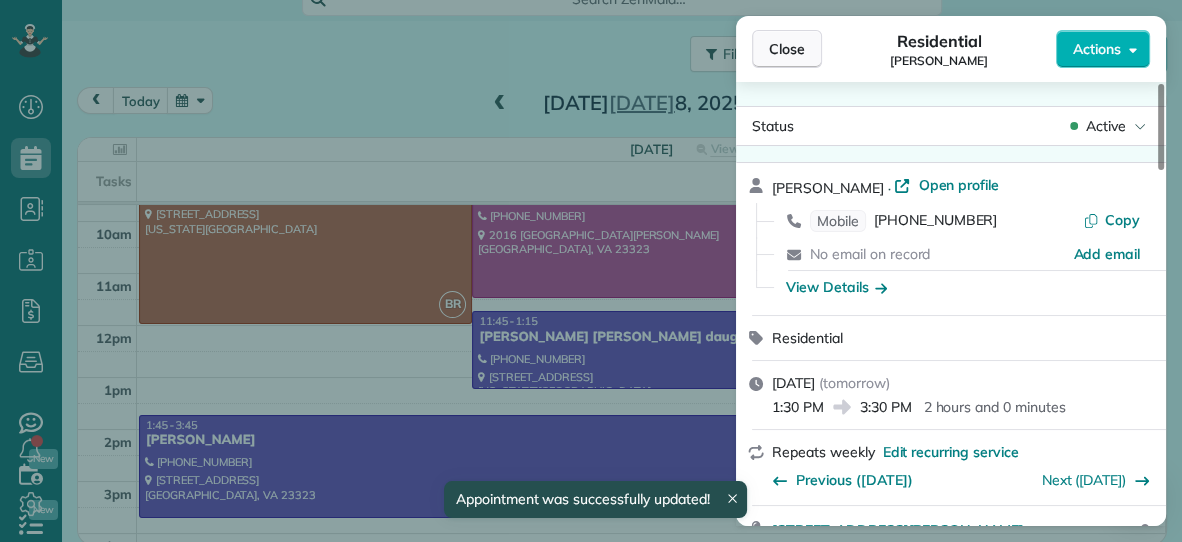click on "Close" at bounding box center [787, 49] 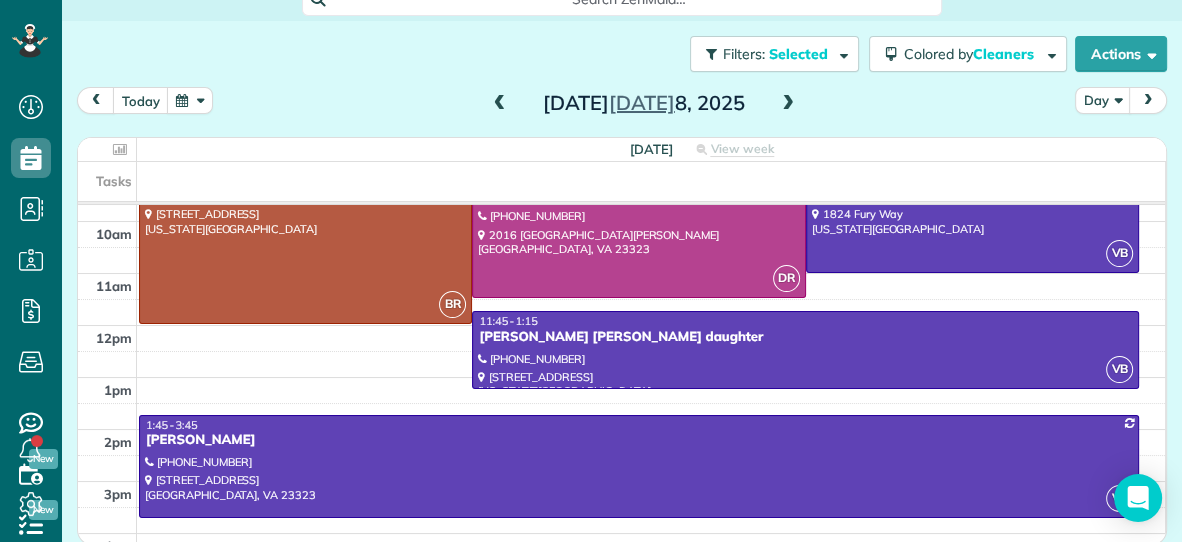scroll, scrollTop: 0, scrollLeft: 0, axis: both 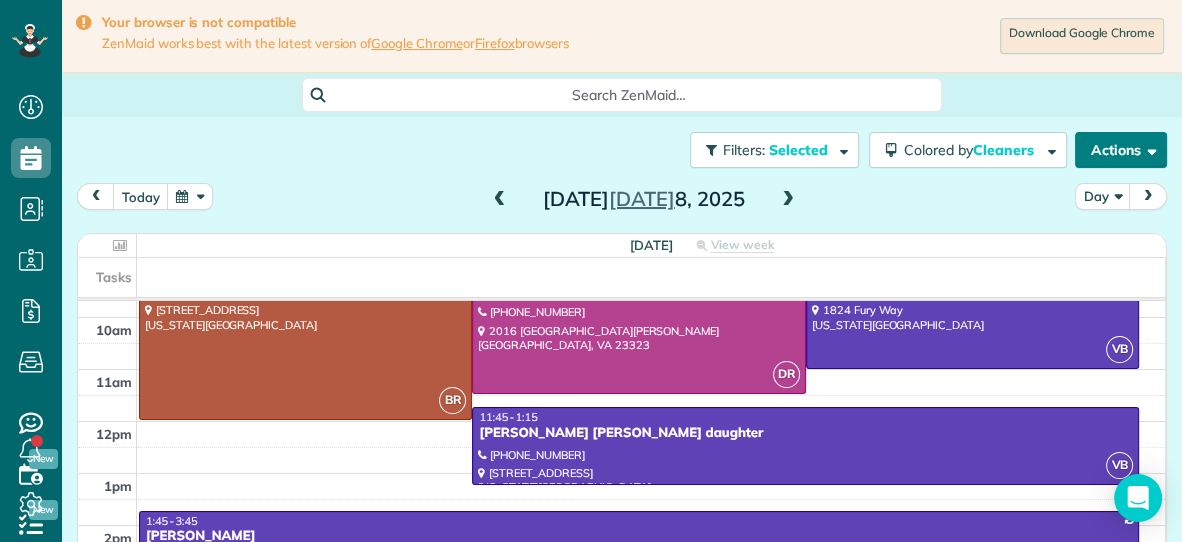 click on "Actions" at bounding box center [1121, 150] 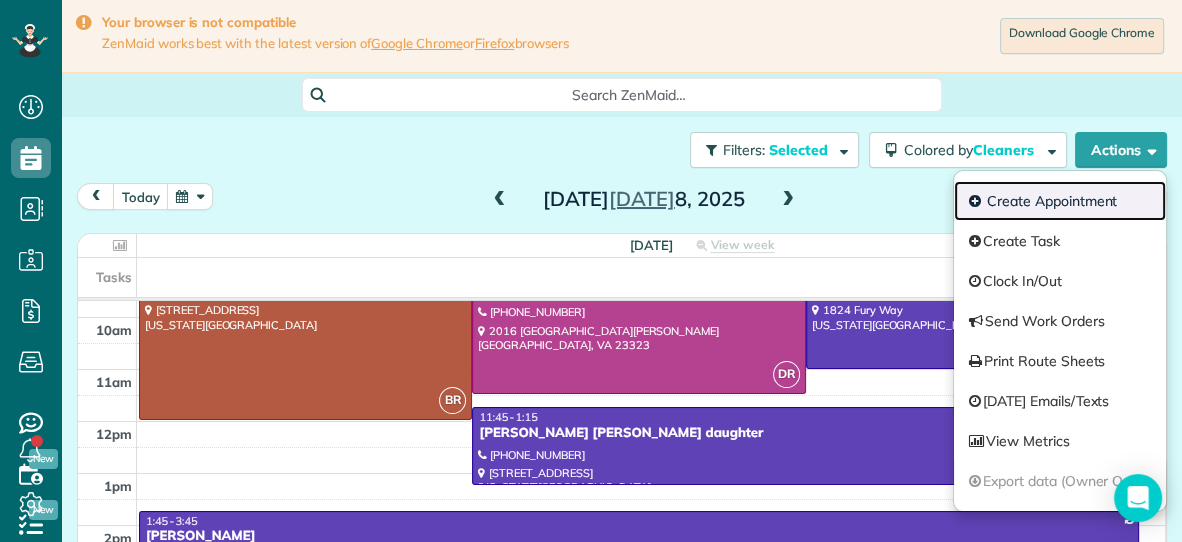 click on "Create Appointment" at bounding box center [1060, 201] 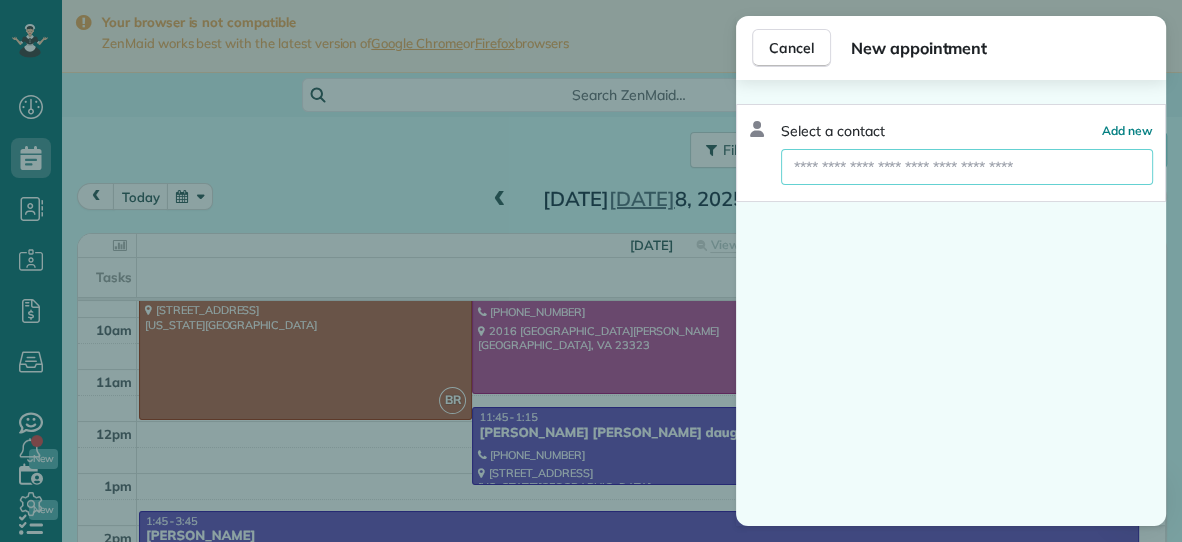 click at bounding box center [967, 167] 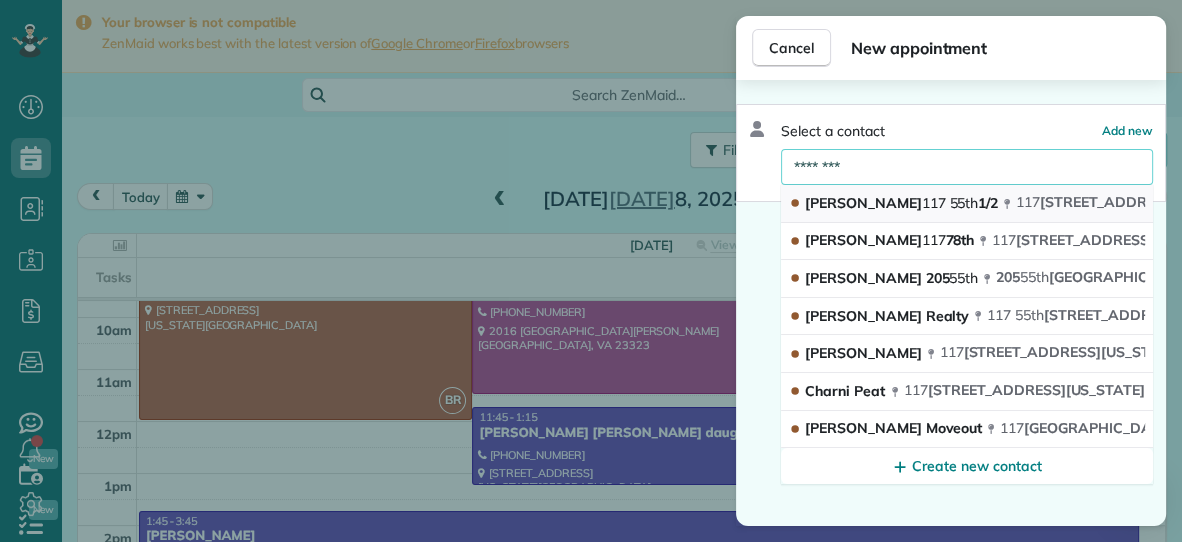 type on "********" 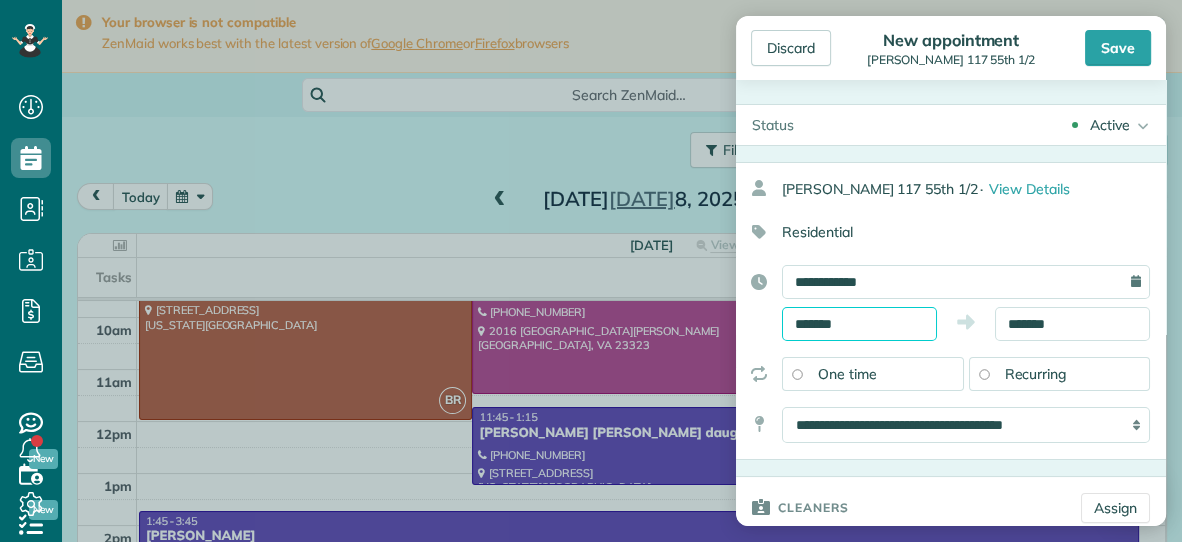 click on "*******" at bounding box center [859, 324] 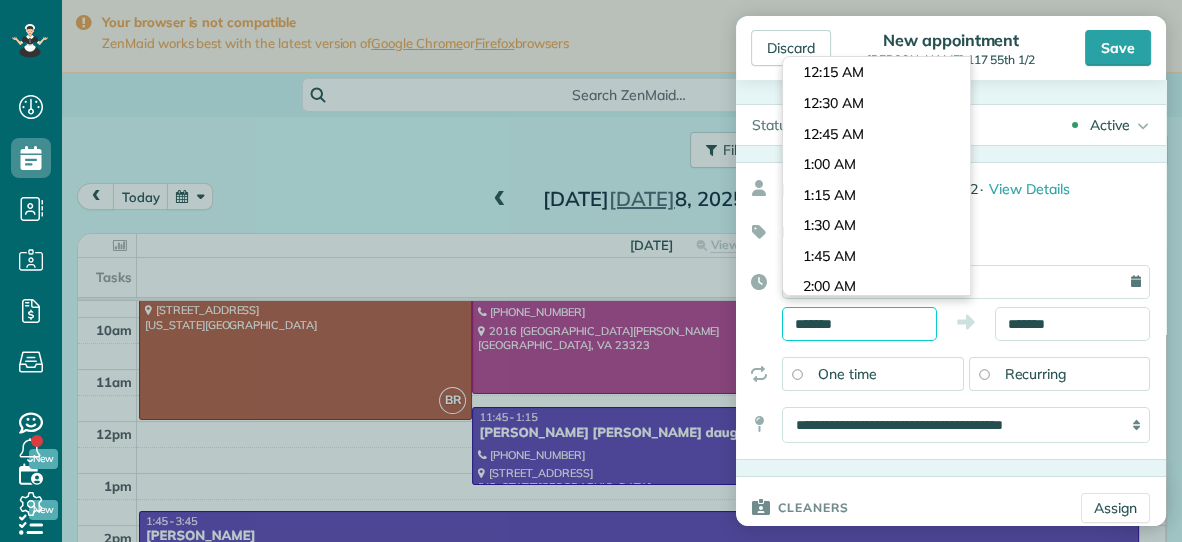 scroll, scrollTop: 1647, scrollLeft: 0, axis: vertical 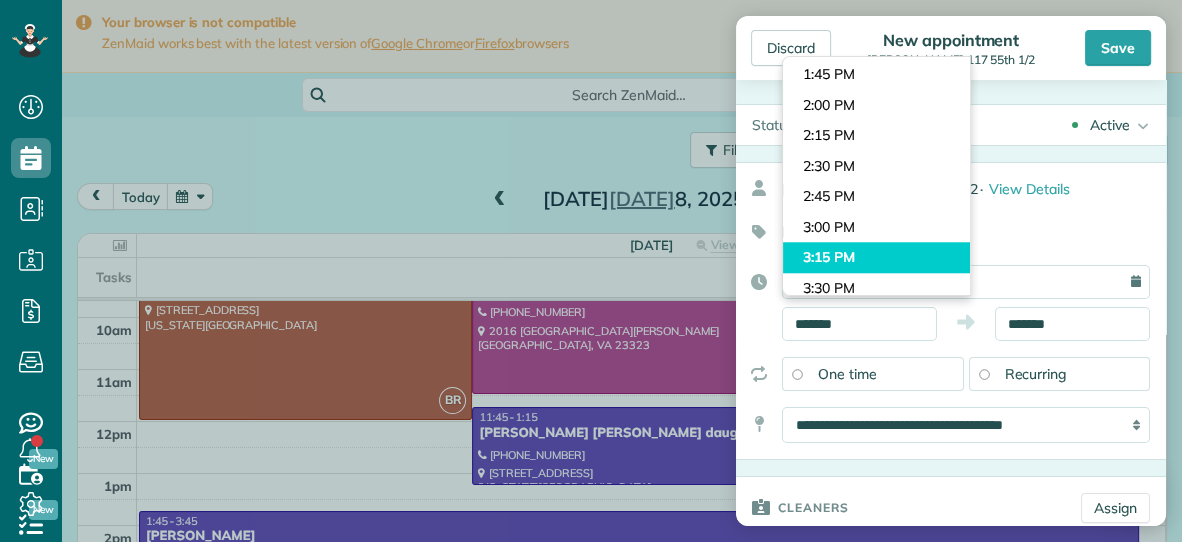 click on "Dashboard
Scheduling
Calendar View
List View
Dispatch View - Weekly scheduling (Beta)" at bounding box center [591, 271] 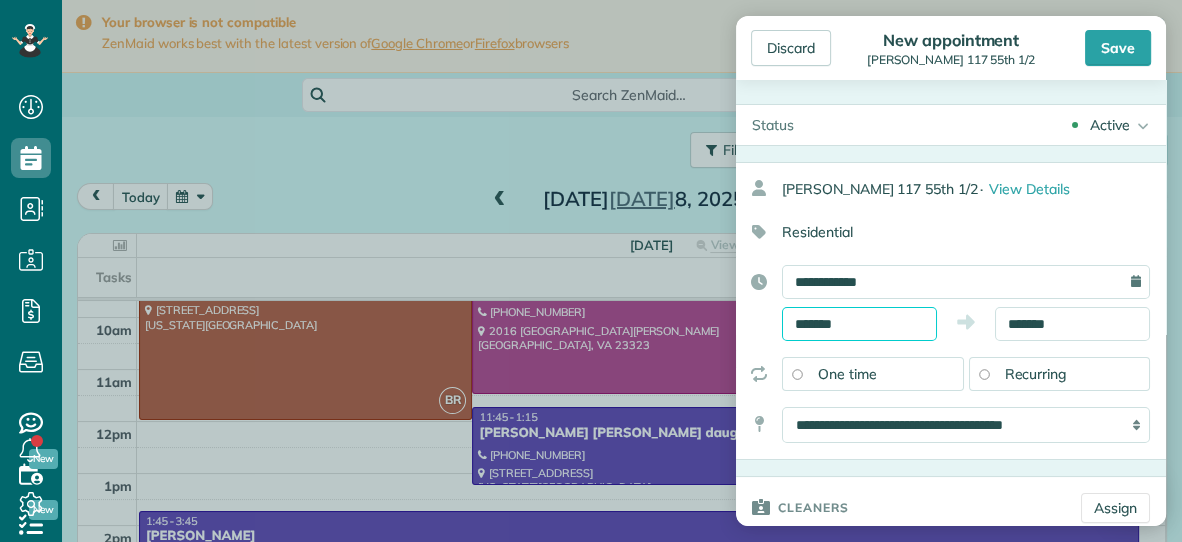 click on "*******" at bounding box center (859, 324) 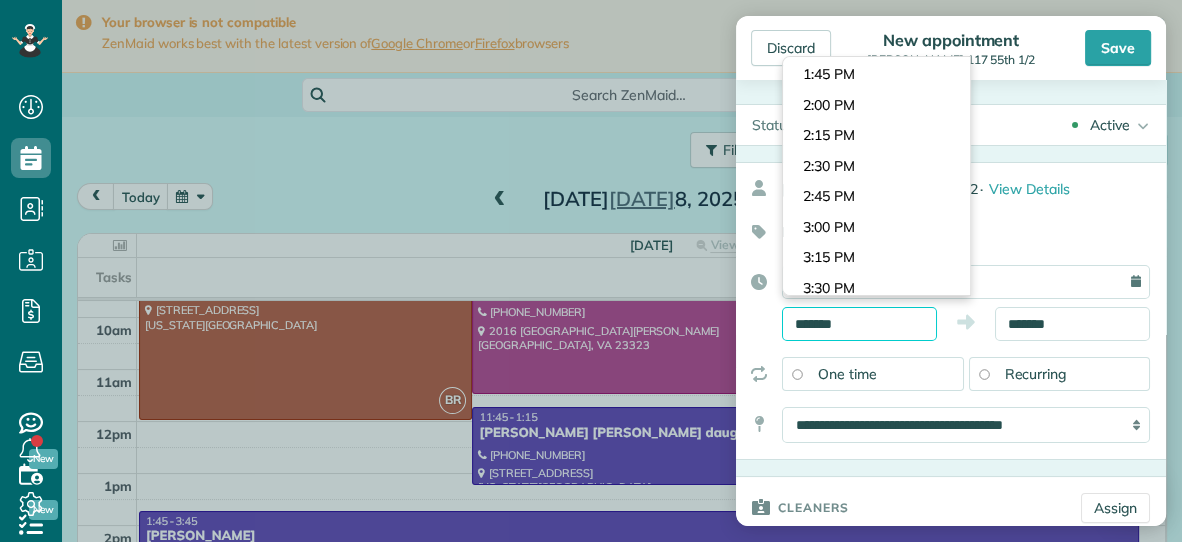scroll, scrollTop: 1799, scrollLeft: 0, axis: vertical 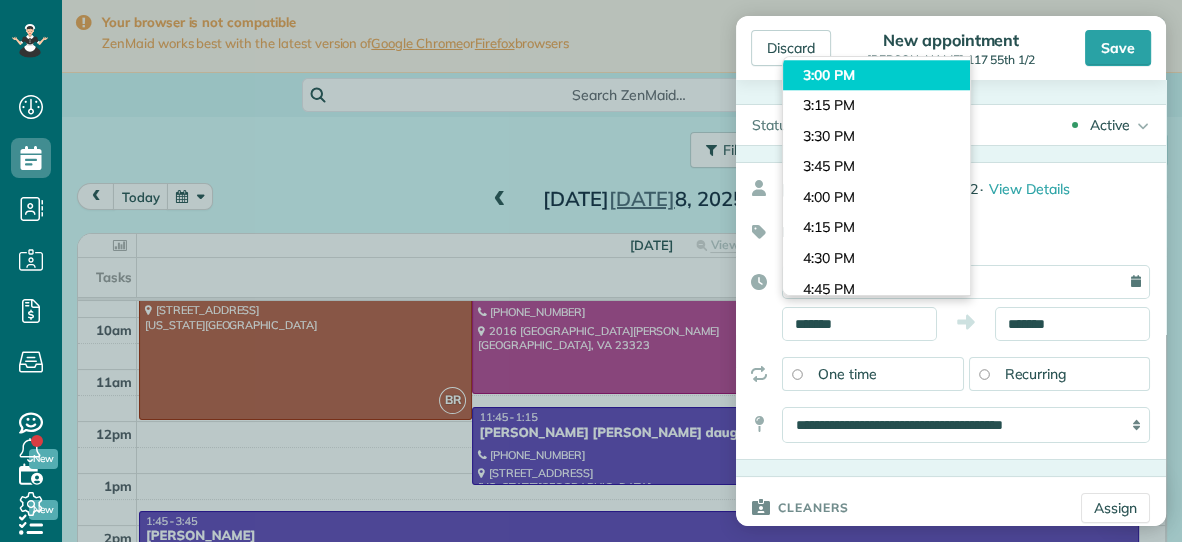 click on "Dashboard
Scheduling
Calendar View
List View
Dispatch View - Weekly scheduling (Beta)" at bounding box center (591, 271) 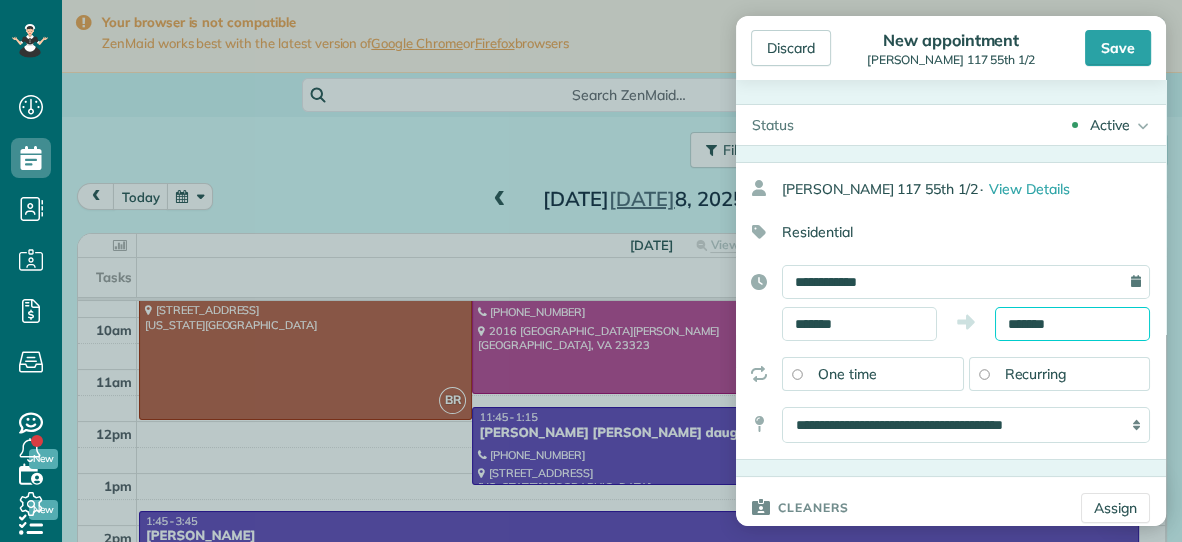 click on "*******" at bounding box center (1072, 324) 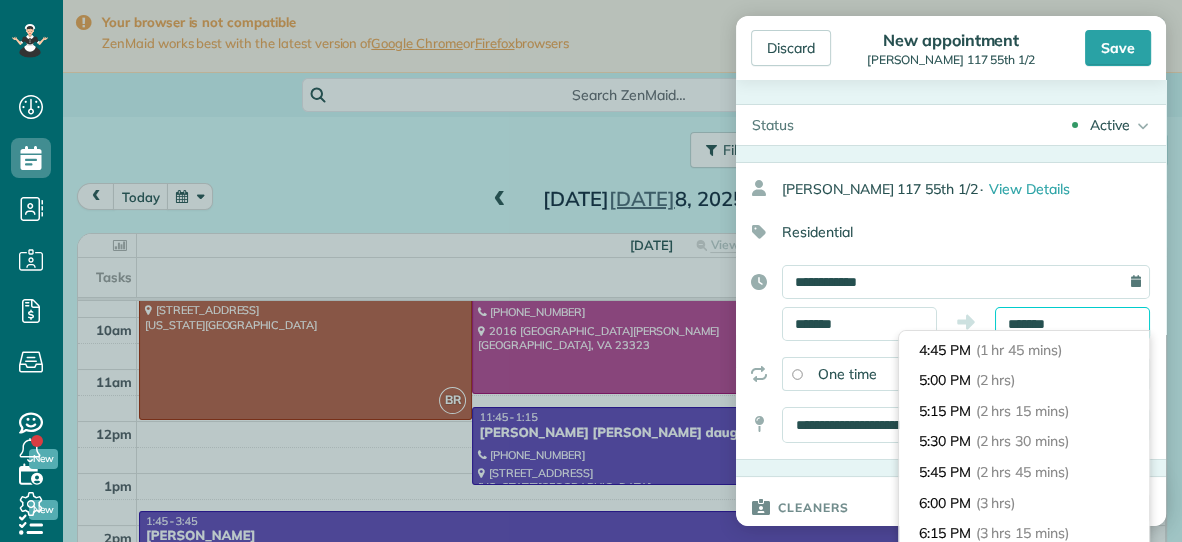 scroll, scrollTop: 237, scrollLeft: 0, axis: vertical 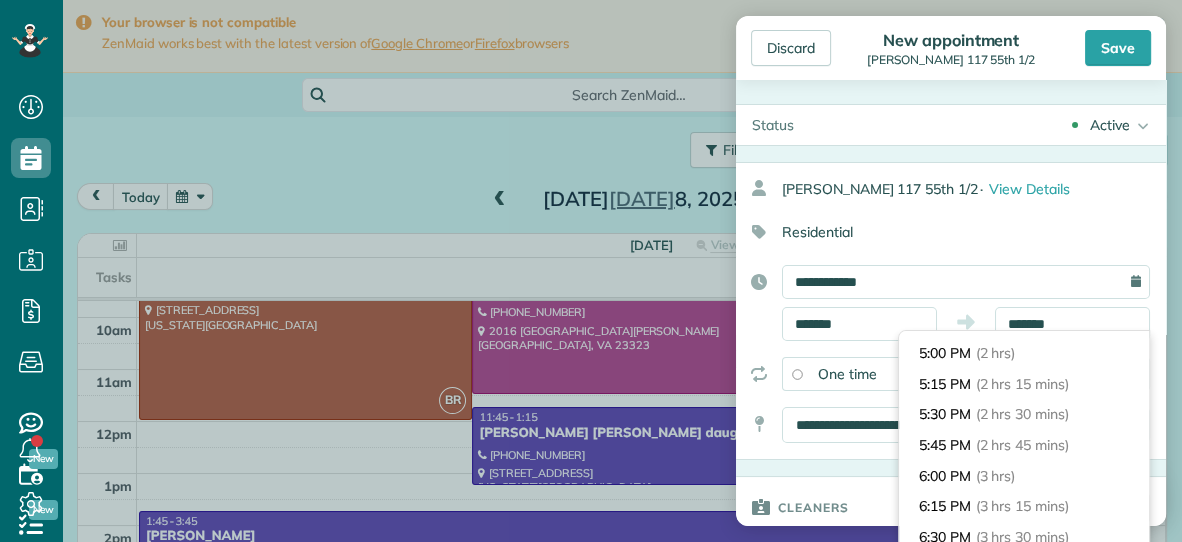 click on "(2 hrs 15 mins)" at bounding box center [1022, 384] 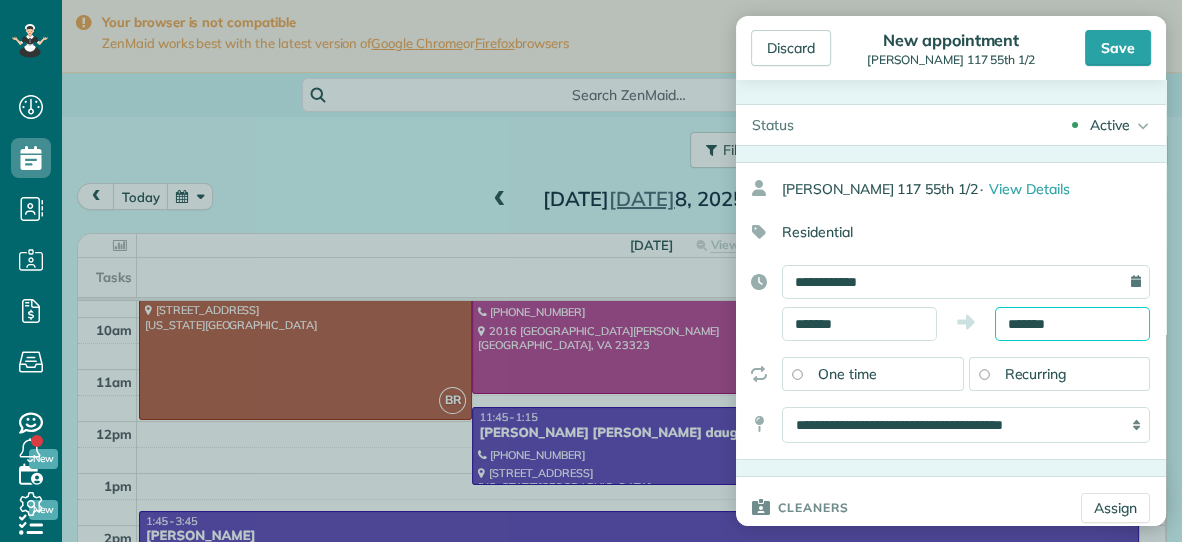 click on "*******" at bounding box center [1072, 324] 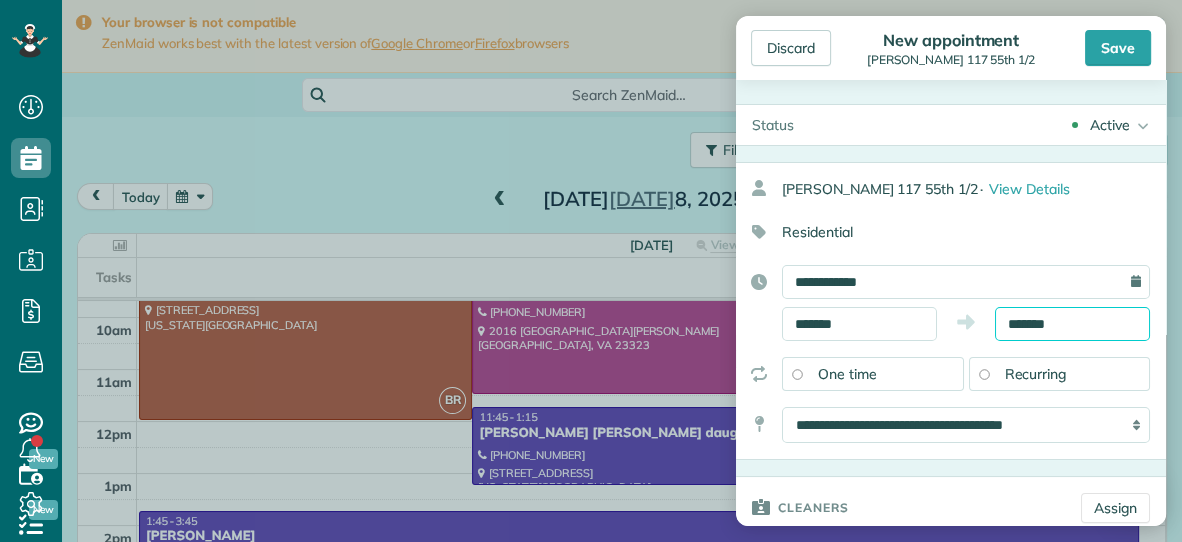 scroll, scrollTop: 243, scrollLeft: 0, axis: vertical 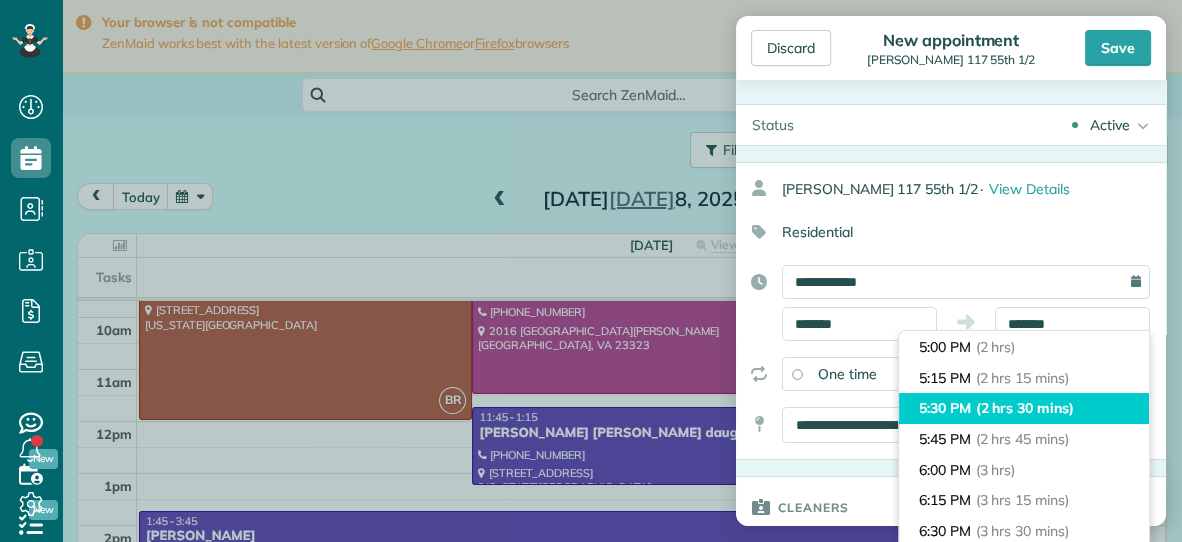click on "5:30 PM  (2 hrs 30 mins)" at bounding box center [1024, 408] 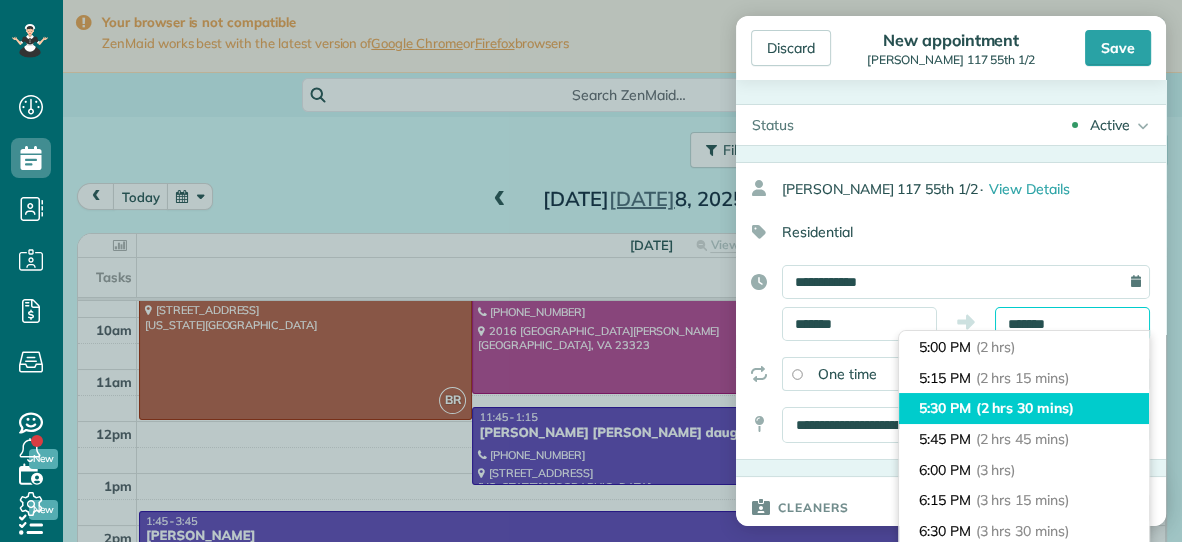 type on "*******" 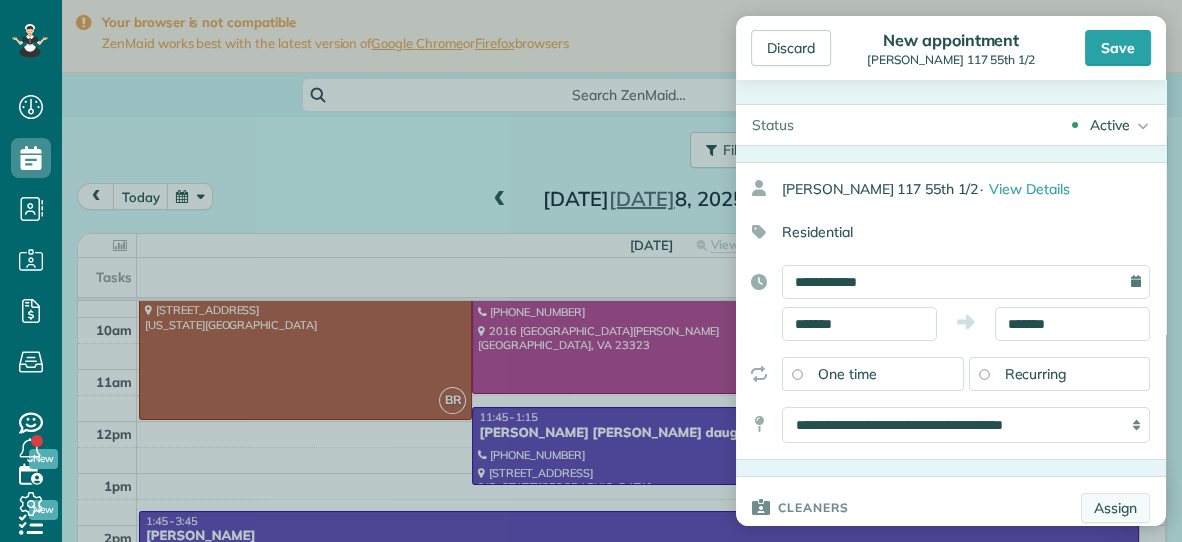 click on "Assign" at bounding box center [1115, 508] 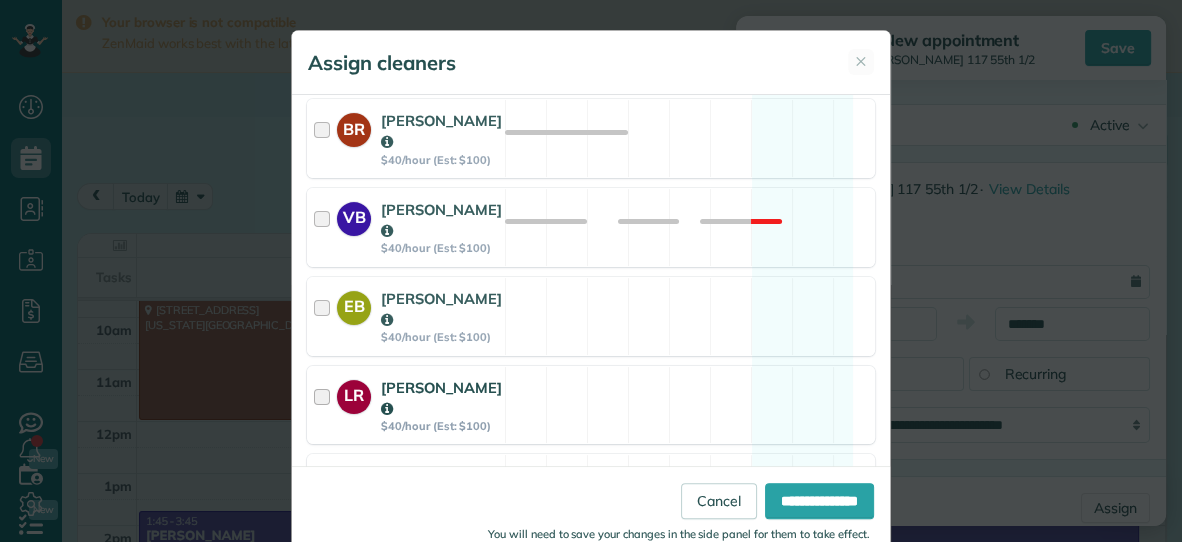 scroll, scrollTop: 483, scrollLeft: 0, axis: vertical 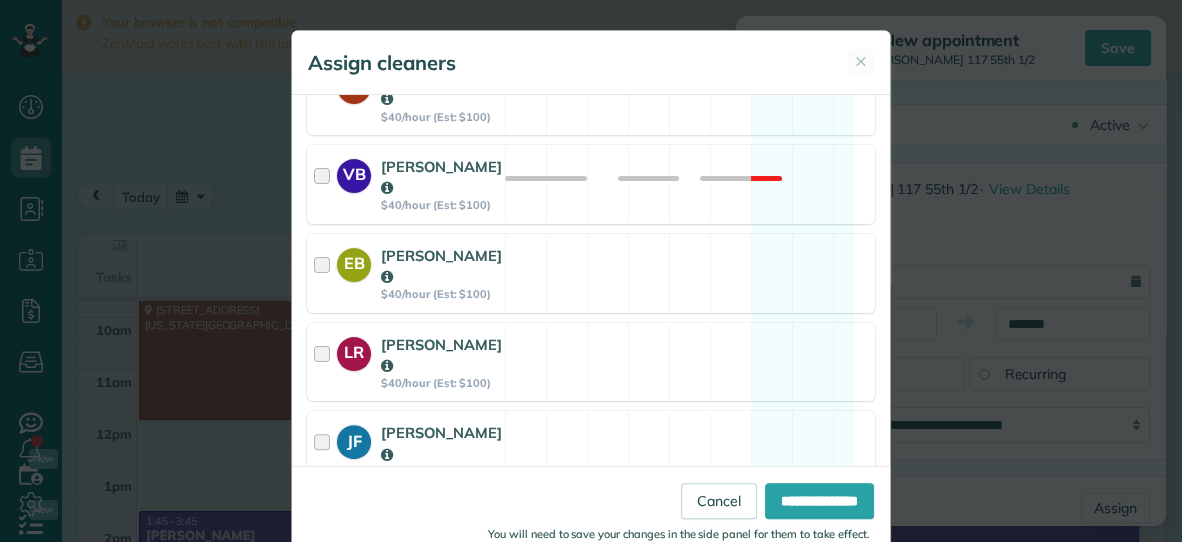 click on "DR
Dana Rhodes
$40/hour (Est: $100)
Available" at bounding box center [591, 539] 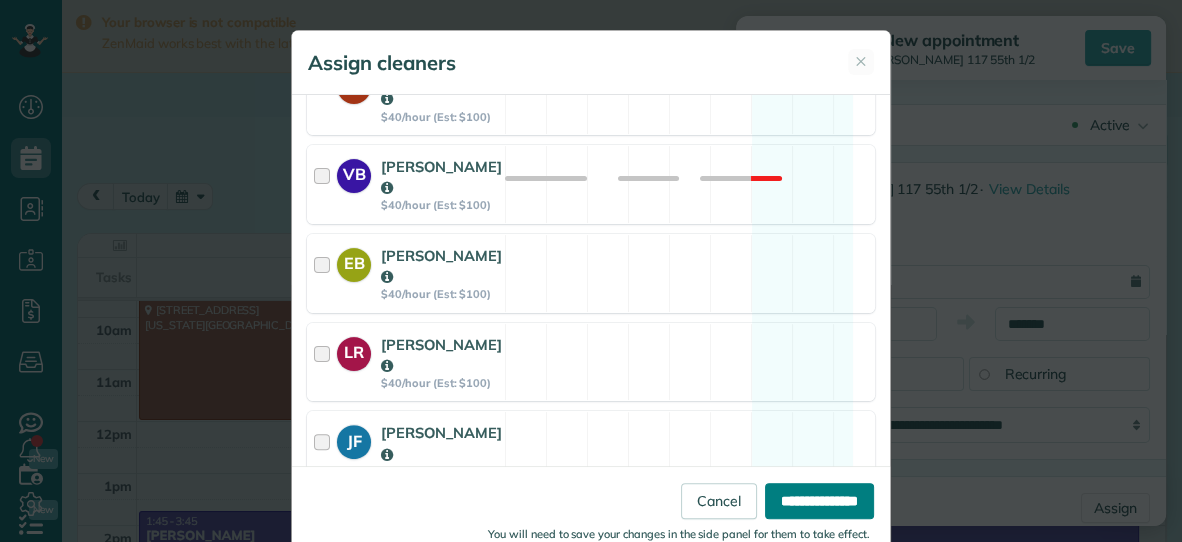 click on "**********" at bounding box center (819, 501) 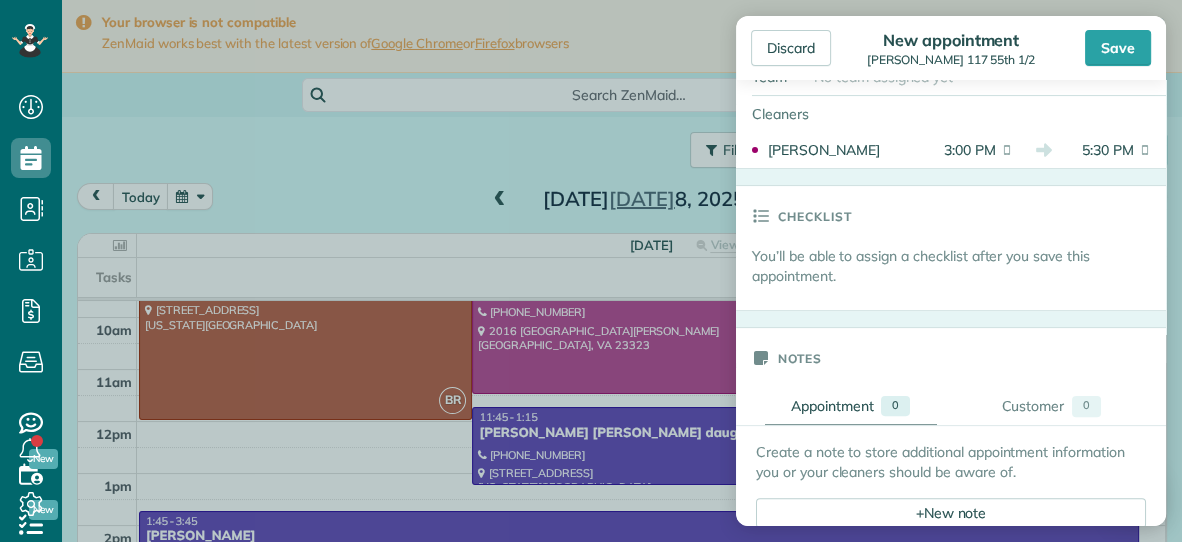 scroll, scrollTop: 485, scrollLeft: 0, axis: vertical 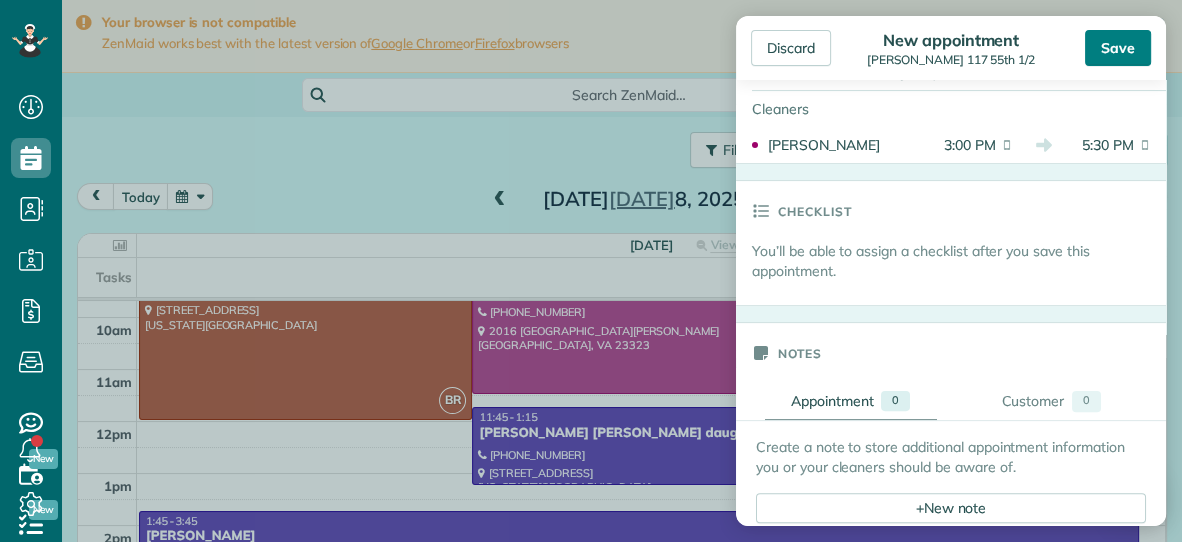 click on "Save" at bounding box center (1118, 48) 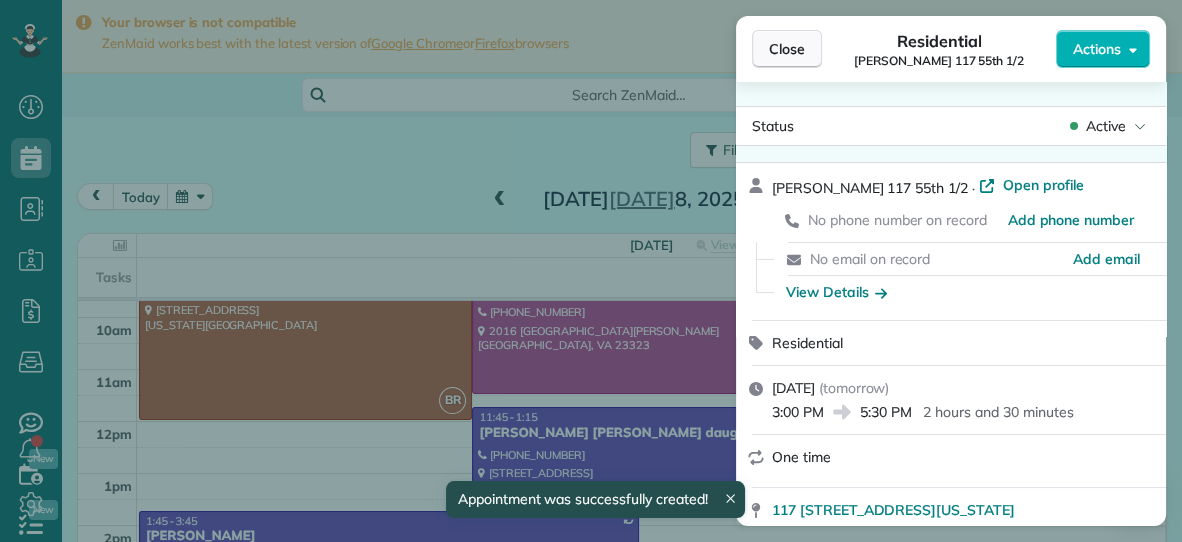 click on "Close" at bounding box center [787, 49] 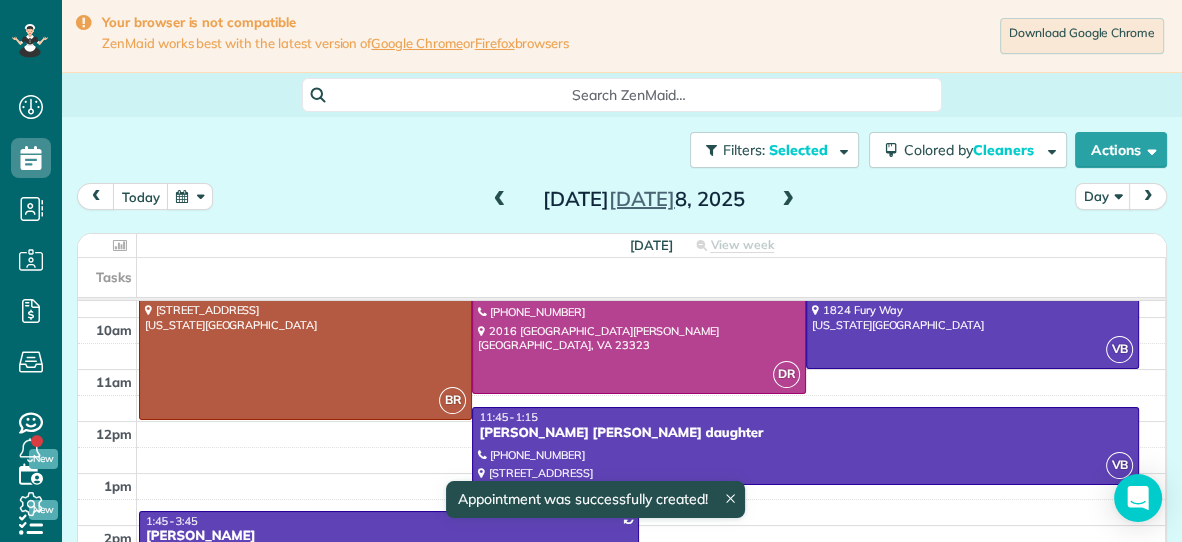 scroll, scrollTop: 98, scrollLeft: 0, axis: vertical 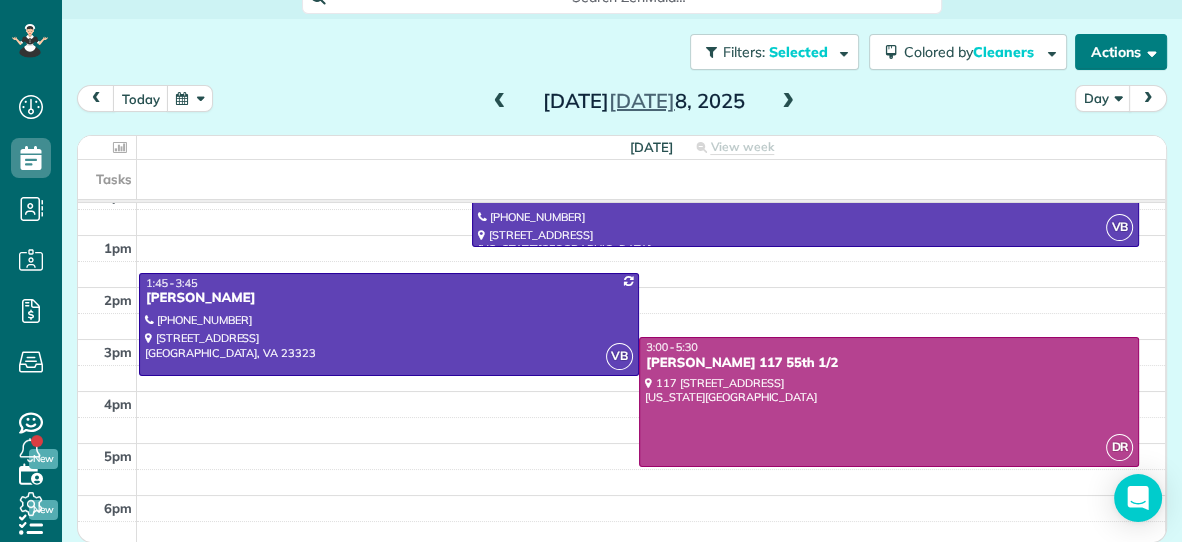click on "Actions" at bounding box center [1121, 52] 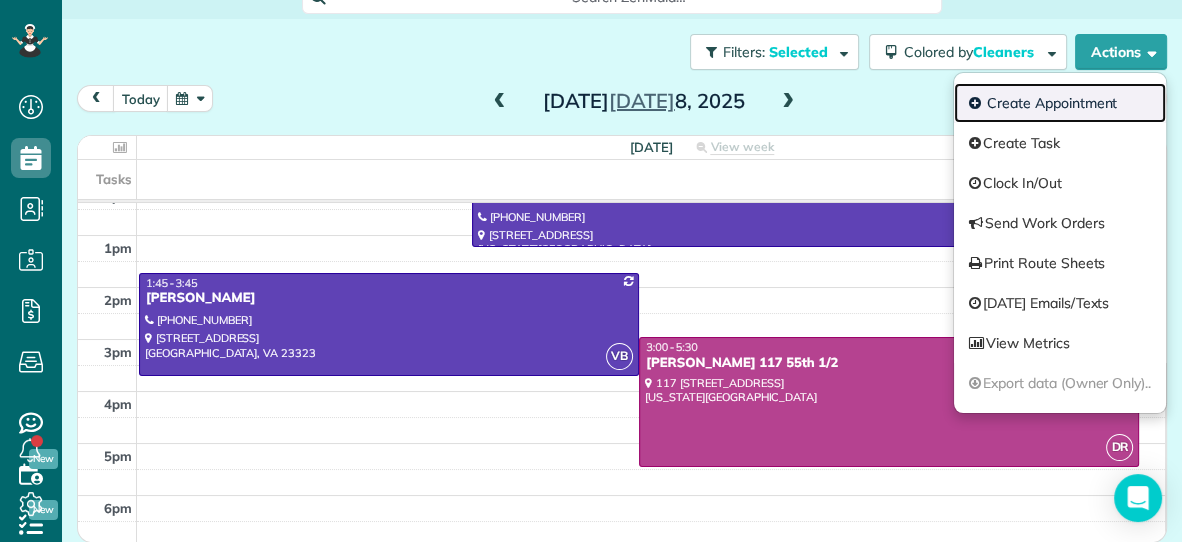 click on "Create Appointment" at bounding box center [1060, 103] 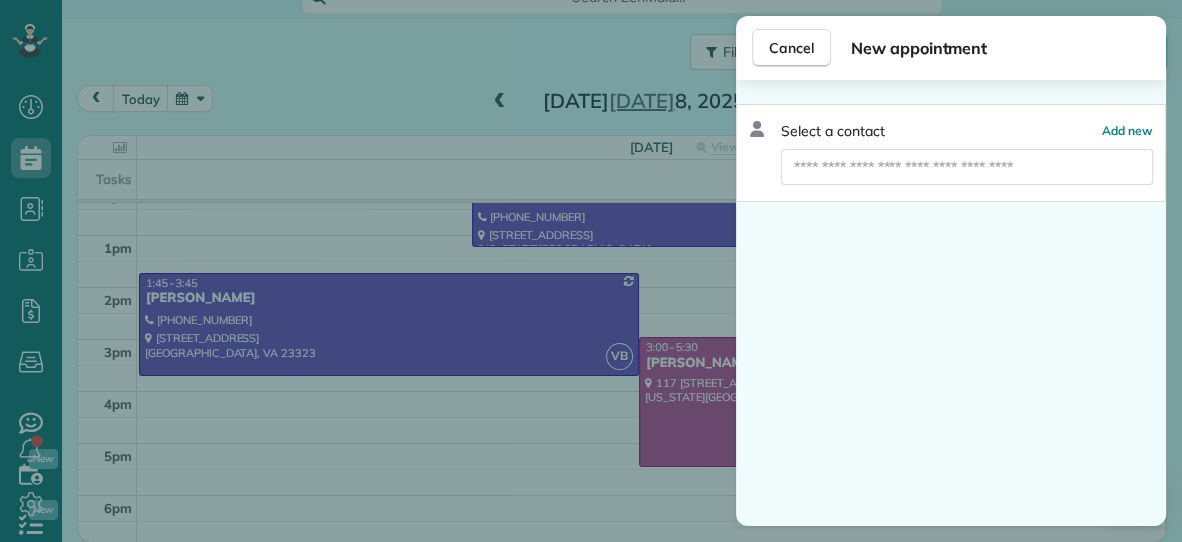 click on "Select a contact Add new" at bounding box center [951, 153] 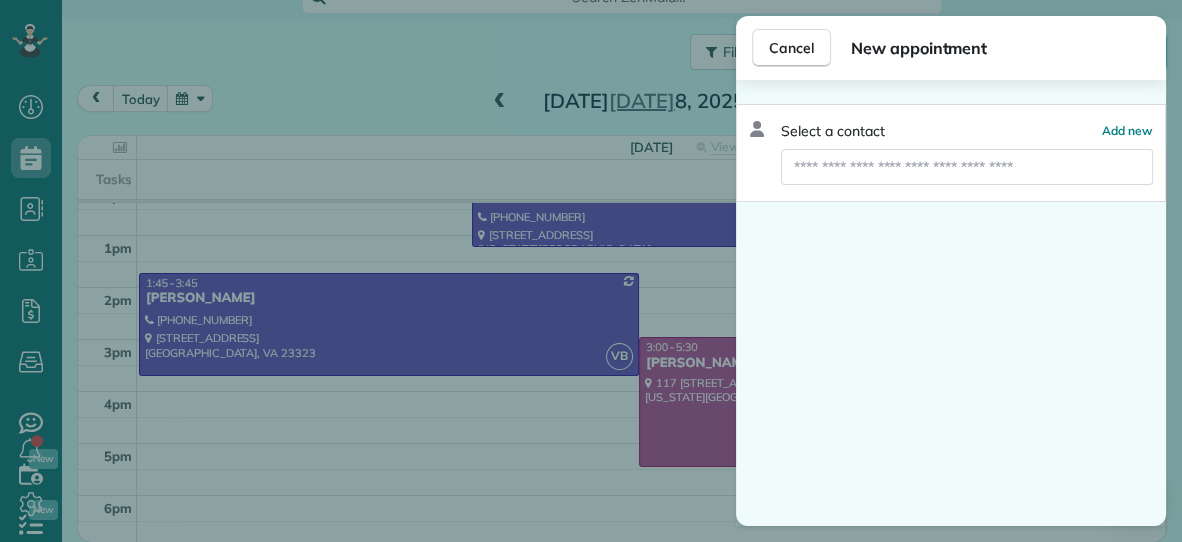 click at bounding box center [967, 167] 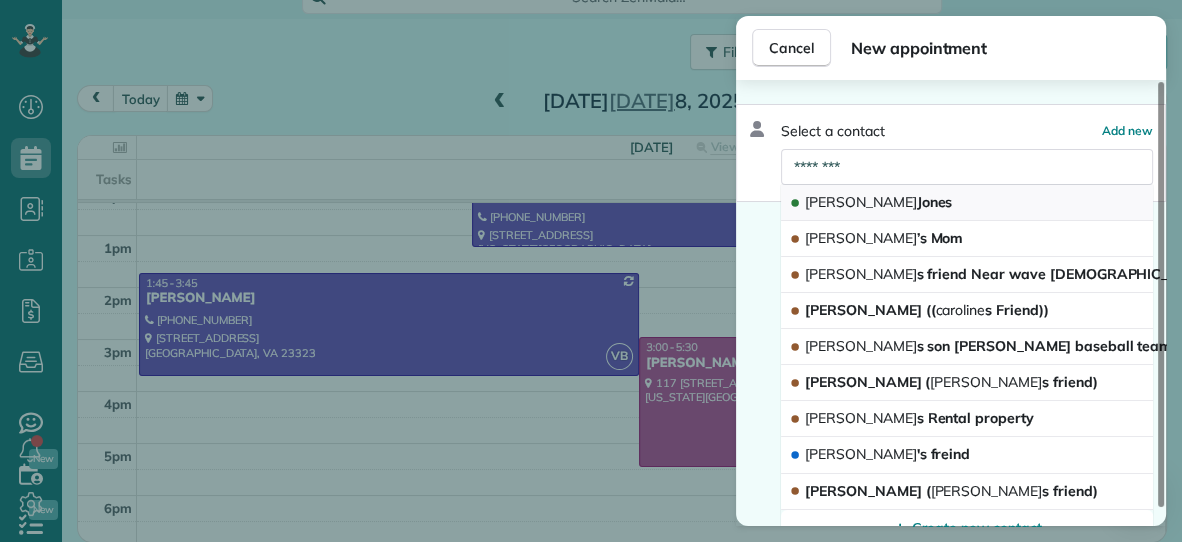 type on "********" 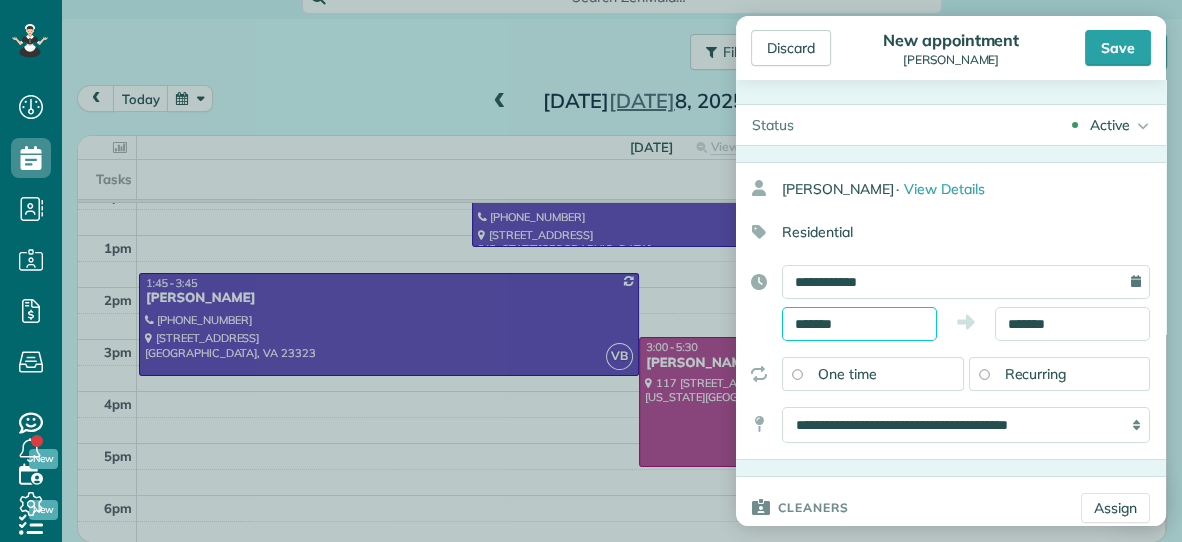 click on "*******" at bounding box center (859, 324) 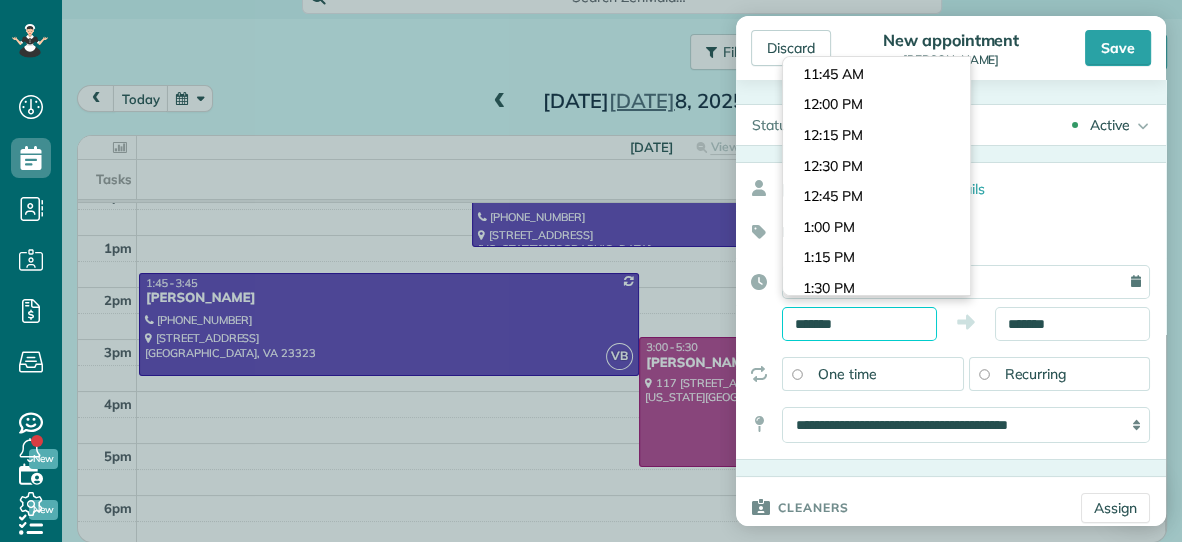 scroll, scrollTop: 1366, scrollLeft: 0, axis: vertical 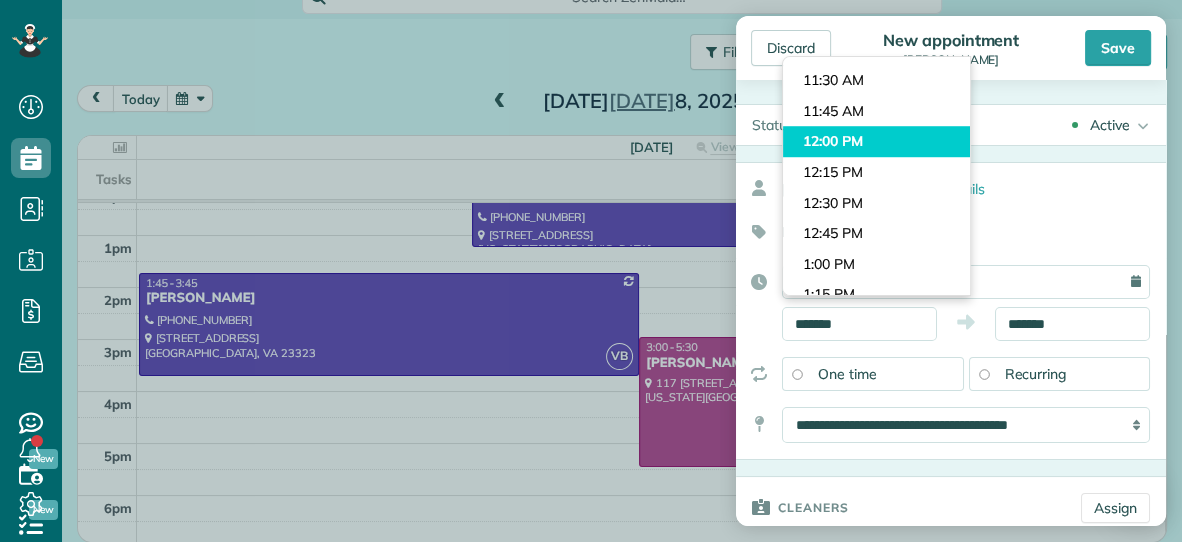 click on "Dashboard
Scheduling
Calendar View
List View
Dispatch View - Weekly scheduling (Beta)" at bounding box center [591, 271] 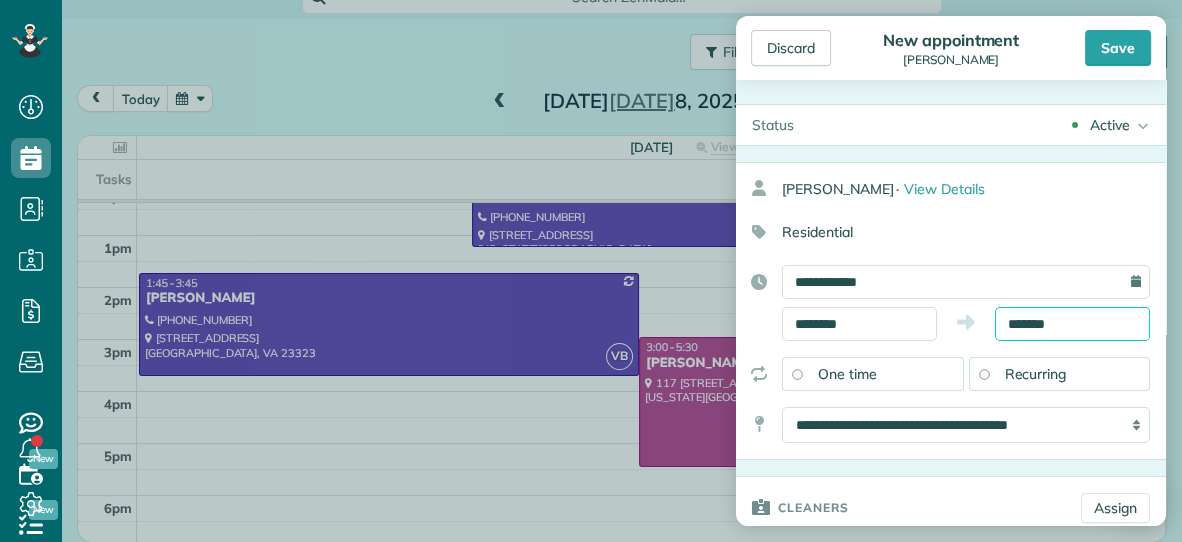 click on "*******" at bounding box center [1072, 324] 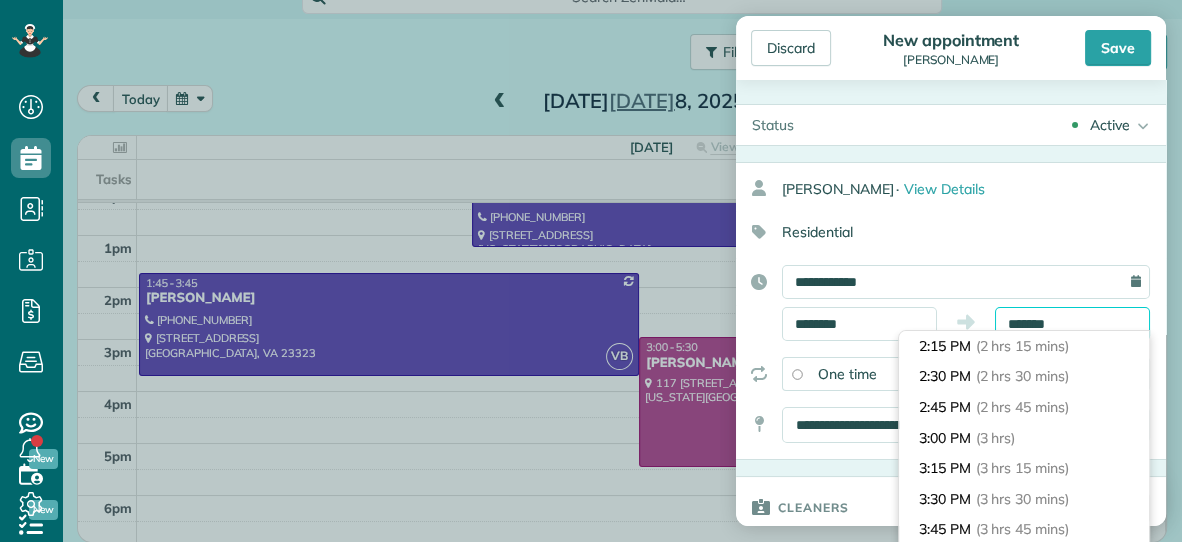 scroll, scrollTop: 269, scrollLeft: 0, axis: vertical 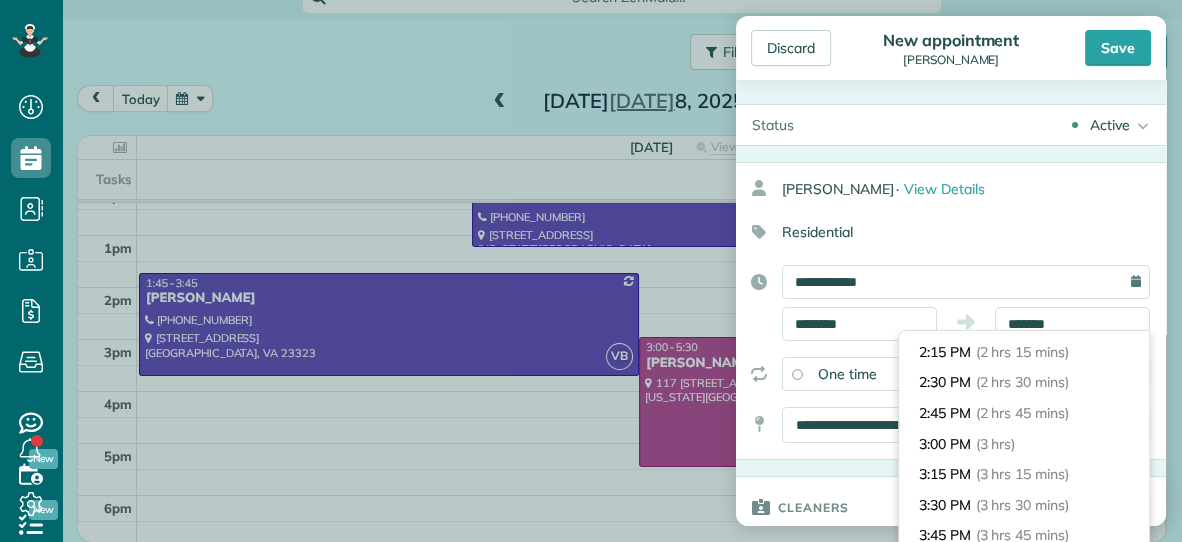 click on "(2 hrs 30 mins)" at bounding box center (1022, 382) 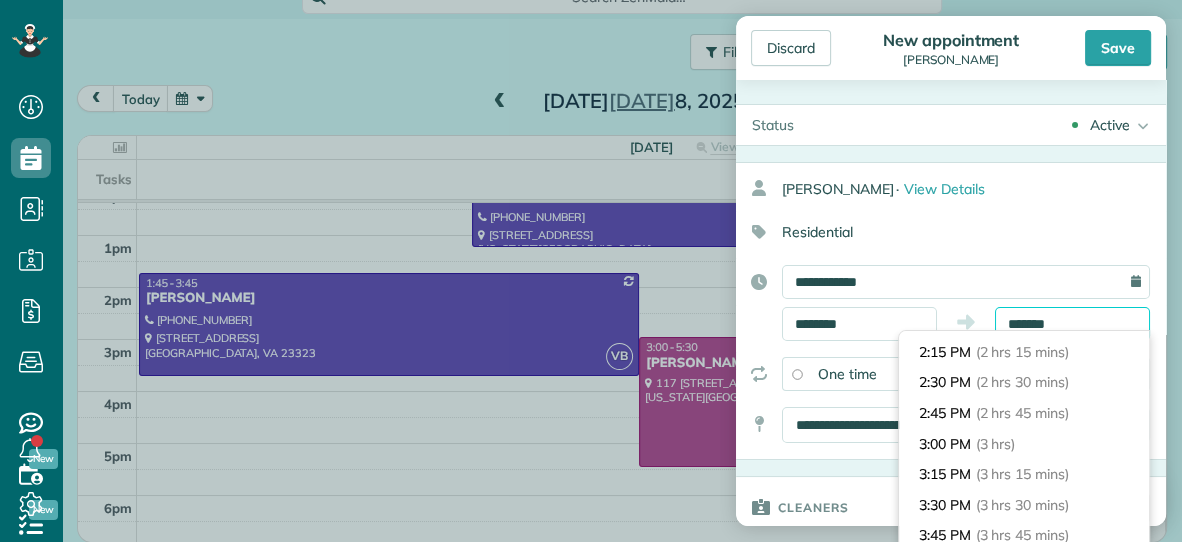 type on "*******" 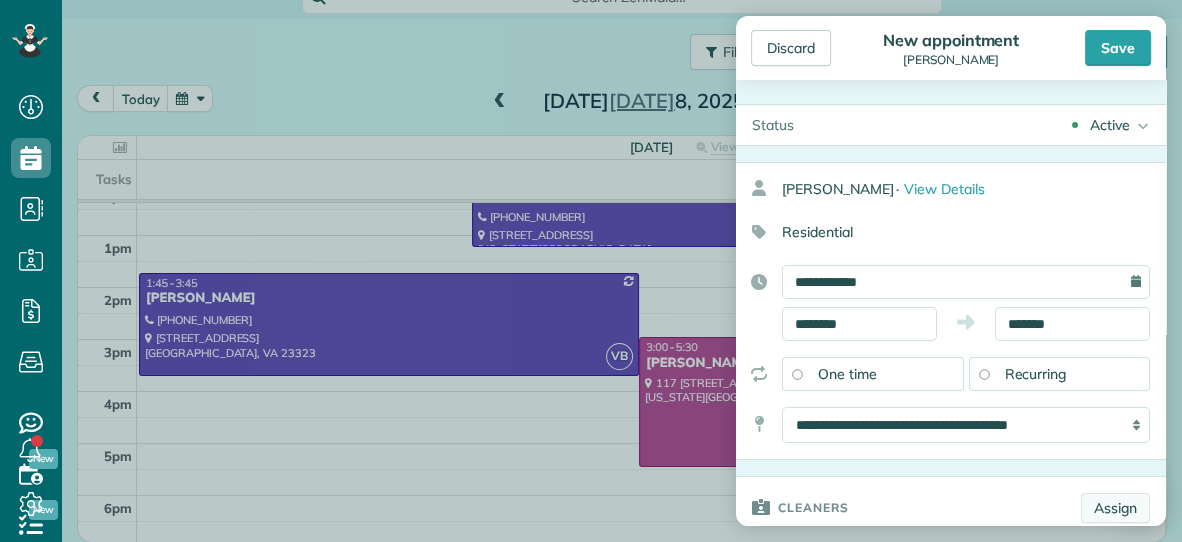 click on "Assign" at bounding box center [1115, 508] 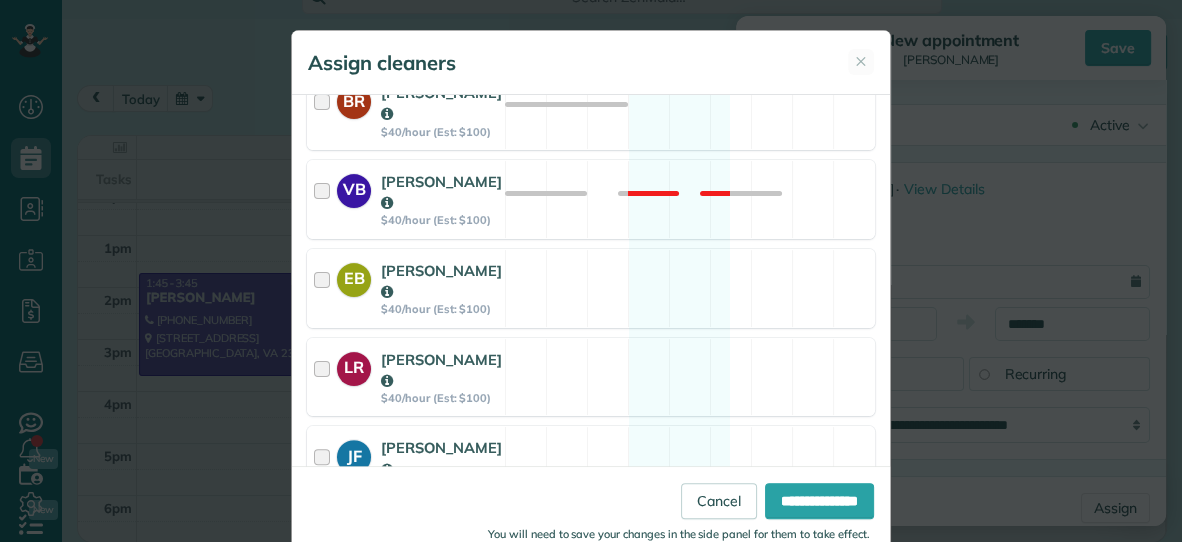 scroll, scrollTop: 483, scrollLeft: 0, axis: vertical 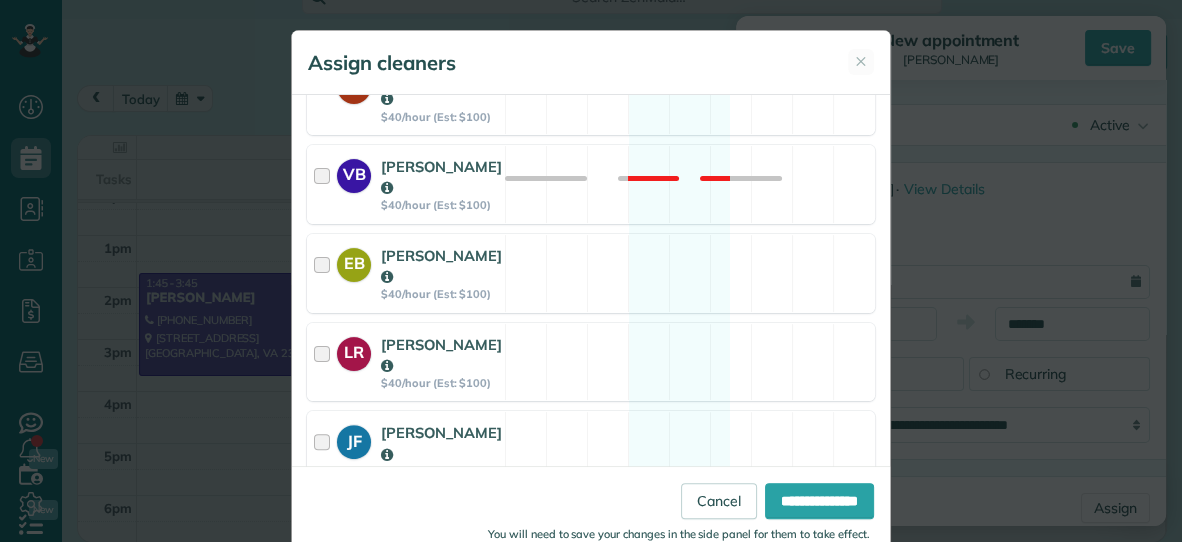 click on "DR
Dana Rhodes
$40/hour (Est: $100)
Available" at bounding box center (591, 539) 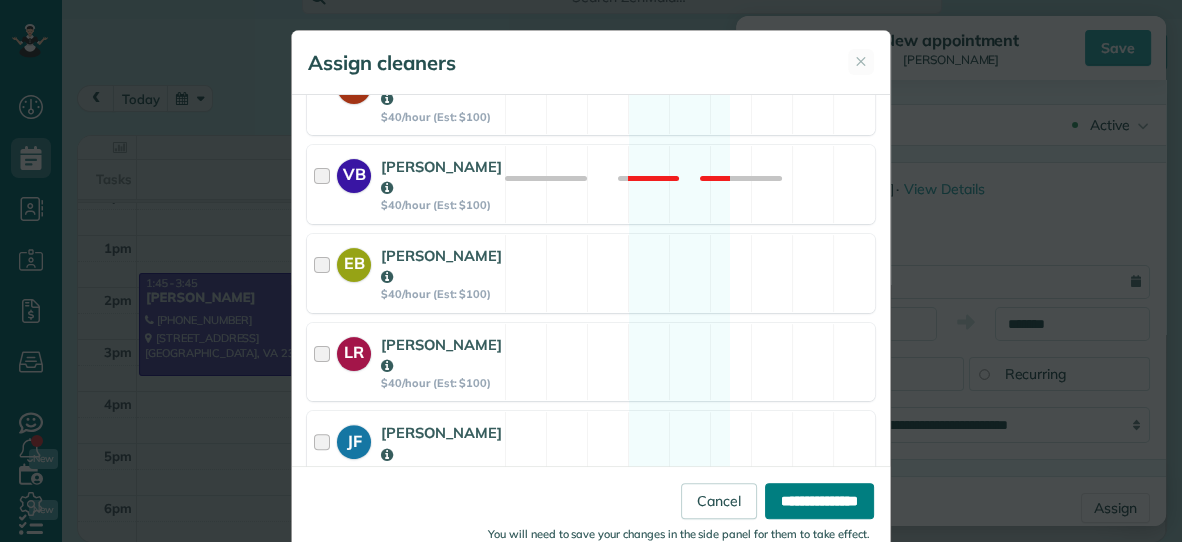 click on "**********" at bounding box center (819, 501) 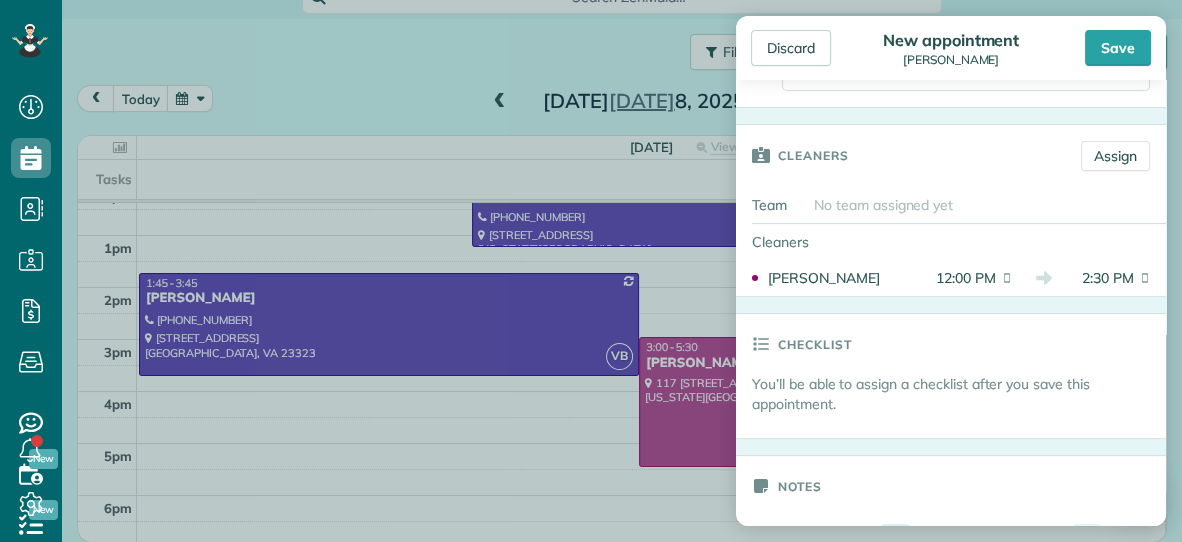 scroll, scrollTop: 353, scrollLeft: 0, axis: vertical 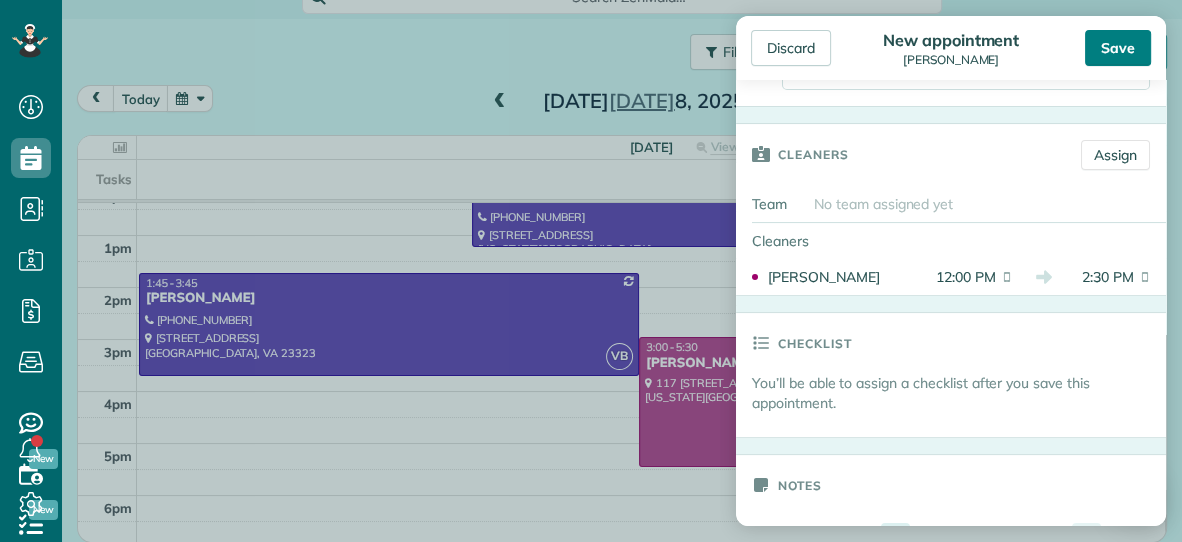 click on "Save" at bounding box center [1118, 48] 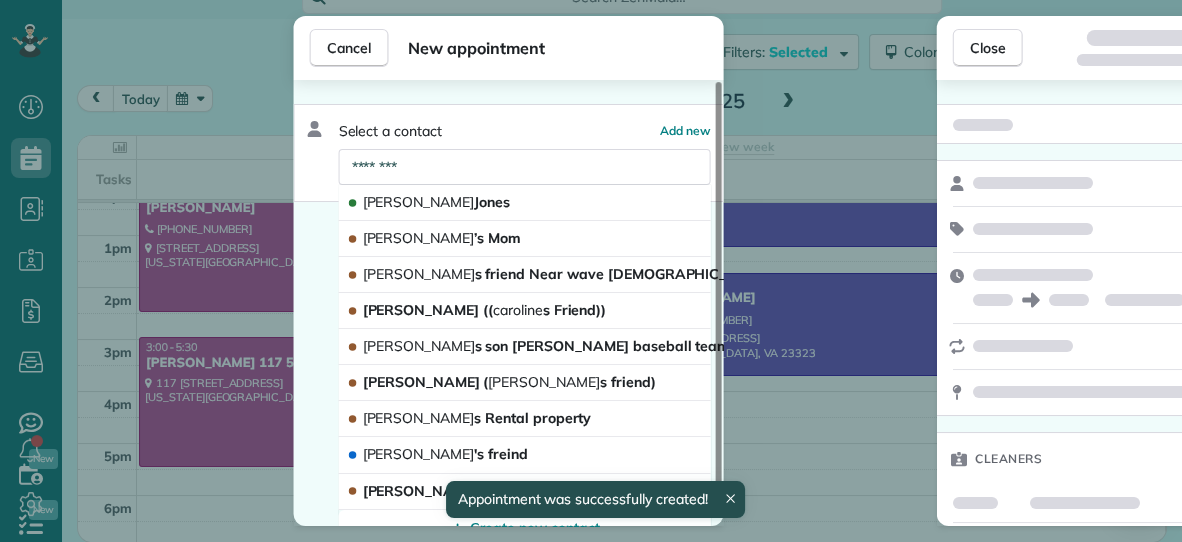 scroll, scrollTop: 96, scrollLeft: 0, axis: vertical 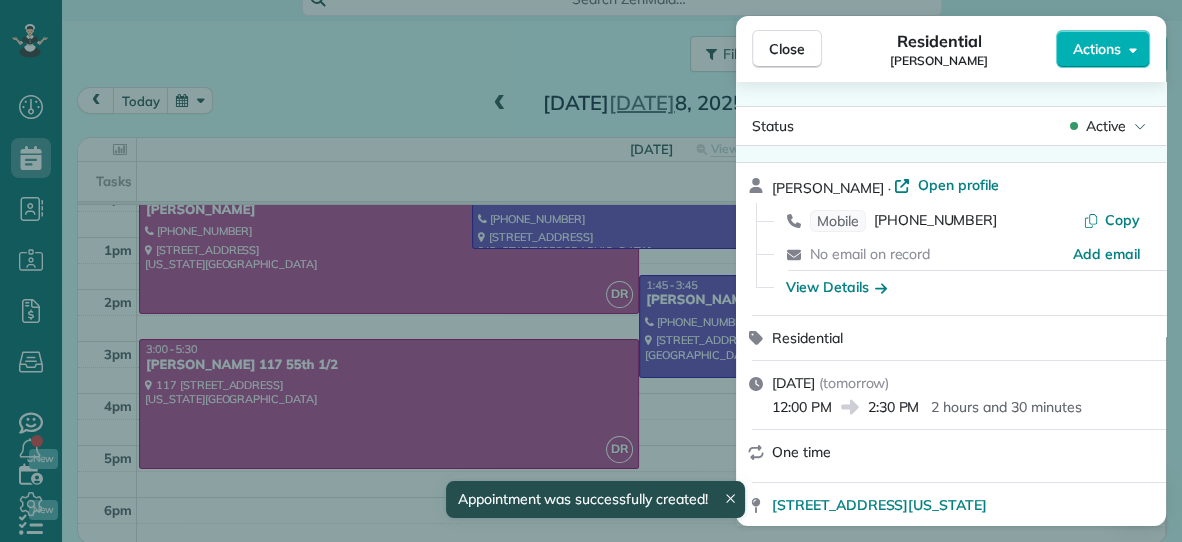 click on "Close" at bounding box center [787, 49] 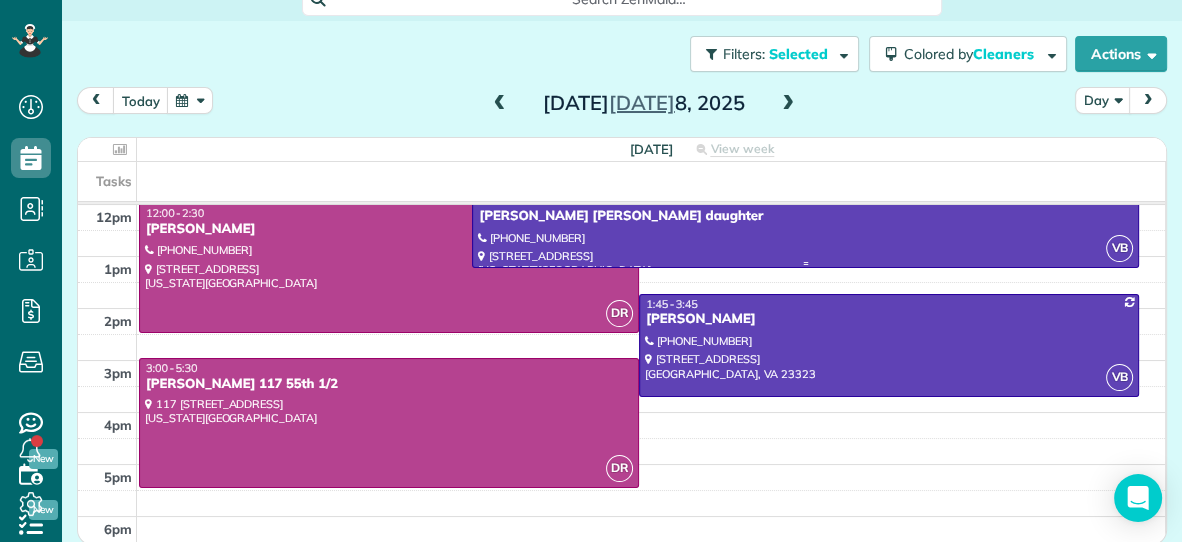 scroll, scrollTop: 262, scrollLeft: 0, axis: vertical 